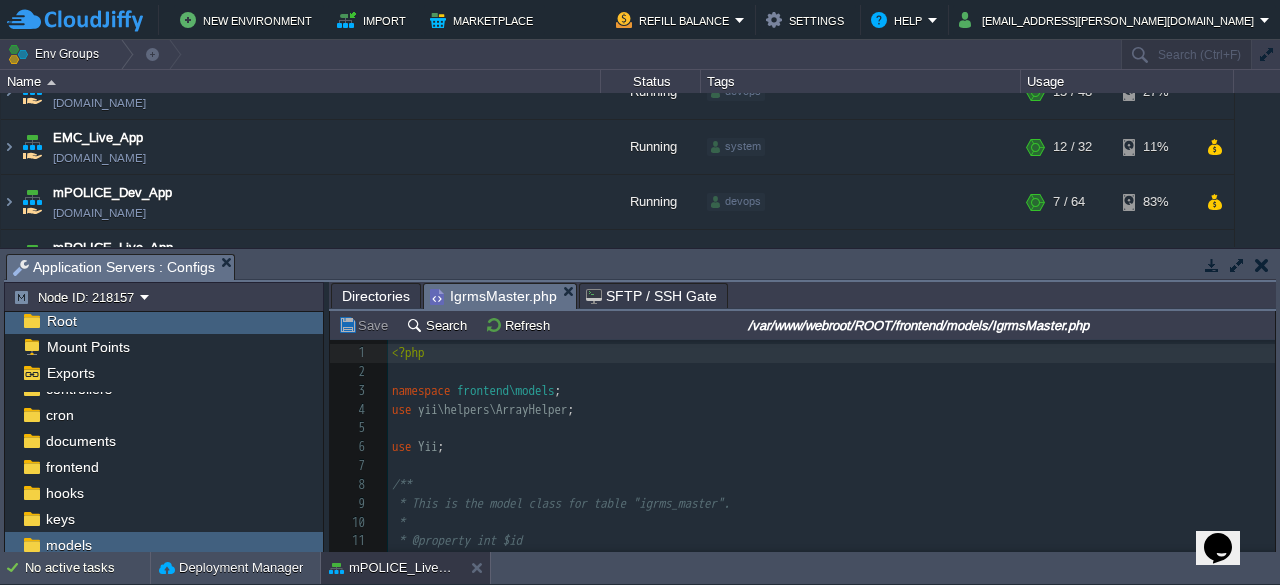 click on "use   Yii ;" at bounding box center (831, 447) 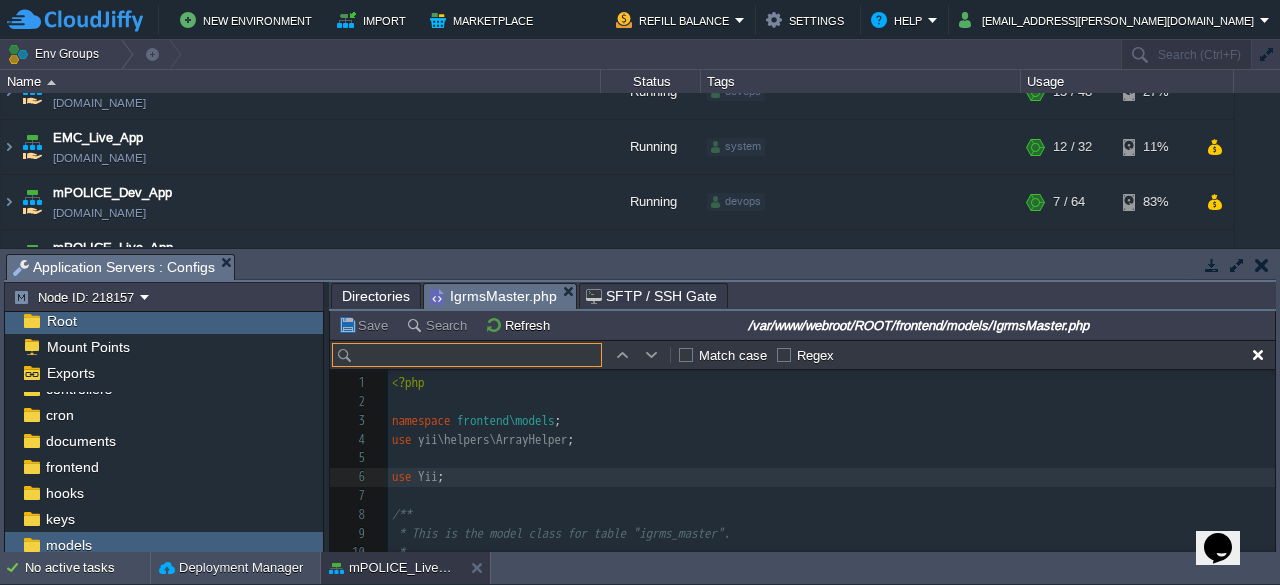 scroll, scrollTop: 29, scrollLeft: 0, axis: vertical 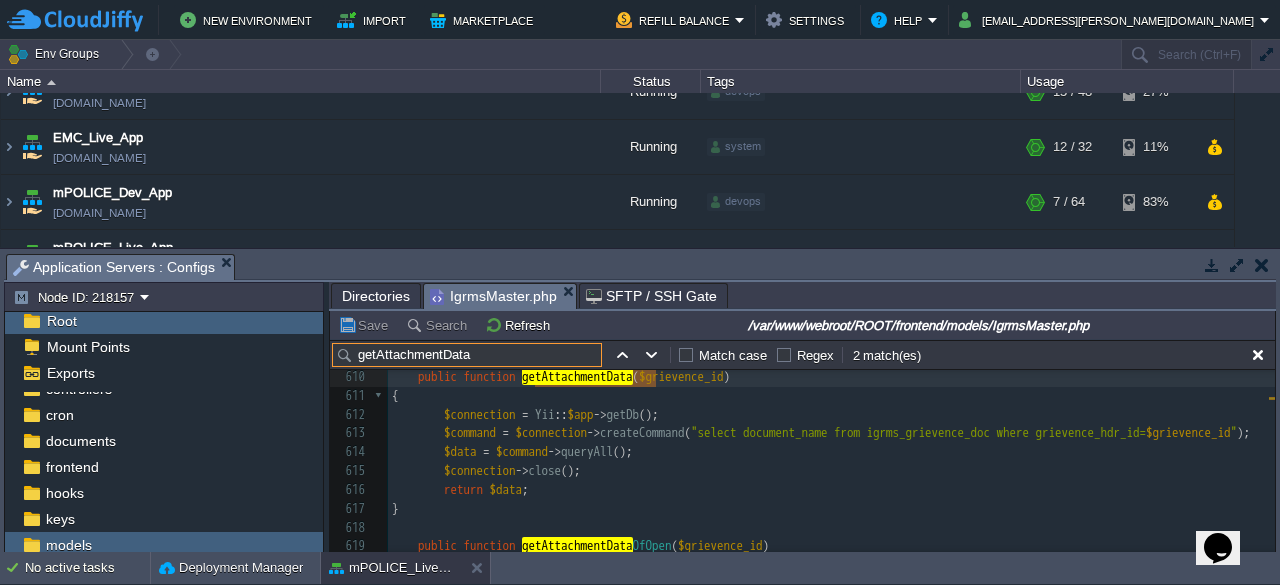 type on "getAttachmentData" 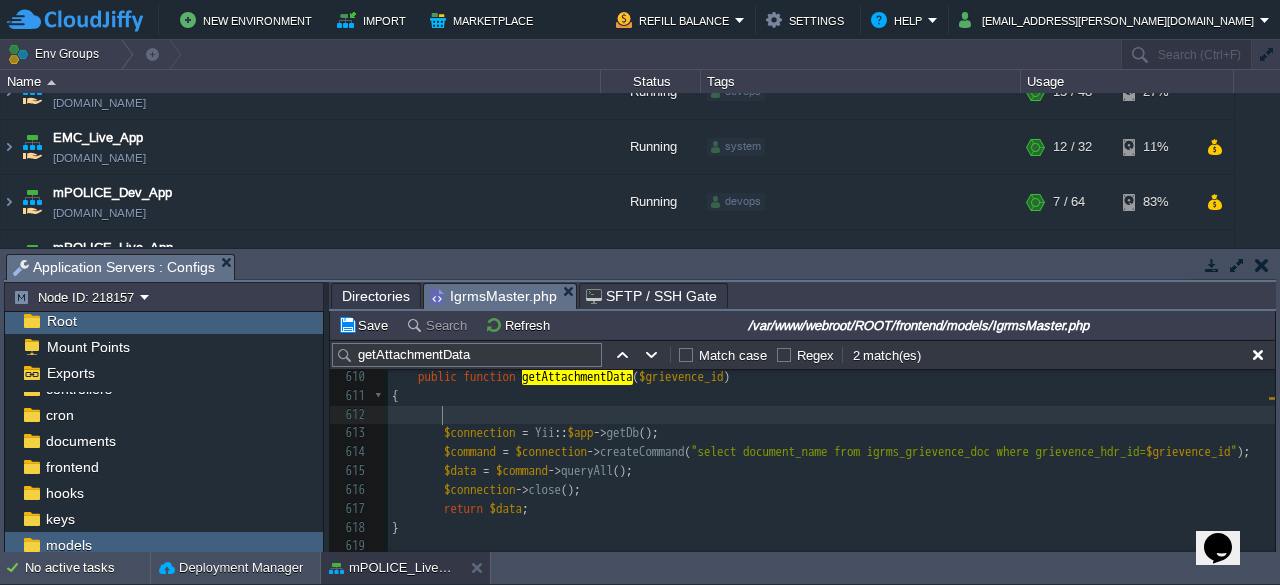 scroll, scrollTop: 6, scrollLeft: 6, axis: both 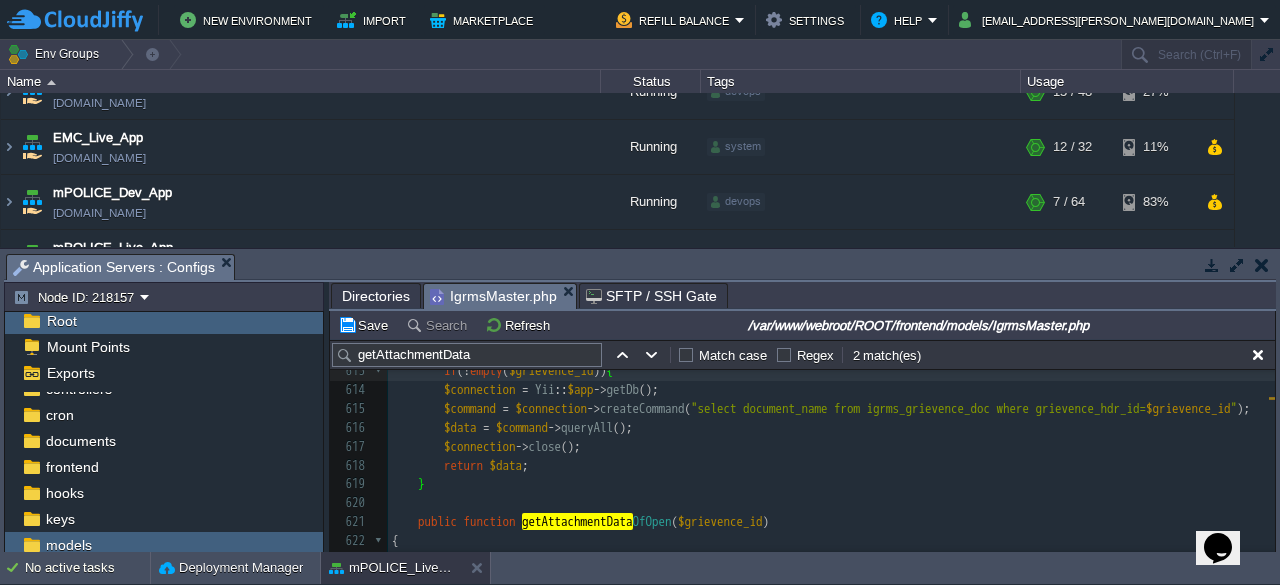 type 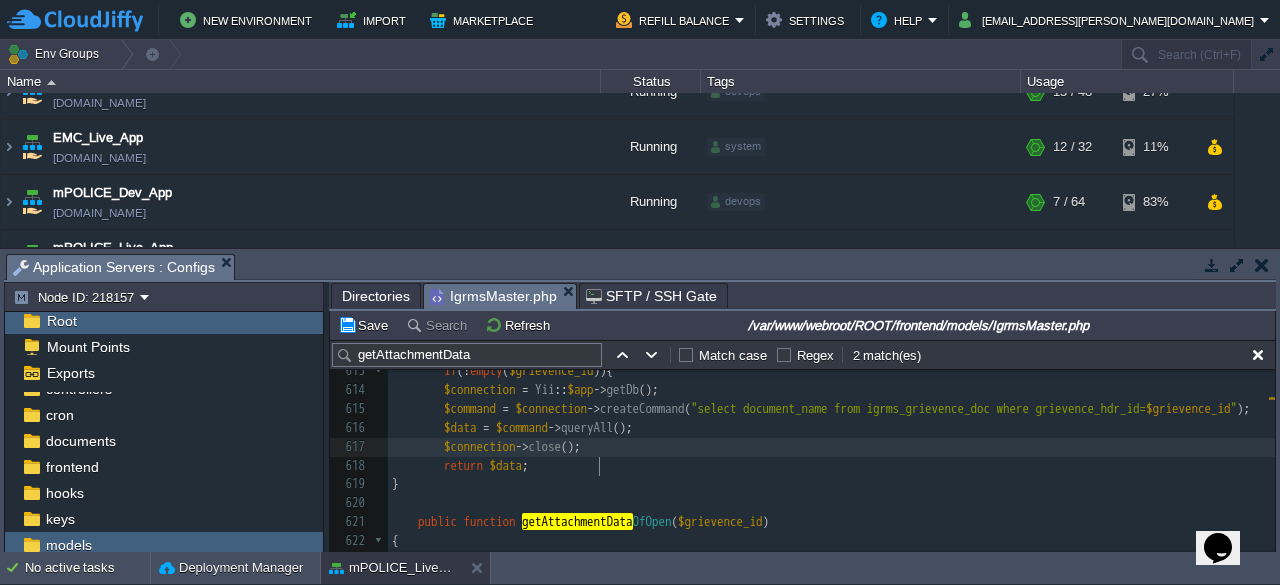 click on "$connection -> close ();" at bounding box center [831, 447] 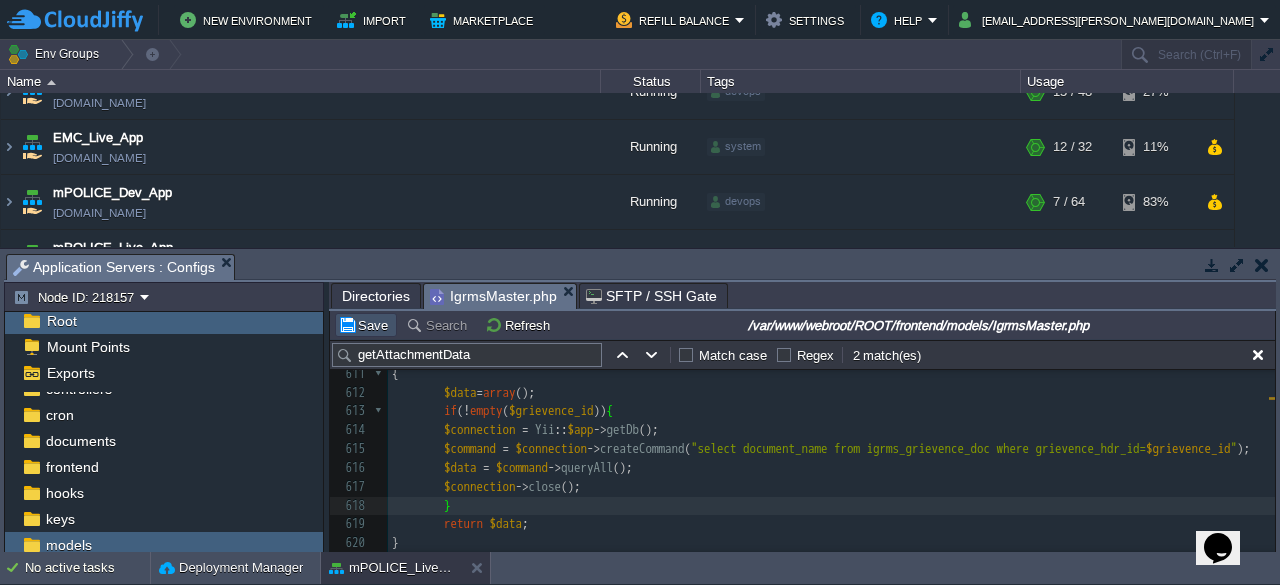 click on "Save" at bounding box center (366, 325) 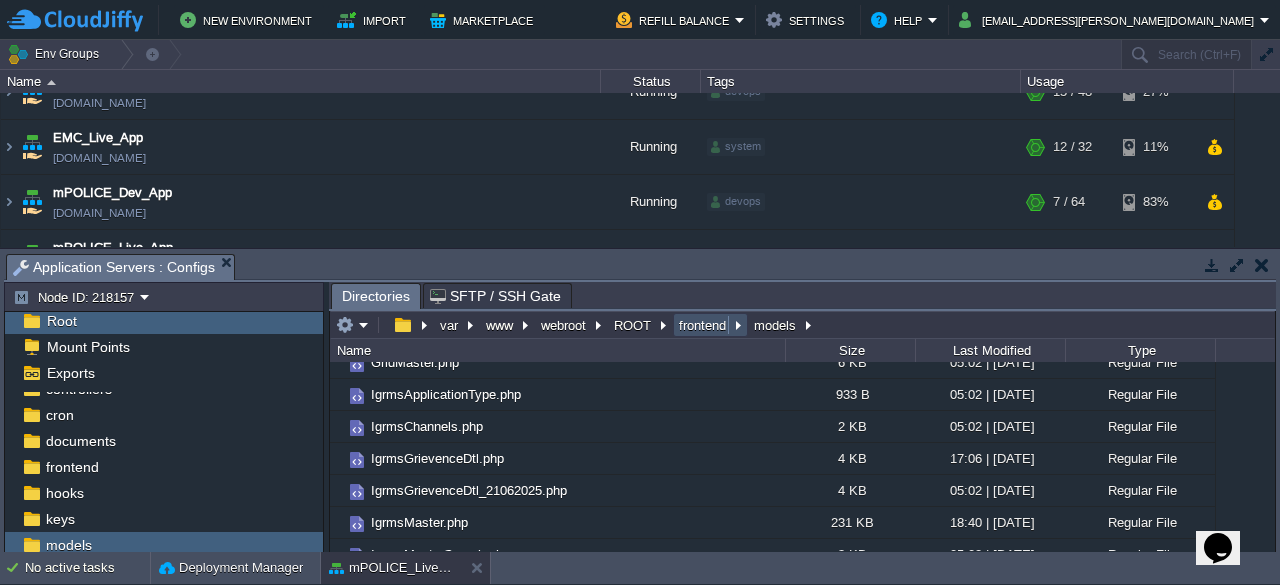 click on "frontend" at bounding box center (703, 325) 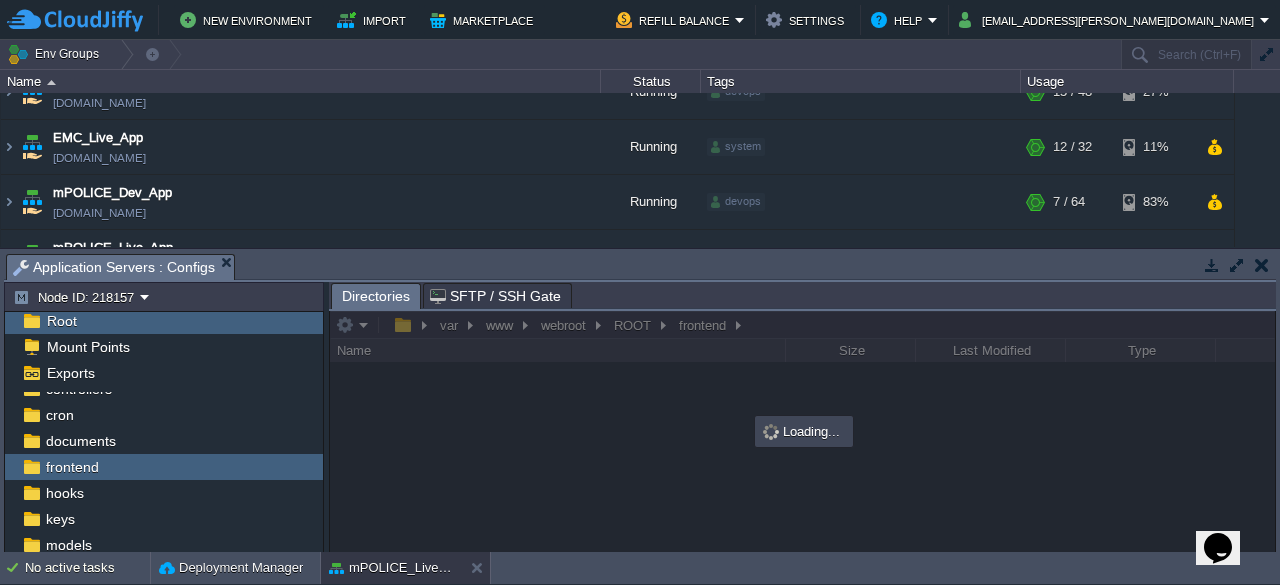 scroll, scrollTop: 0, scrollLeft: 0, axis: both 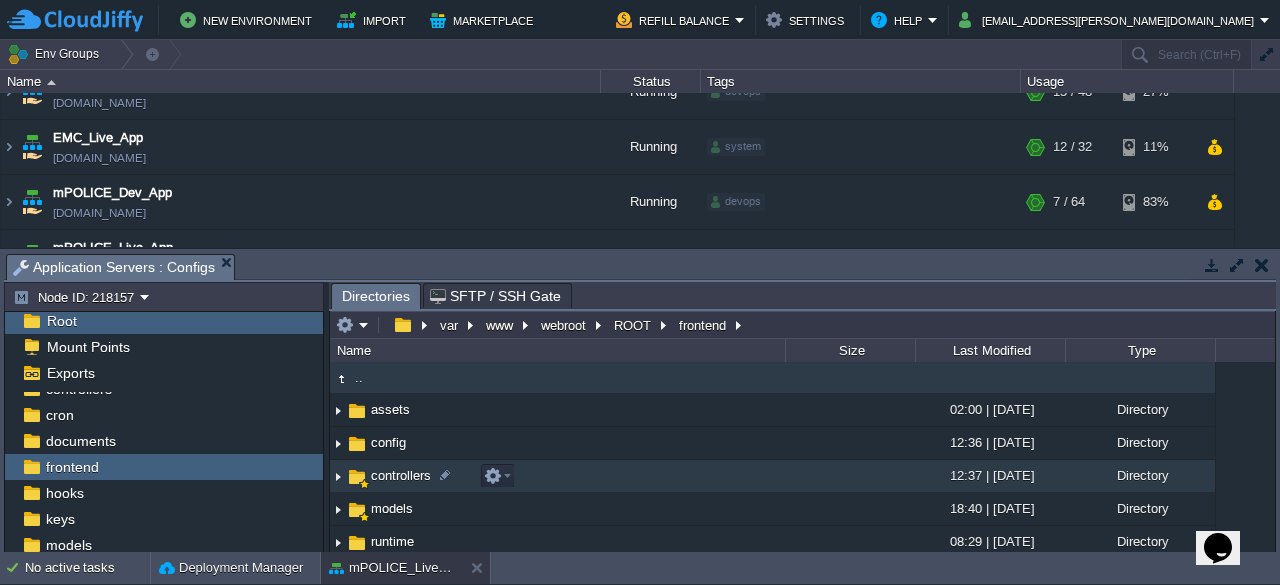 click on "controllers" at bounding box center (401, 475) 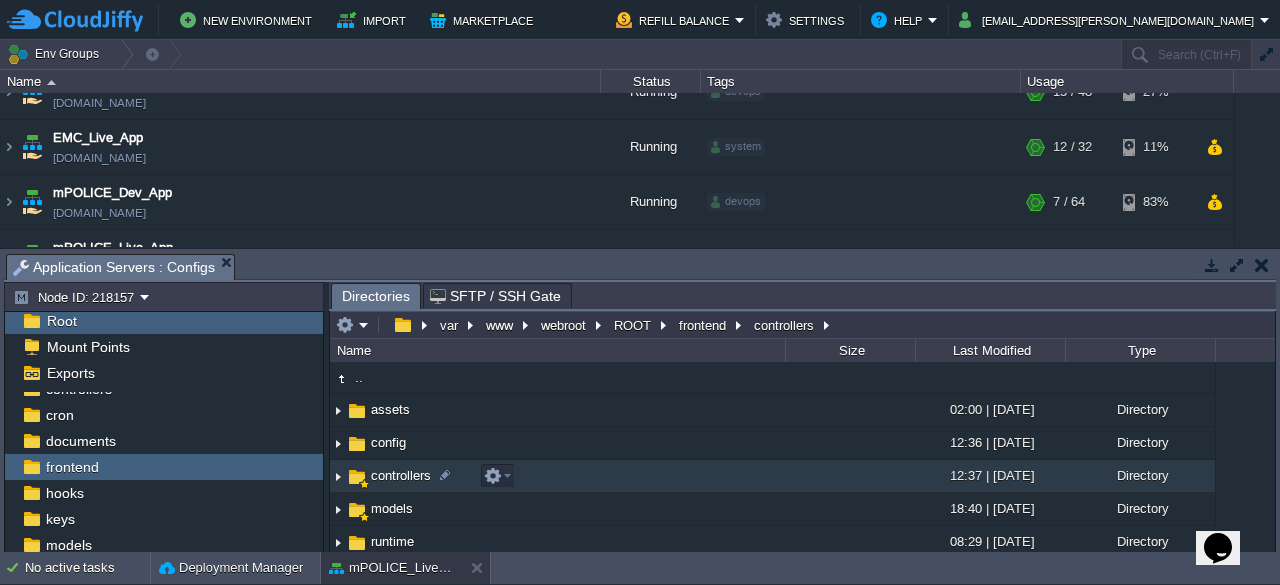 click on "controllers" at bounding box center (401, 475) 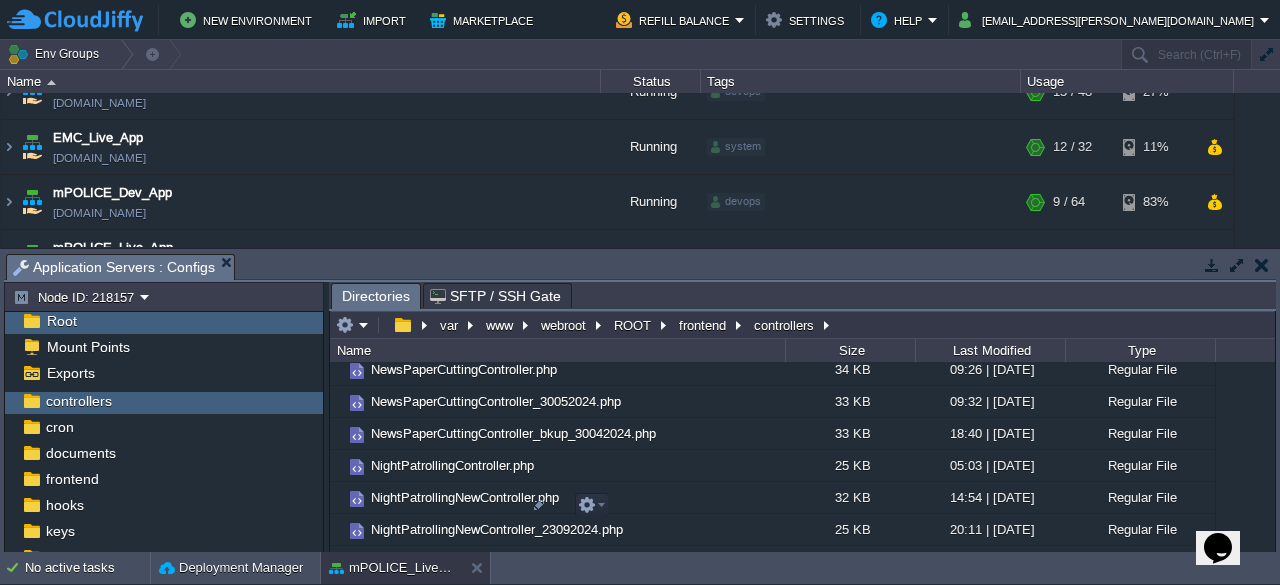 scroll, scrollTop: 8200, scrollLeft: 0, axis: vertical 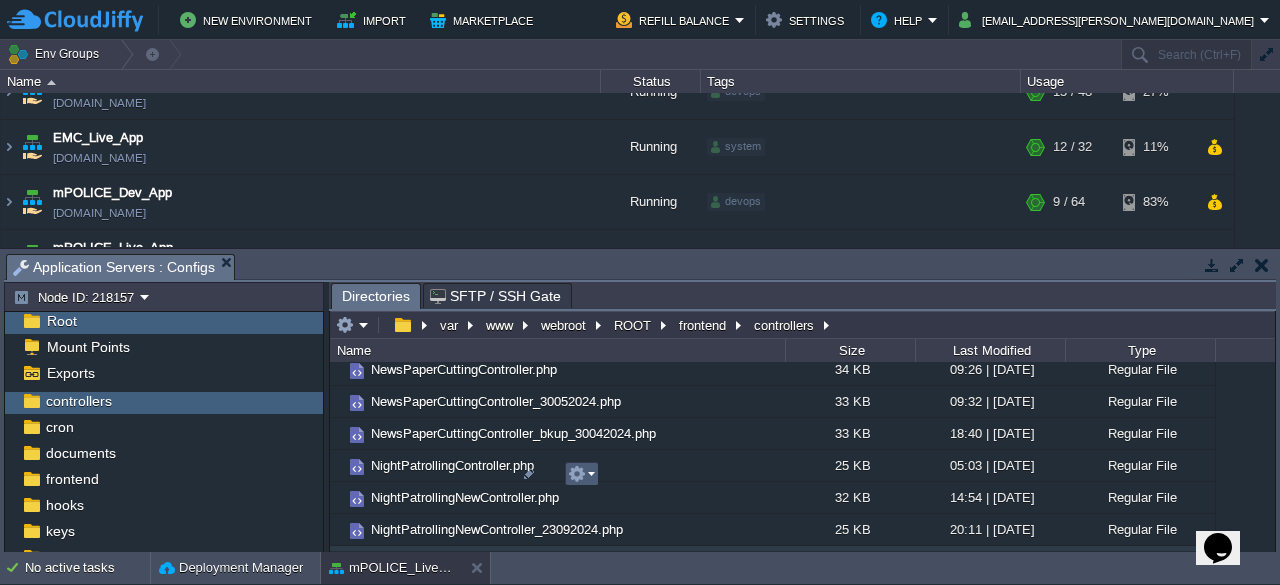 click at bounding box center (581, 474) 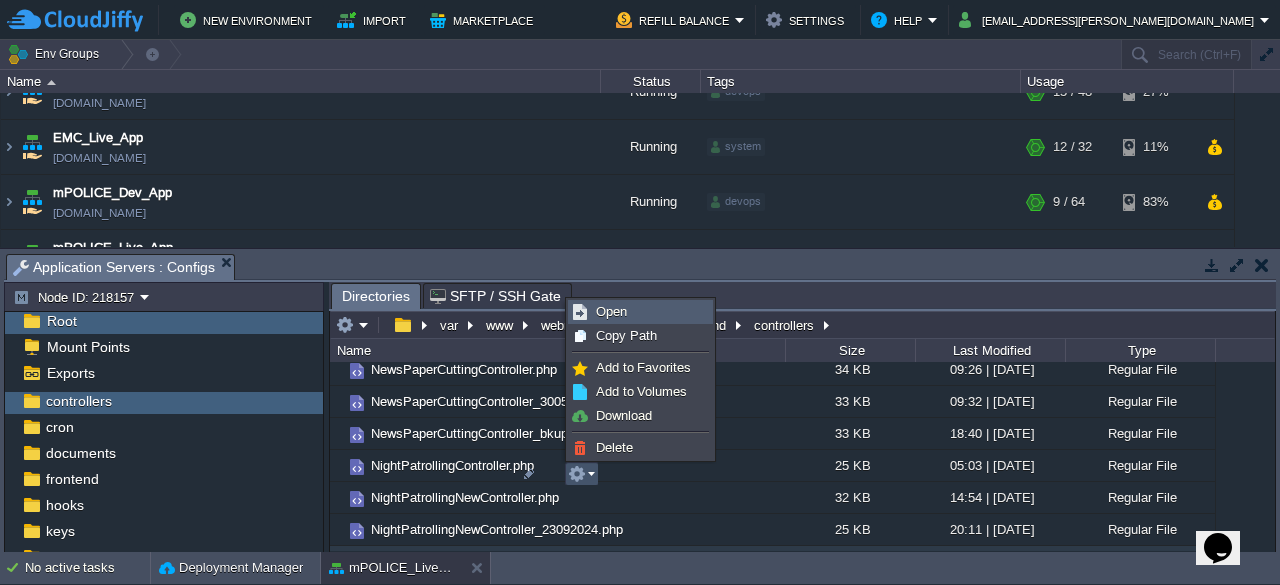 click on "Open" at bounding box center [611, 311] 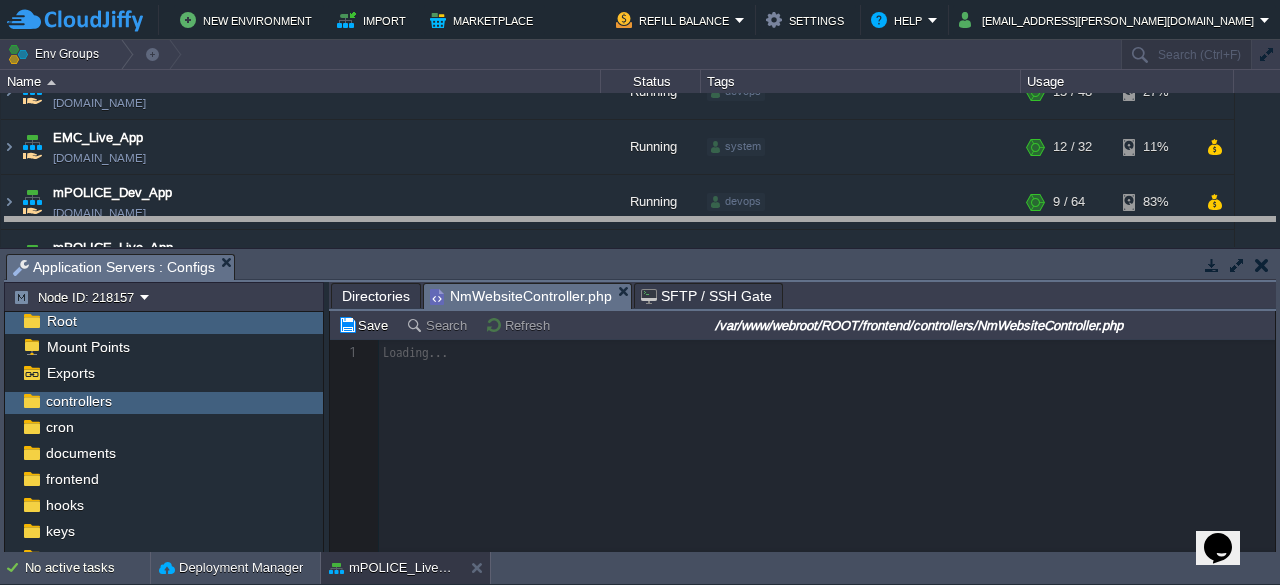 drag, startPoint x: 926, startPoint y: 272, endPoint x: 919, endPoint y: 227, distance: 45.54119 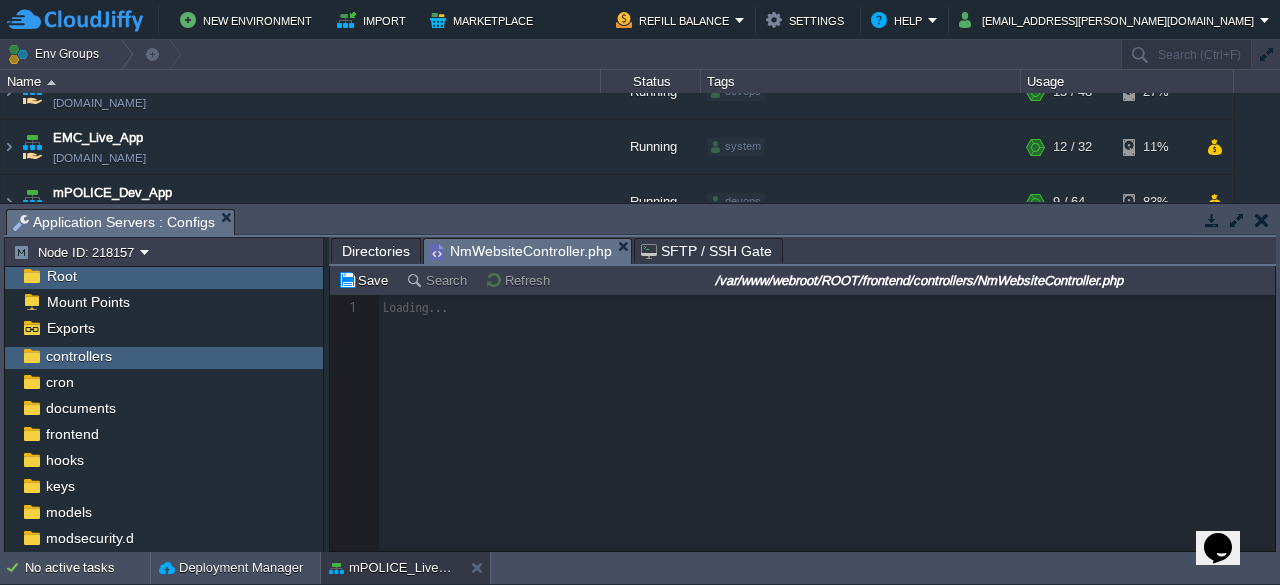 scroll, scrollTop: 0, scrollLeft: 0, axis: both 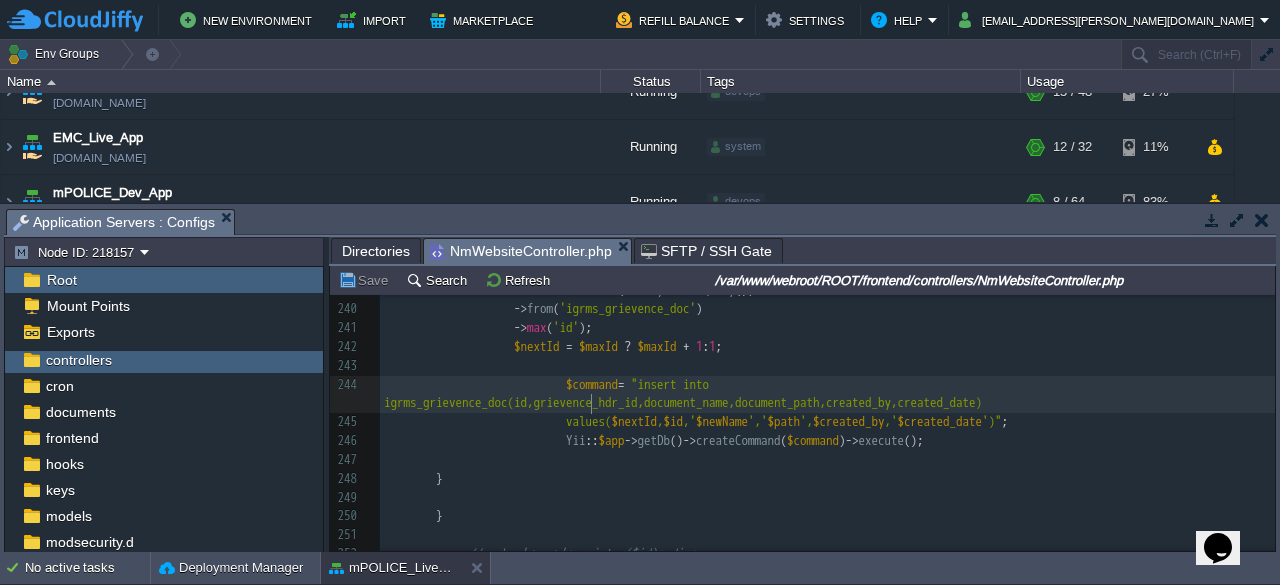 click on "299 <?php   218                  // echo '<pre>'; print_r($files); 219                   //echo '<pre>'; print_r($files);die; 220      221                   if  ( ! empty ( $files )) { 222                           foreach ( $files   as   $file ){ 223                                  224                               /* $filename= $file->name; 225                                $resorce_id = date("Ymdhis"); 226                                  $newName = $resorce_id ."." . $filename; 227                                $path='/images/grievance_doc'; 228                                $file->saveAs('/images/grievance_doc/'.$newName); */ 229                                230                                   $filename   =   $file -> name ; 231                          $resorce_id   =   date ( "Ymdhis" ); 232                          $newName   =   $resorce_id  .  "."  .  $filename ; 233                          $path" at bounding box center (827, 310) 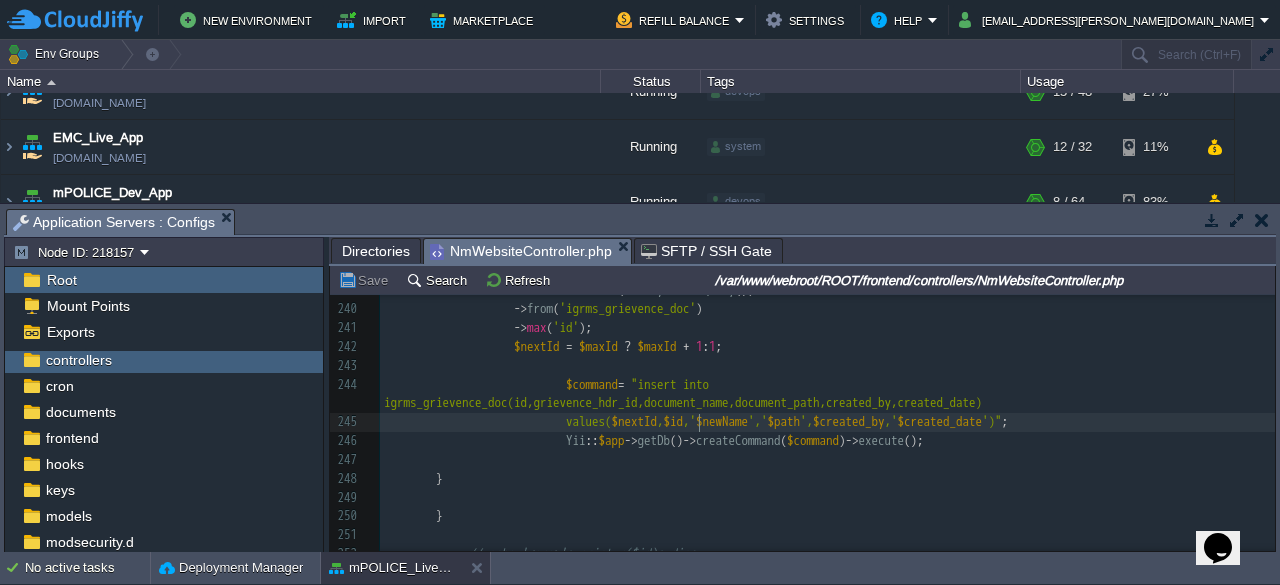 click on "x <?php   218                  // echo '<pre>'; print_r($files); 219                   //echo '<pre>'; print_r($files);die; 220      221                   if  ( ! empty ( $files )) { 222                           foreach ( $files   as   $file ){ 223                                  224                               /* $filename= $file->name; 225                                $resorce_id = date("Ymdhis"); 226                                  $newName = $resorce_id ."." . $filename; 227                                $path='/images/grievance_doc'; 228                                $file->saveAs('/images/grievance_doc/'.$newName); */ 229                                230                                   $filename   =   $file -> name ; 231                          $resorce_id   =   date ( "Ymdhis" ); 232                          $newName   =   $resorce_id  .  "."  .  $filename ; 233                          $path" at bounding box center (827, 310) 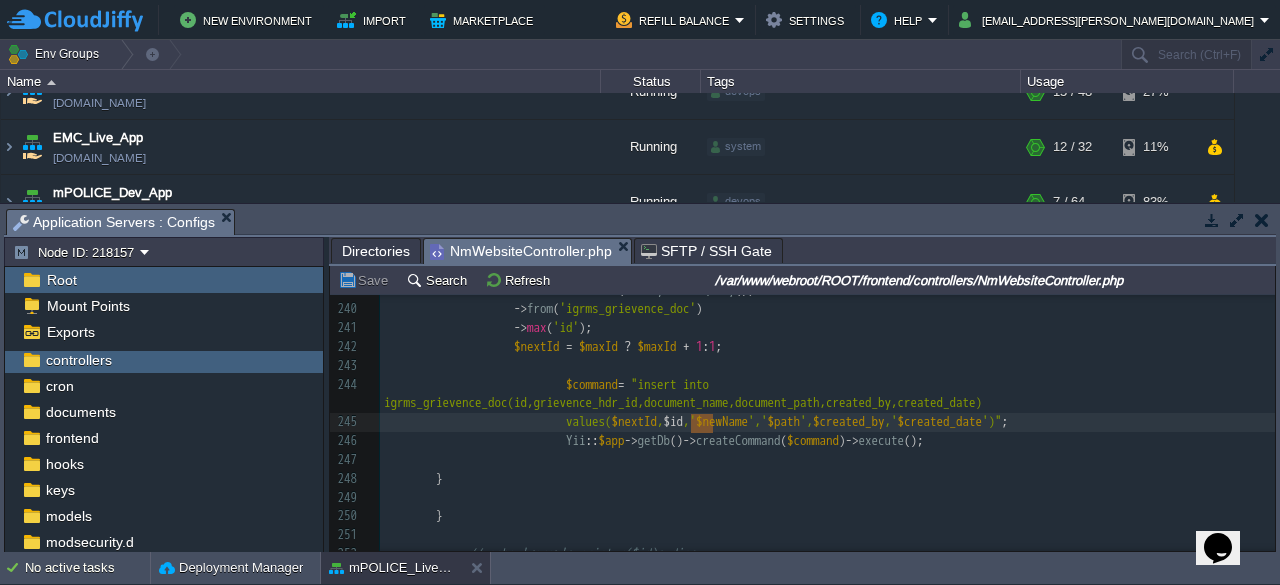 scroll, scrollTop: 4554, scrollLeft: 0, axis: vertical 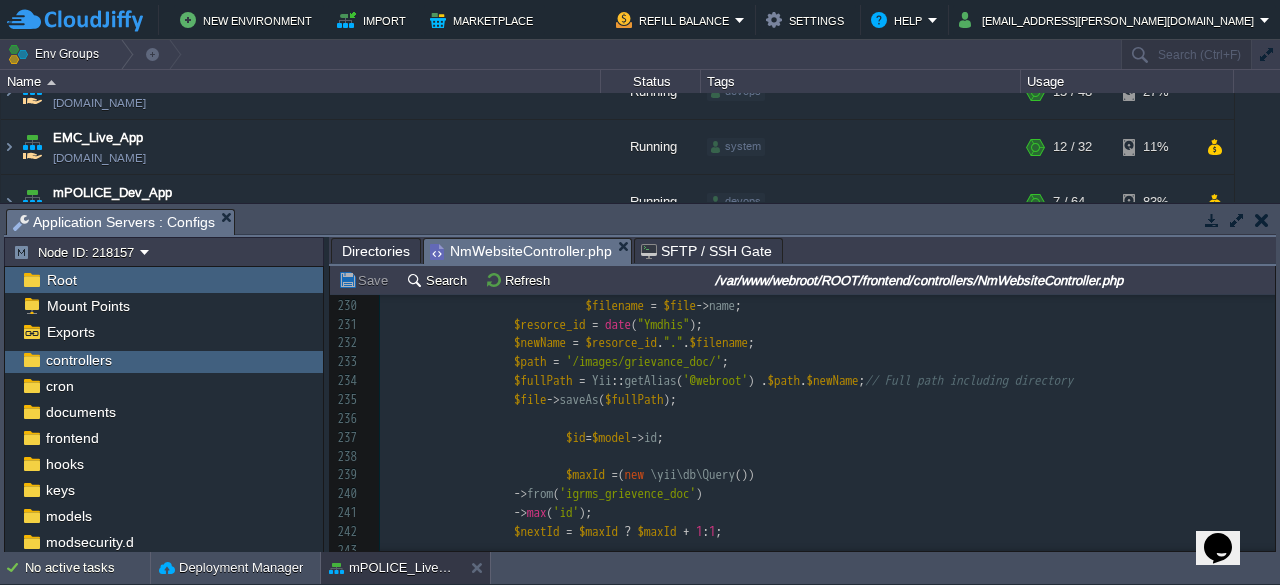 click on "x <?php 218                  // echo '<pre>'; print_r($files); 219                   //echo '<pre>'; print_r($files);die; 220      221                   if  ( ! empty ( $files )) { 222                           foreach ( $files   as   $file ){ 223                                  224                               /* $filename= $file->name; 225                                $resorce_id = date("Ymdhis"); 226                                  $newName = $resorce_id ."." . $filename; 227                                $path='/images/grievance_doc'; 228                                $file->saveAs('/images/grievance_doc/'.$newName); */ 229                                230                                   $filename   =   $file -> name ; 231                          $resorce_id   =   date ( "Ymdhis" ); 232                          $newName   =   $resorce_id  .  "."  .  $filename ; 233                          $path   =" at bounding box center (827, 495) 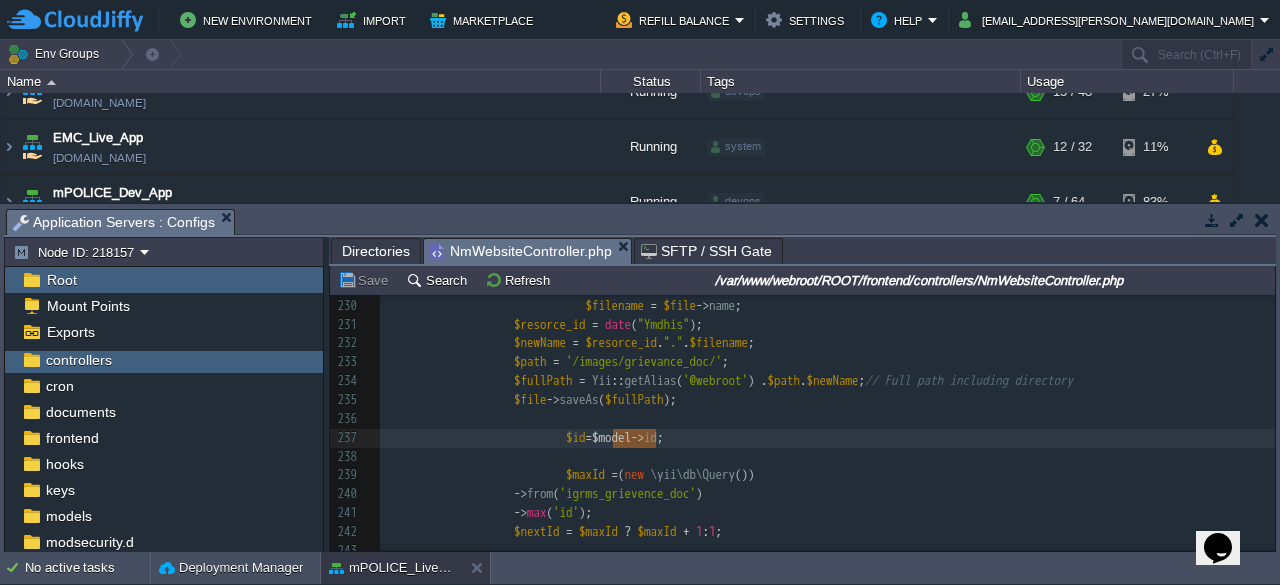 scroll, scrollTop: 4388, scrollLeft: 0, axis: vertical 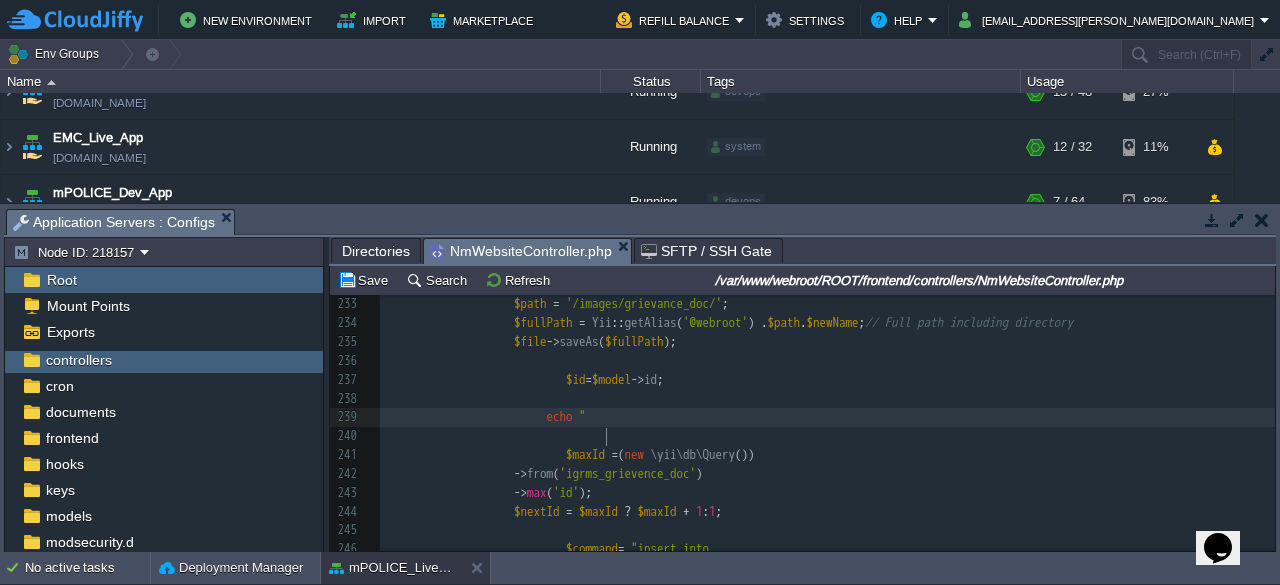 type on "echo """ 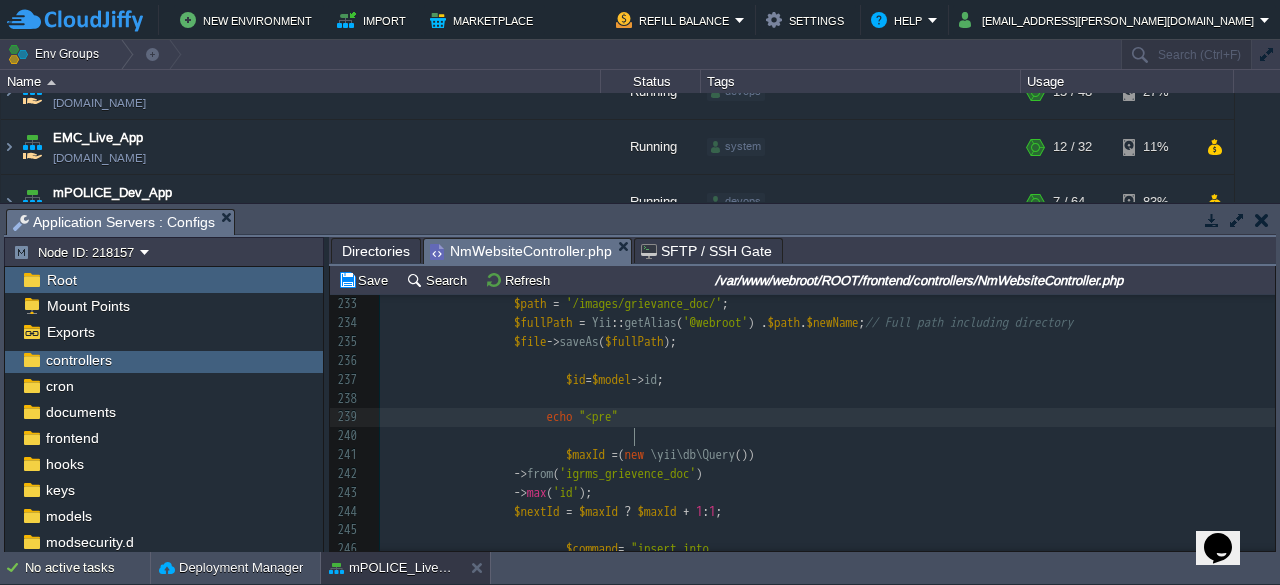 type on "<pre>" 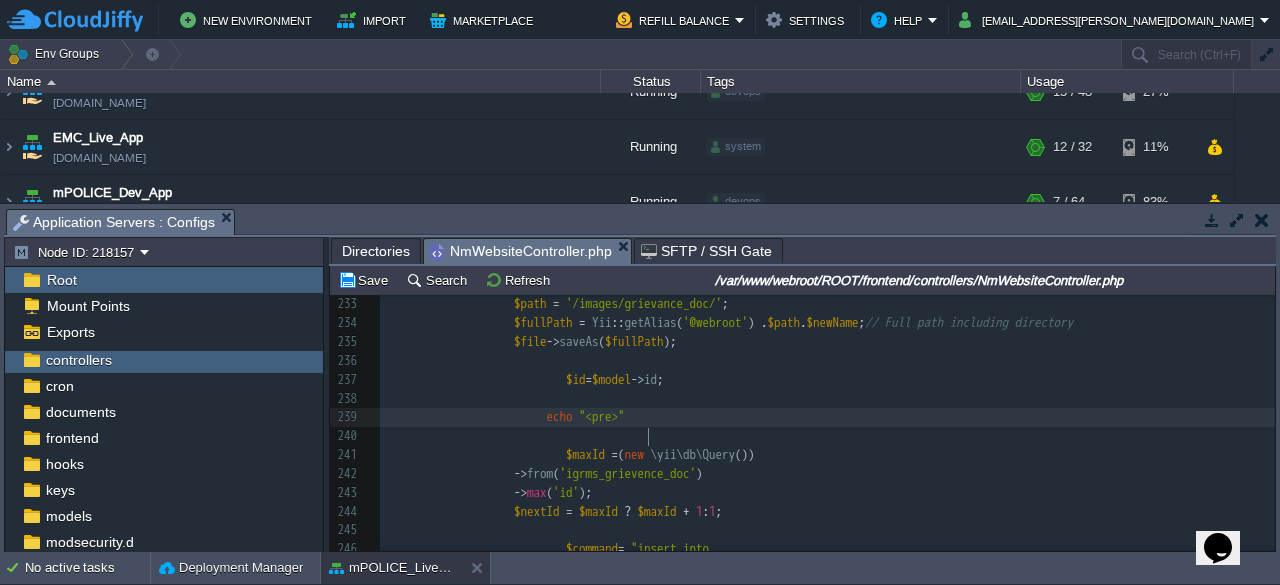 type on ";" 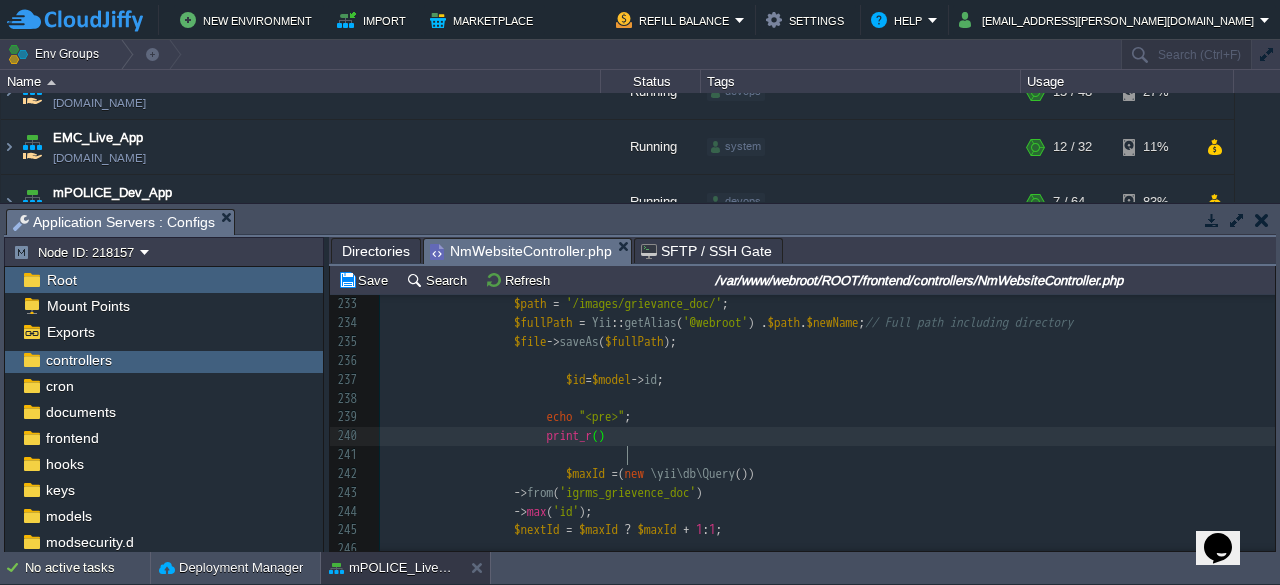 type on "print_r();" 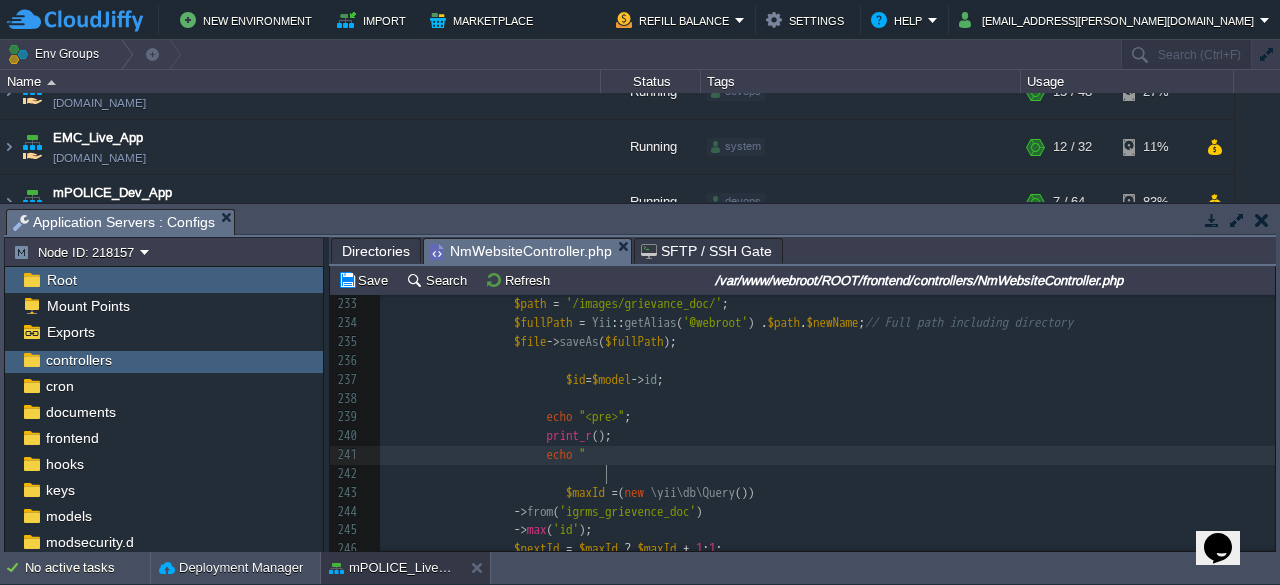 type on "echo """ 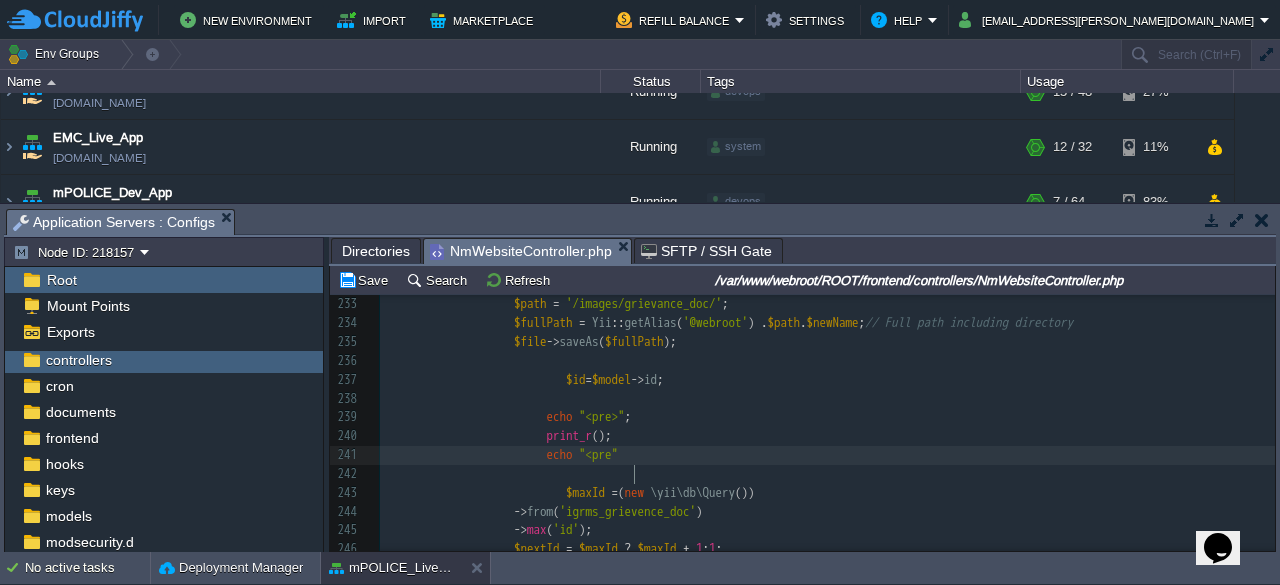 type on "<pre>" 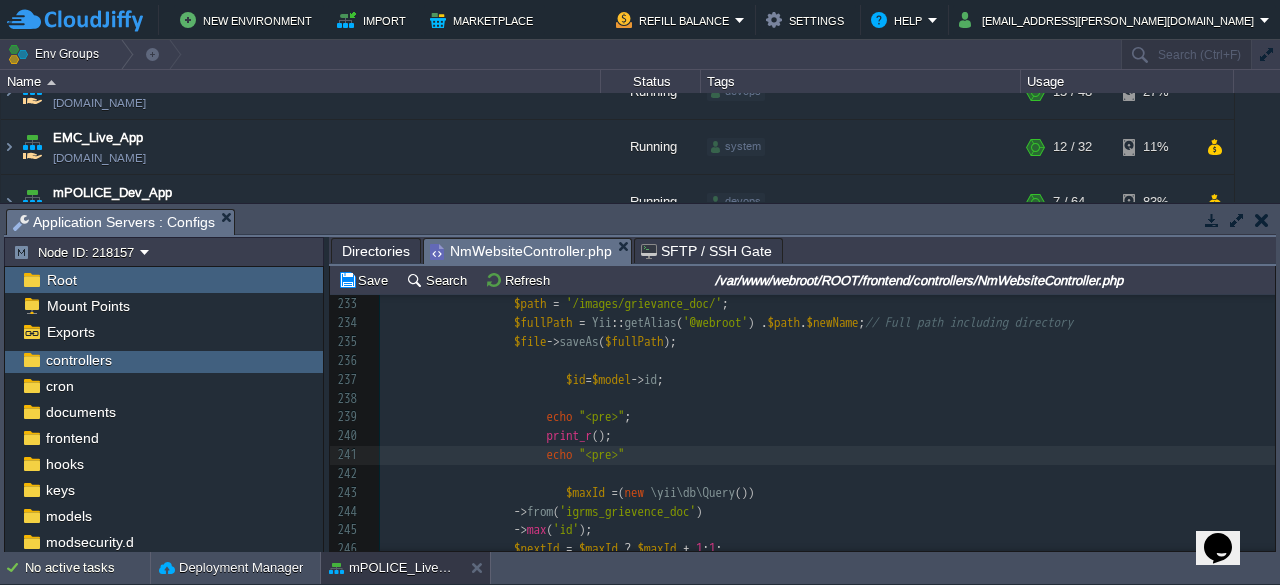 type on ";" 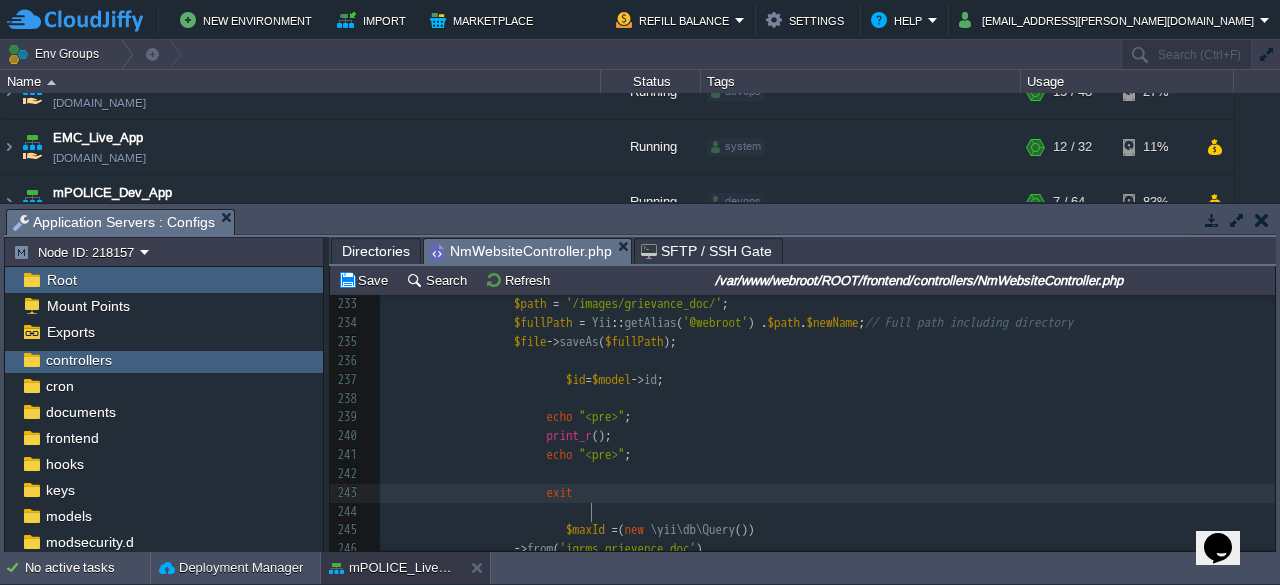 type on "exit;" 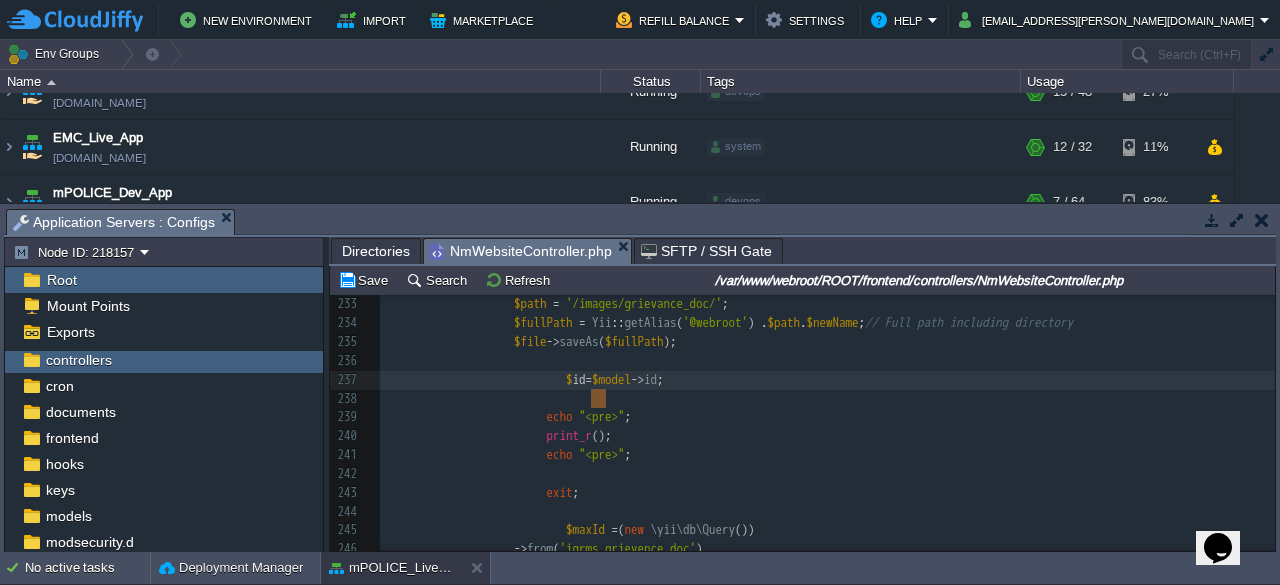 type on "$id" 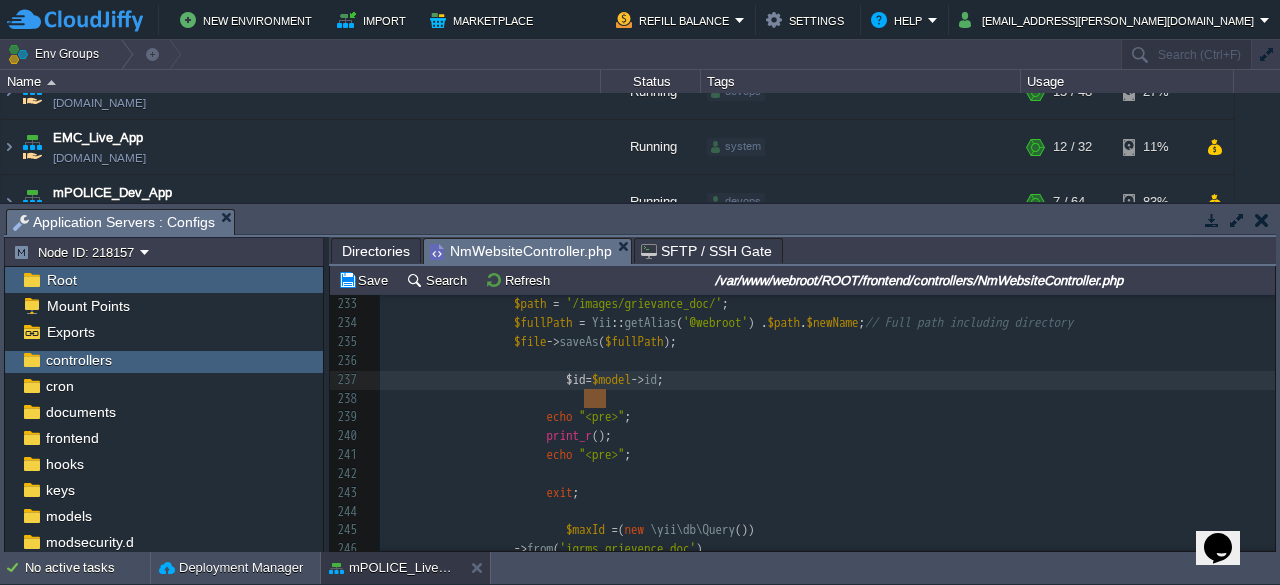 drag, startPoint x: 602, startPoint y: 401, endPoint x: 584, endPoint y: 401, distance: 18 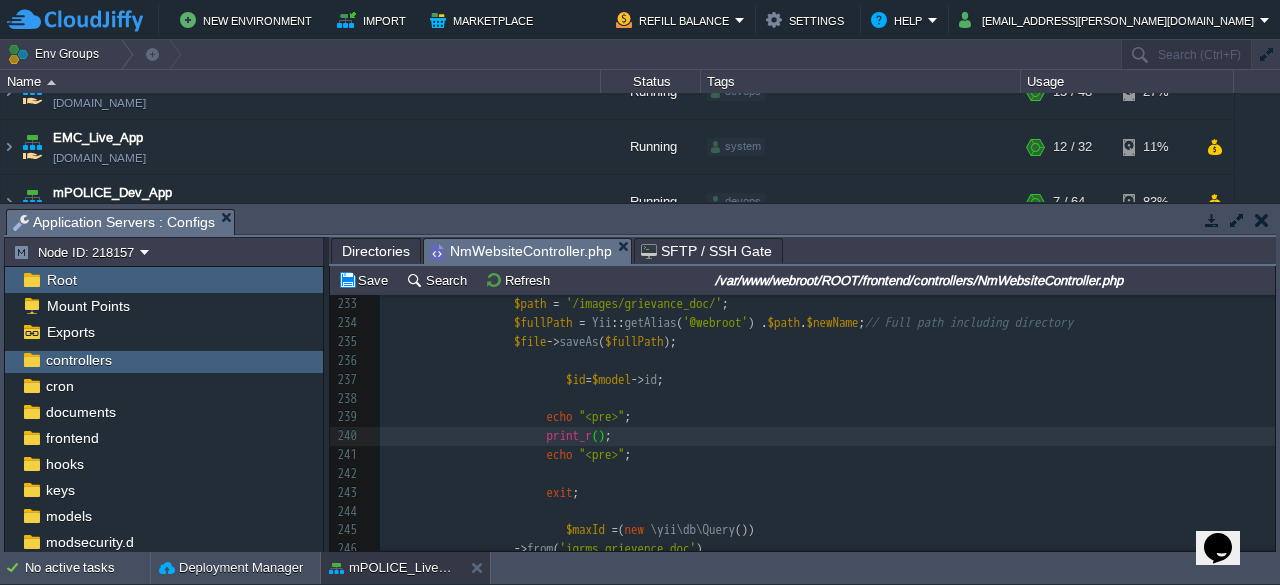paste on "/" 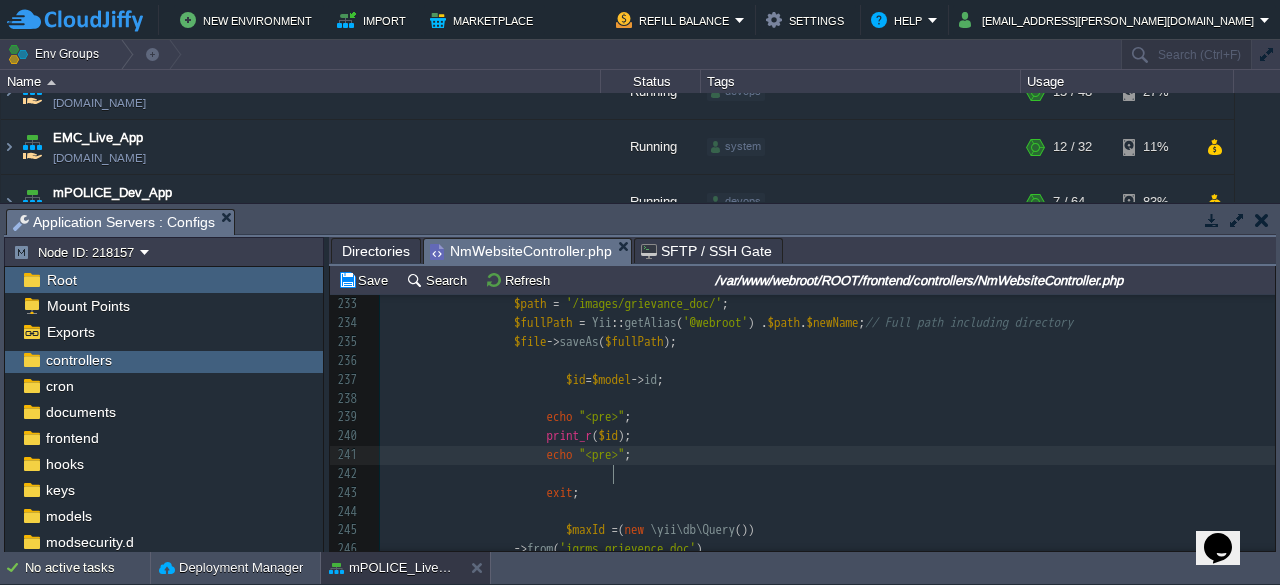 click on "xxxxxxxxxx   208                   $message   =   $data [ 'IgrmsMaster' ][ 'reporter_name' ]. ", Your Application For " . $inci_typ . "   is Registered as APL No. " . $tran_no . "   on " . $created_dt  ; 209             210                   if ( $data [ 'IgrmsMaster' ][ 'contact_number' ] != "" ) 211                  { 212                       Yii :: $app -> MessageComponent -> send_message ( $data [ 'IgrmsMaster' ][ 'contact_number' ], $message ,  null ,  1 , 1010101010 );  213                       214                  } 215                    216                   $files   =   UploadedFile :: getInstances ( $model ,  'attachment' ); 217                   218                  // echo '<pre>'; print_r($files); 219                   //echo '<pre>'; print_r($files);die; 220      221                   if  ( ! empty ( $files )) { 222                           foreach ( $files   as   $file ){ 223" at bounding box center [827, 332] 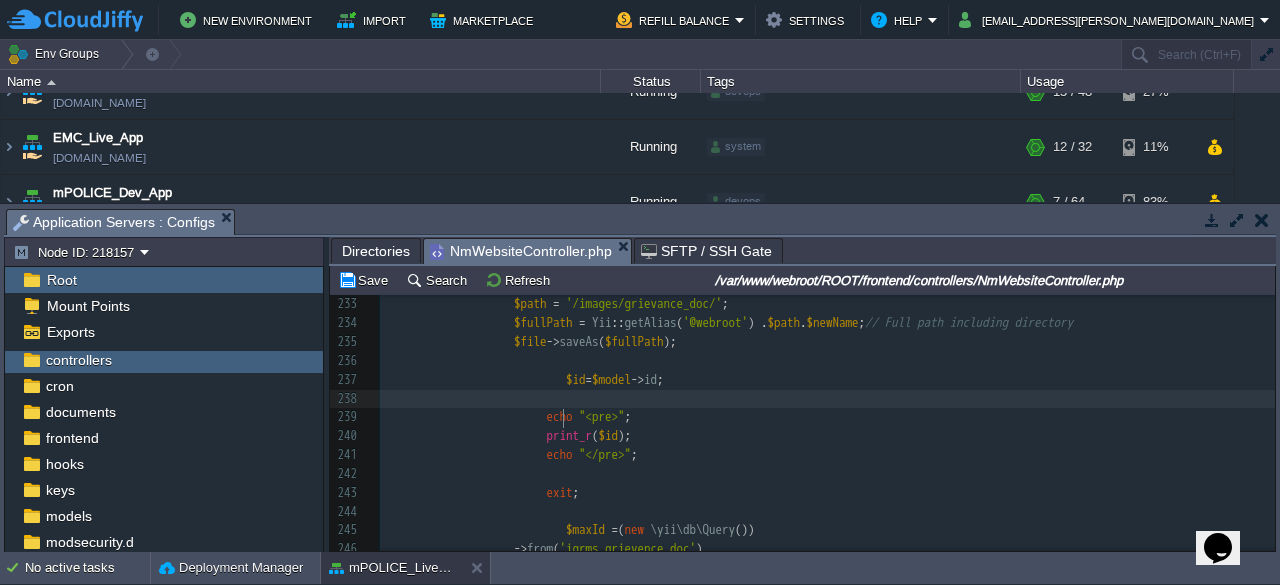 click at bounding box center [827, 399] 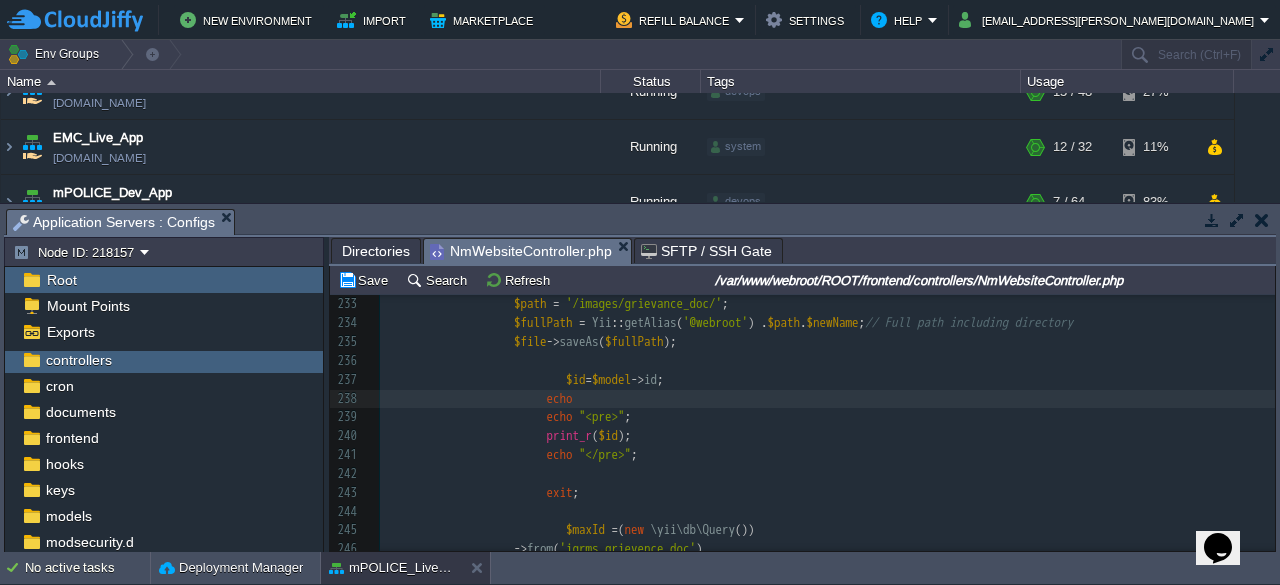 type on "echo """ 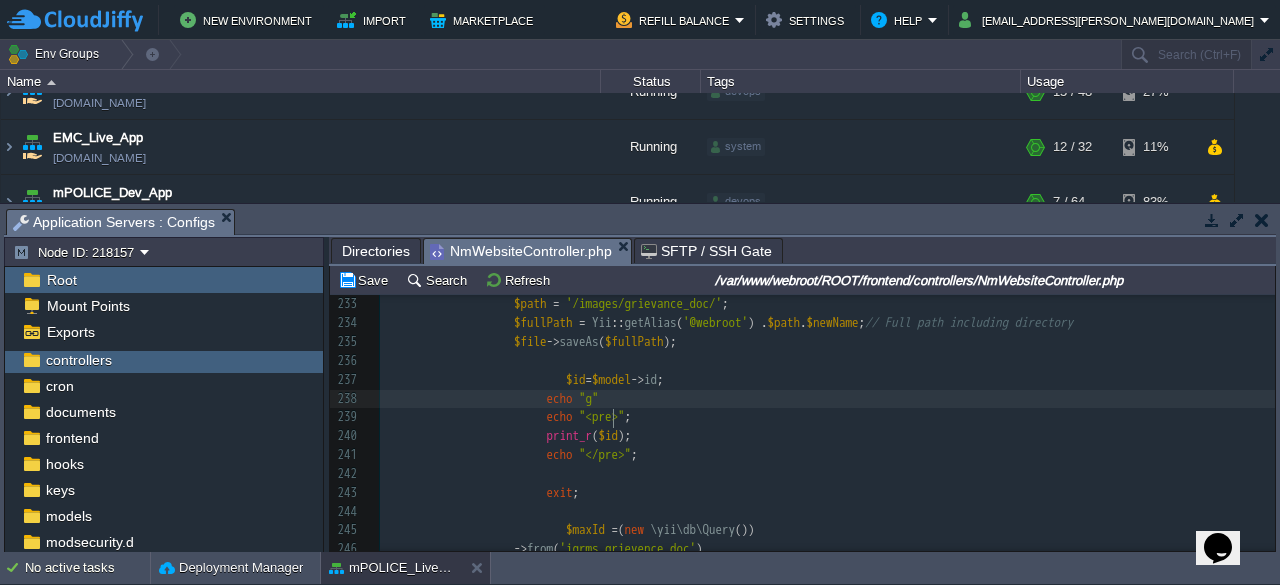 type on "gii" 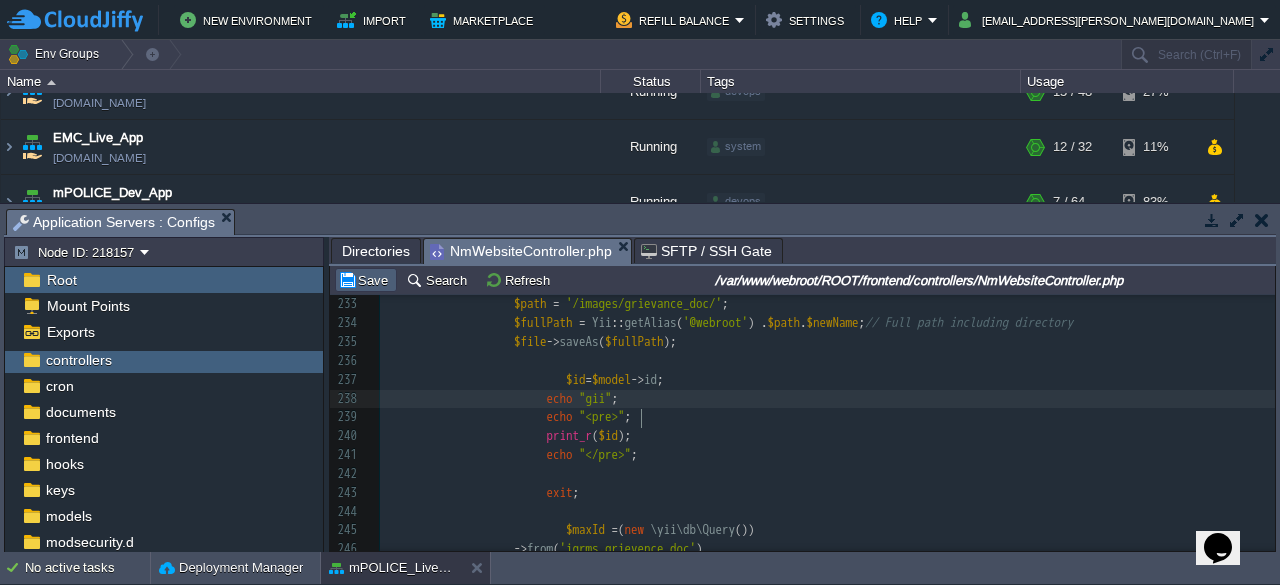 type on ";" 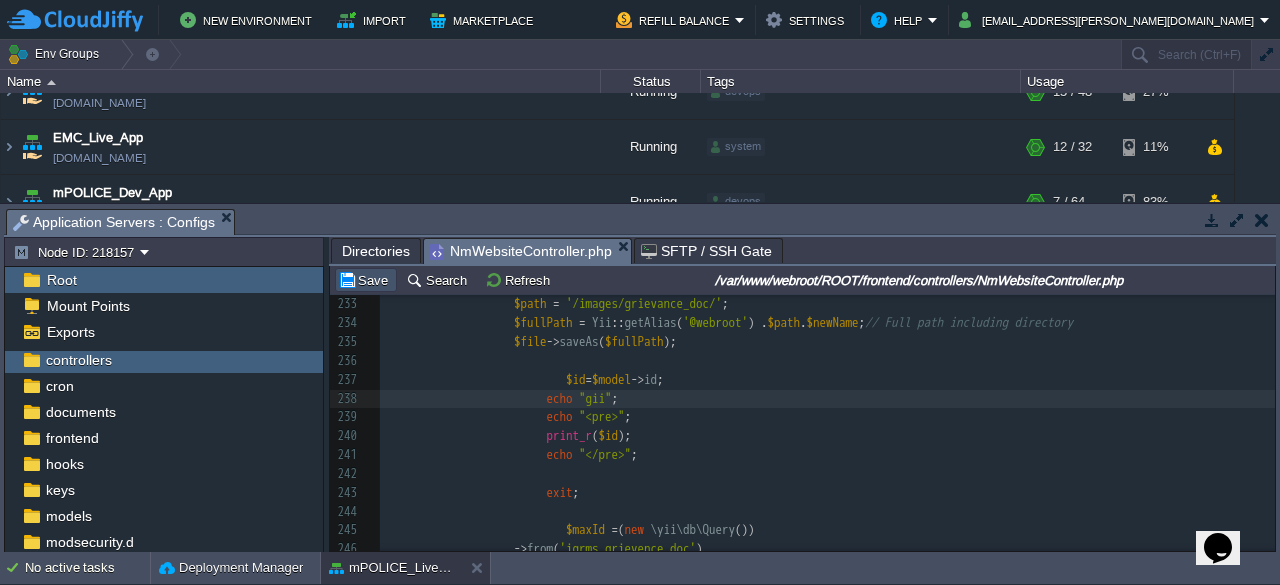 click on "Save" at bounding box center [366, 280] 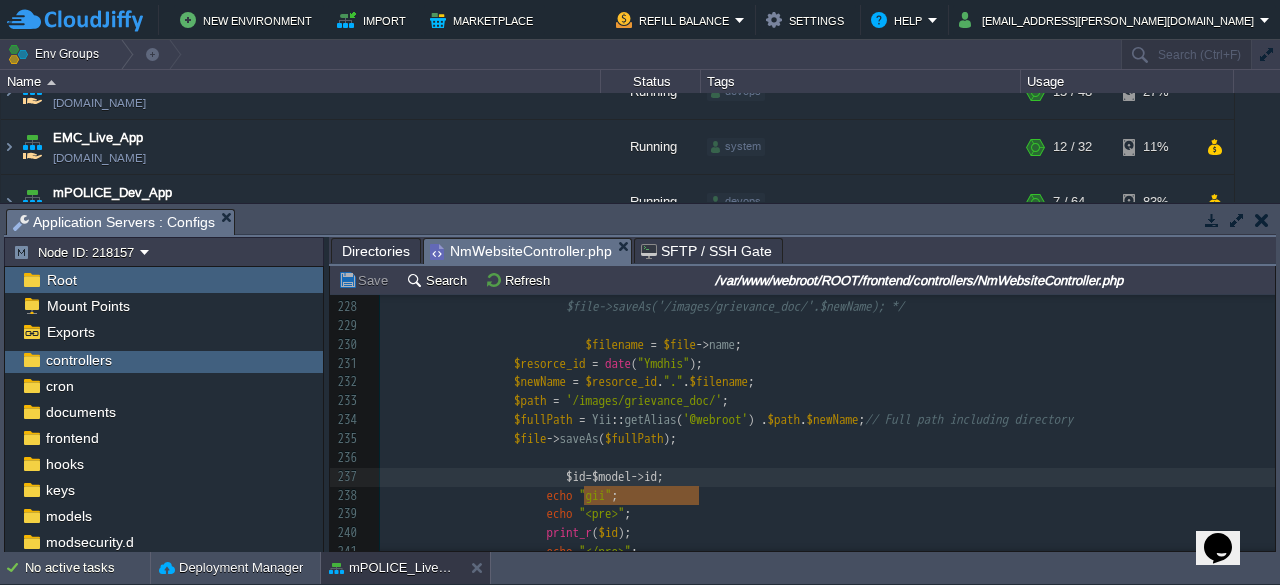 type on "$id=$model->id;" 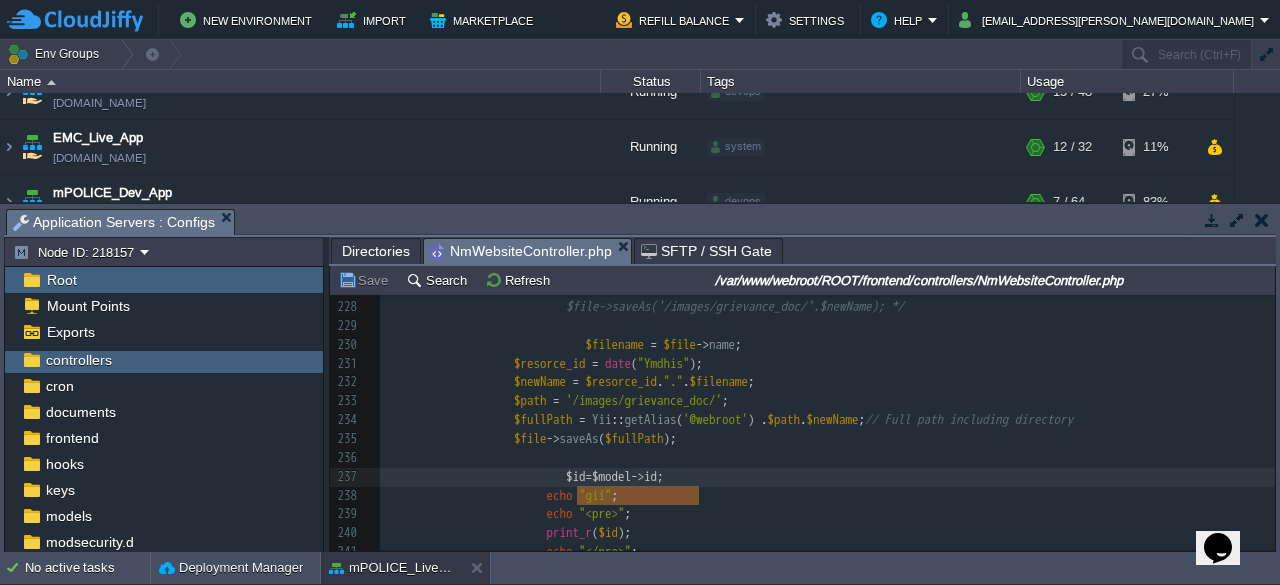 scroll, scrollTop: 4270, scrollLeft: 0, axis: vertical 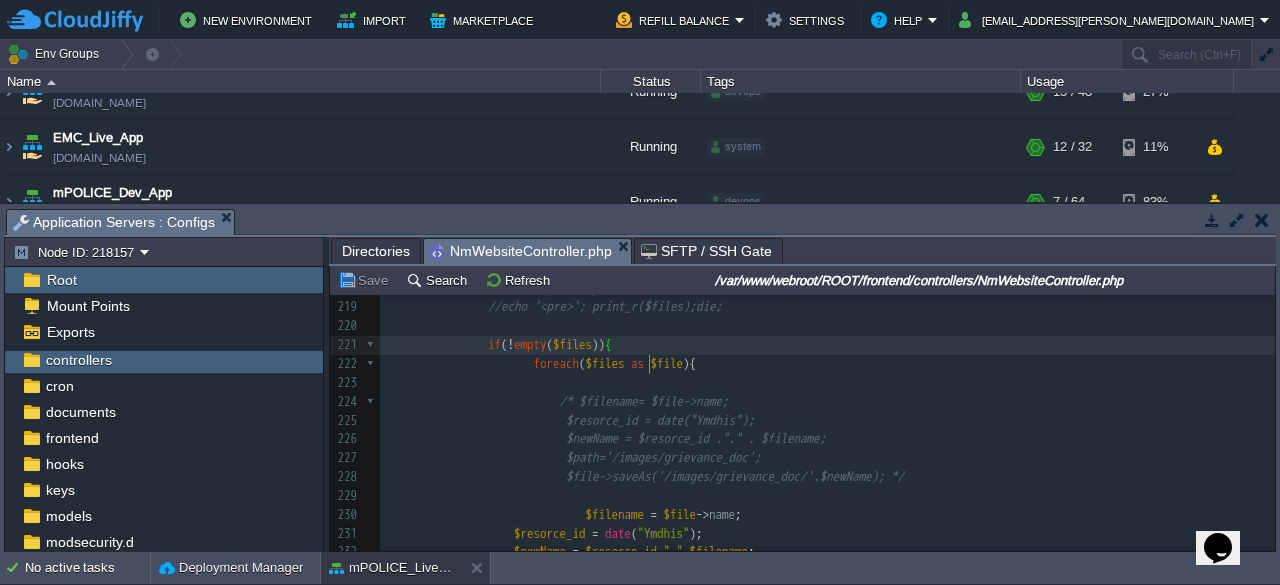click on "{" at bounding box center (608, 344) 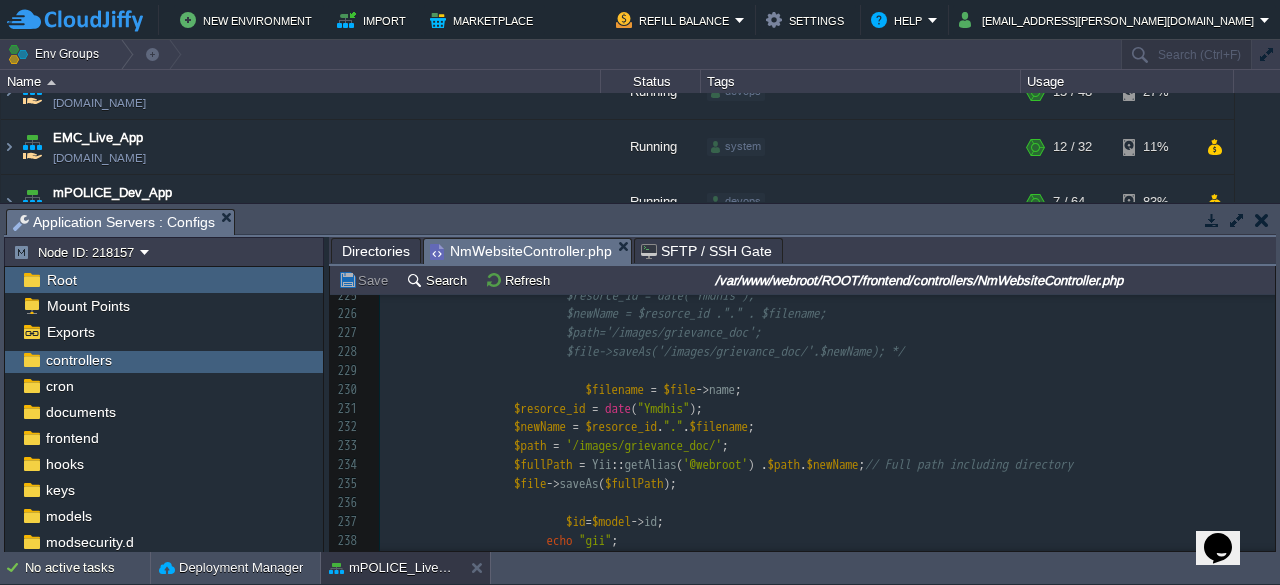 scroll, scrollTop: 4319, scrollLeft: 0, axis: vertical 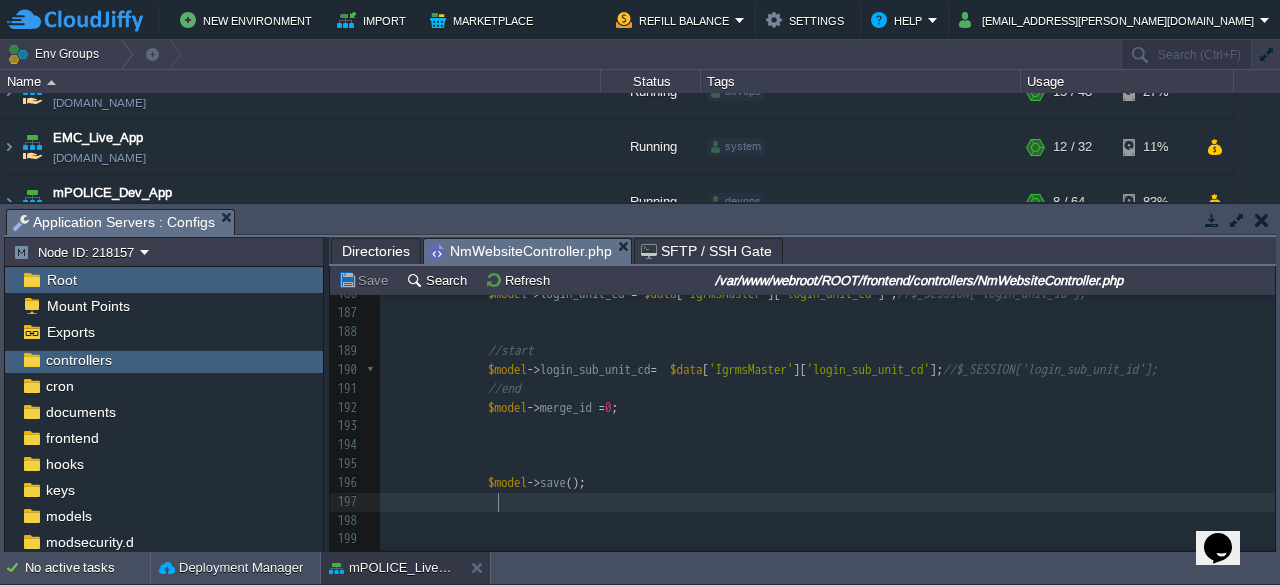 click at bounding box center [827, 502] 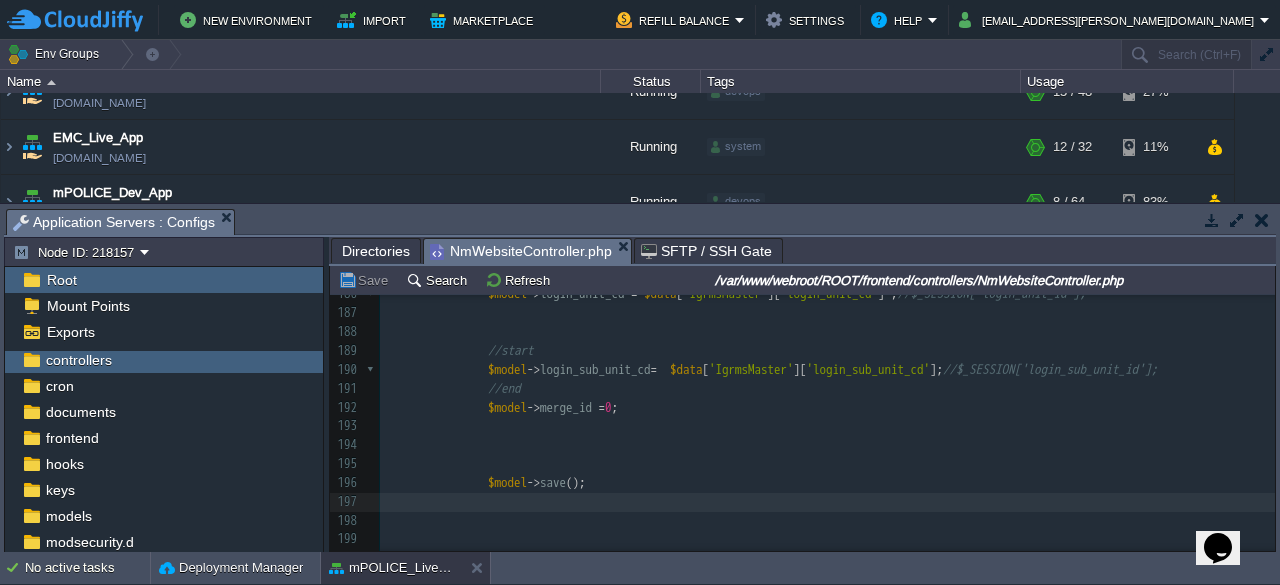 paste on ";" 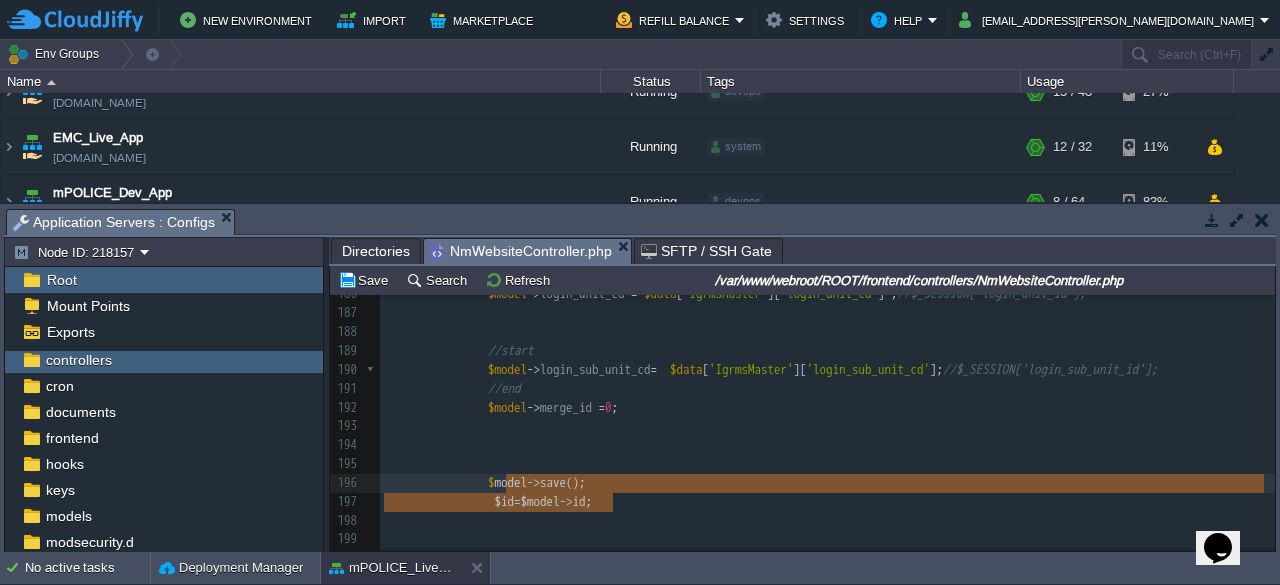 type on "$model->save();
$id=$model->id;" 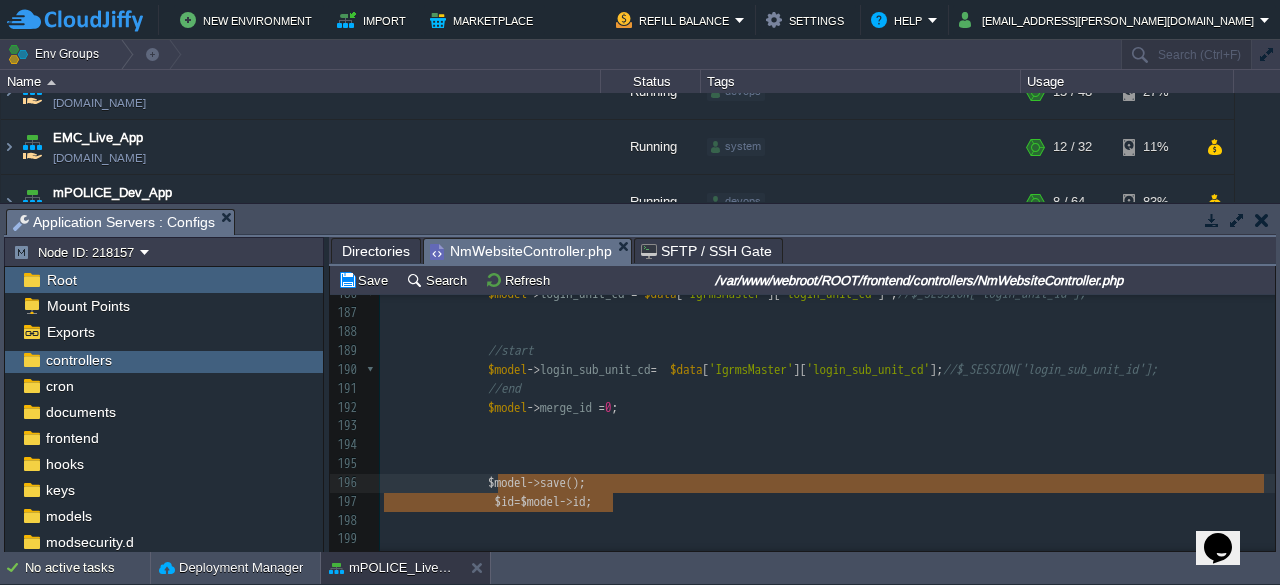 drag, startPoint x: 614, startPoint y: 503, endPoint x: 498, endPoint y: 482, distance: 117.88554 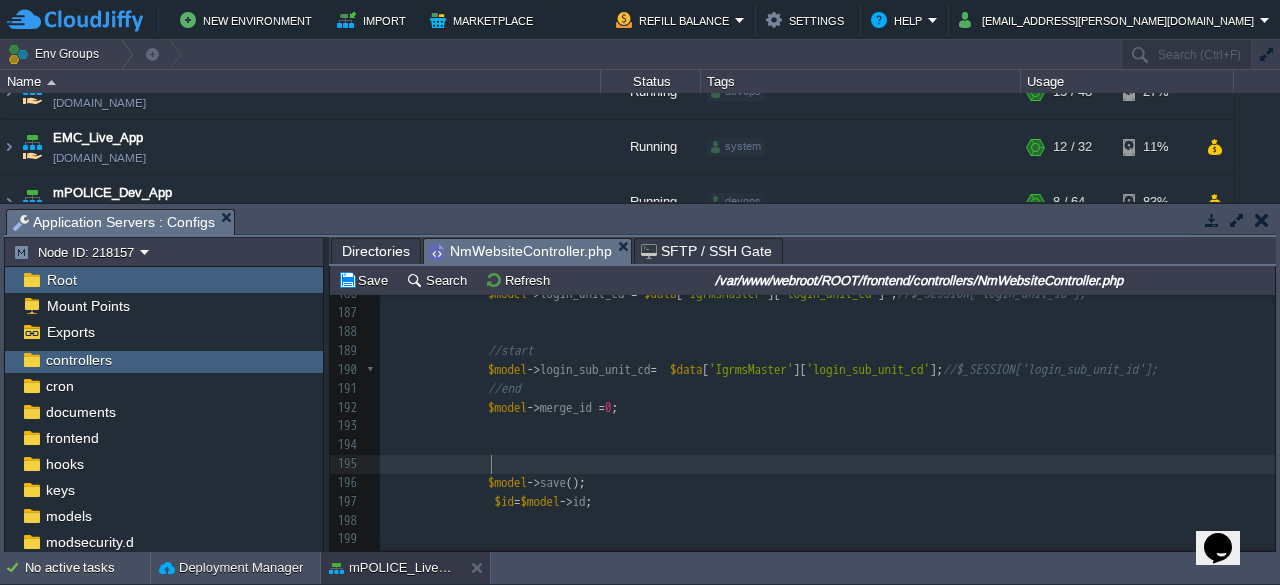 click at bounding box center [827, 464] 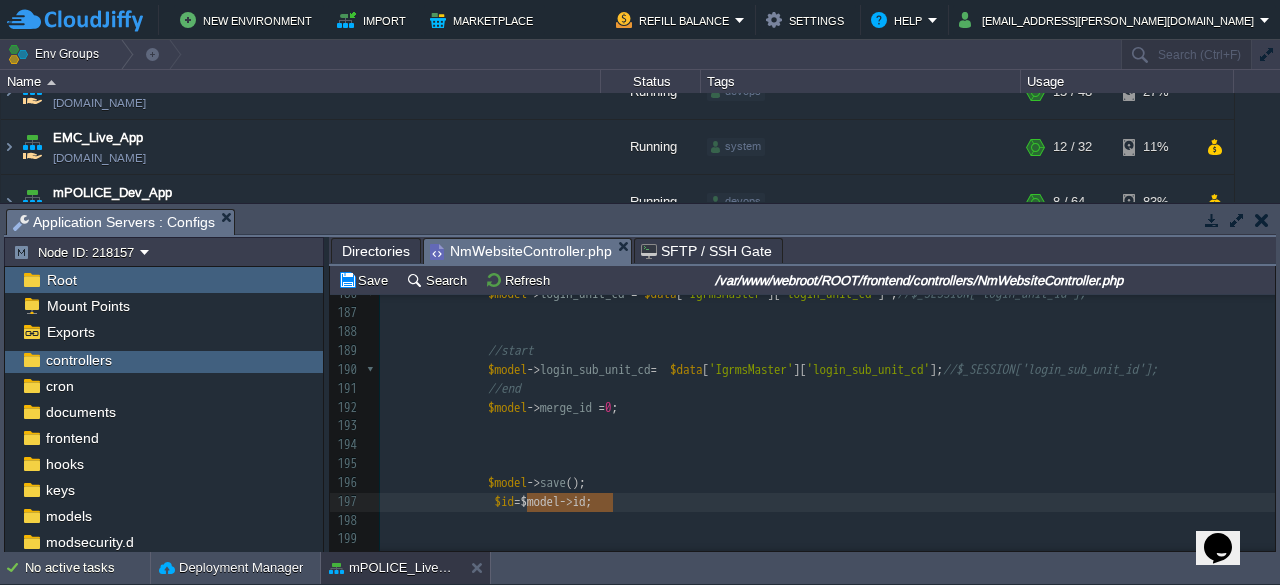 type on "$id=$model->id;" 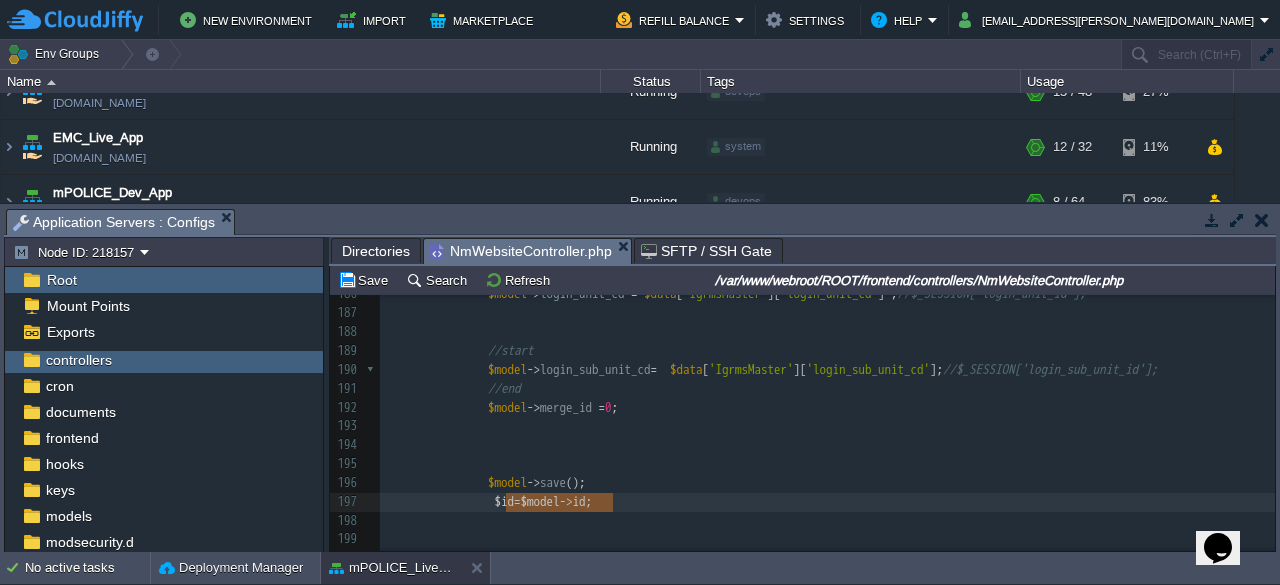 drag, startPoint x: 613, startPoint y: 503, endPoint x: 504, endPoint y: 510, distance: 109.22454 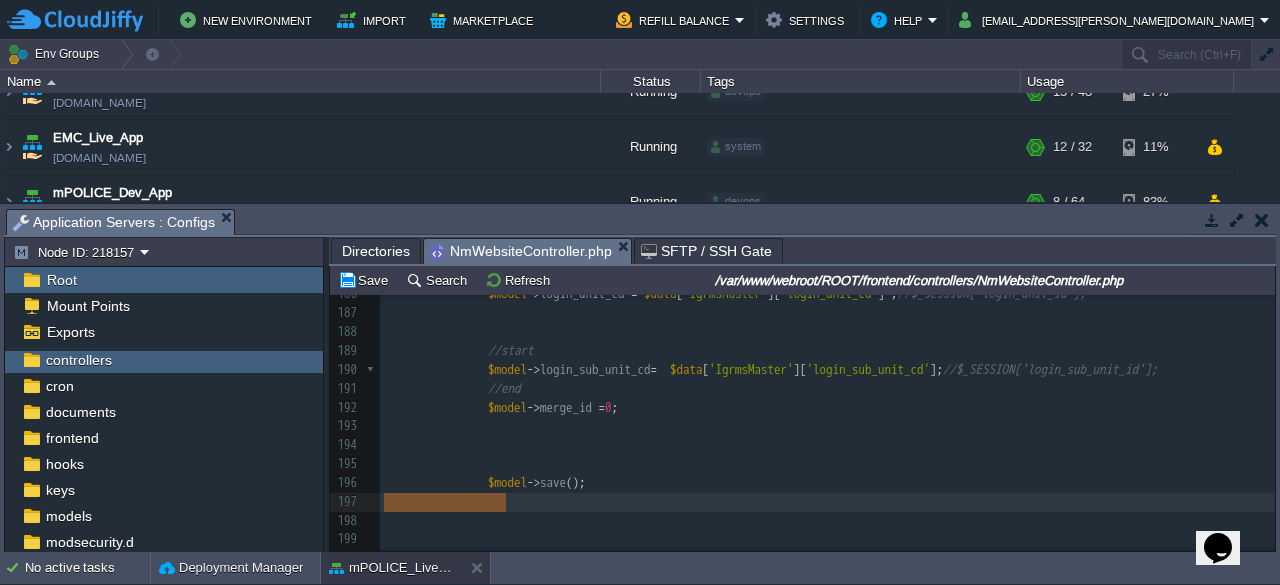 drag, startPoint x: 515, startPoint y: 499, endPoint x: 372, endPoint y: 497, distance: 143.01399 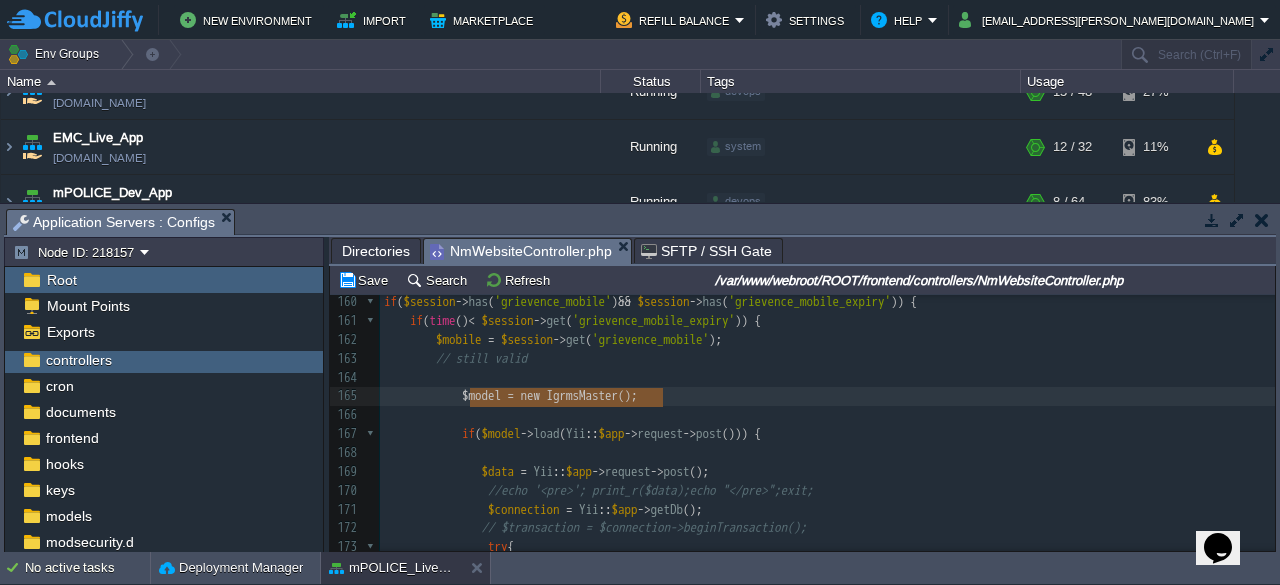 type on "$model = new IgrmsMaster();" 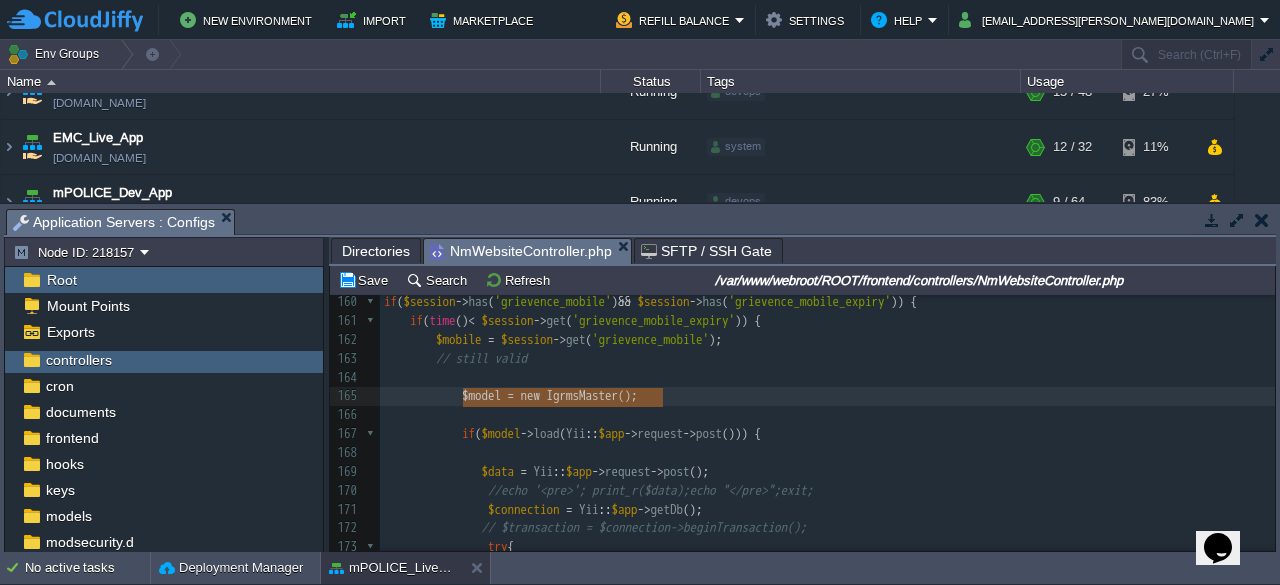 scroll, scrollTop: 2972, scrollLeft: 0, axis: vertical 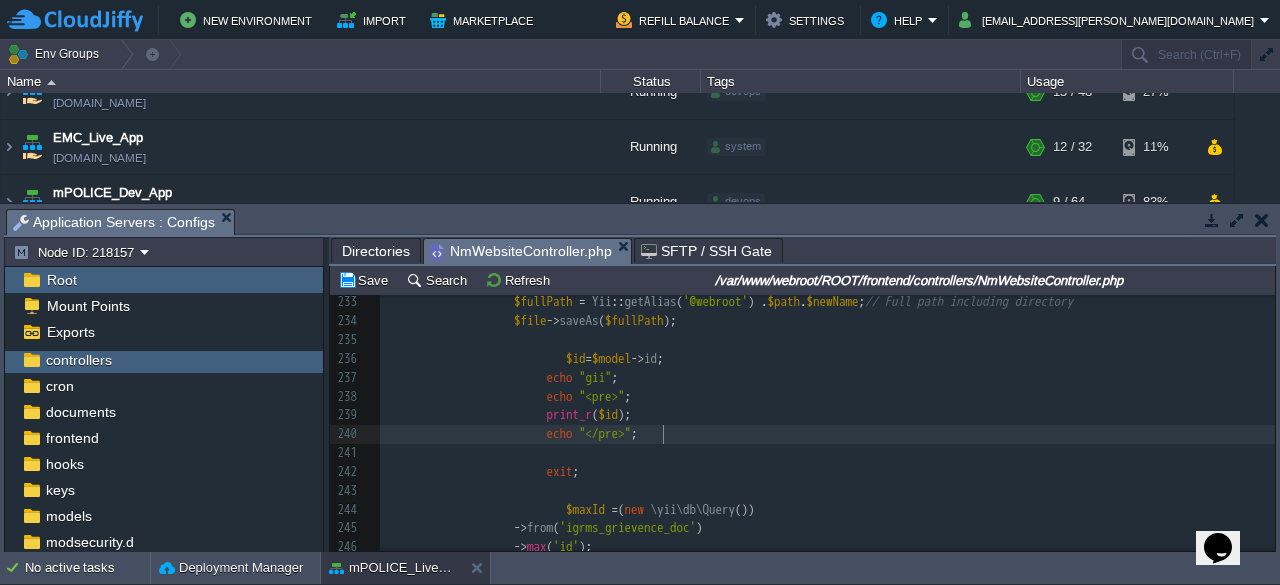 type on "</pre>";" 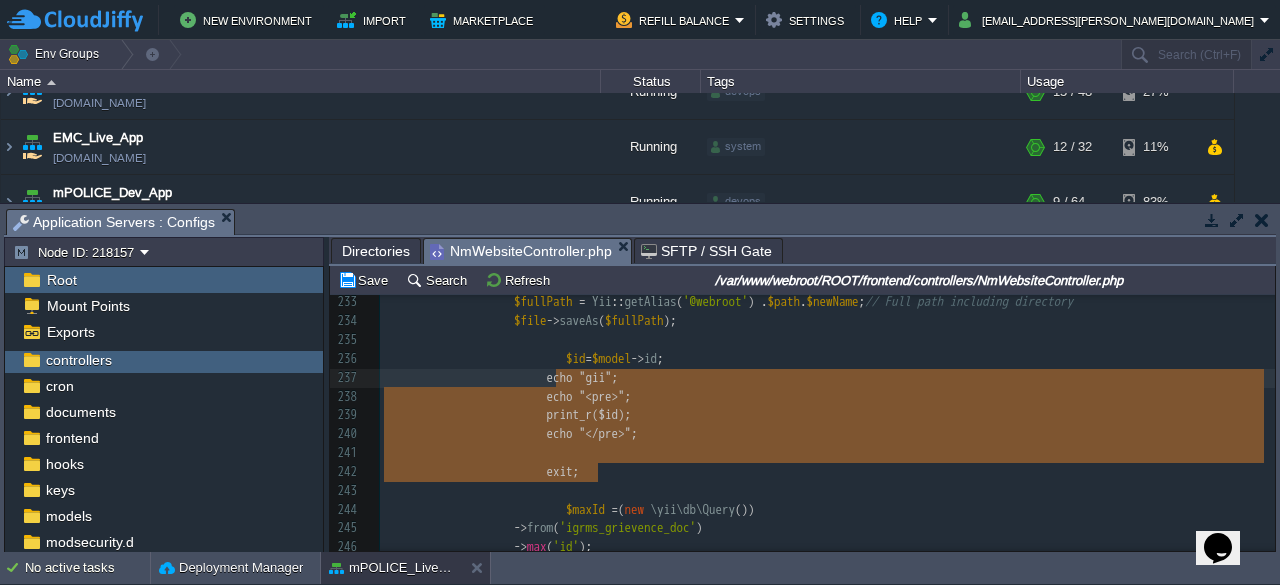 type on "echo "gii";
echo "<pre>";
print_r($id);
echo "</pre>";
exit;" 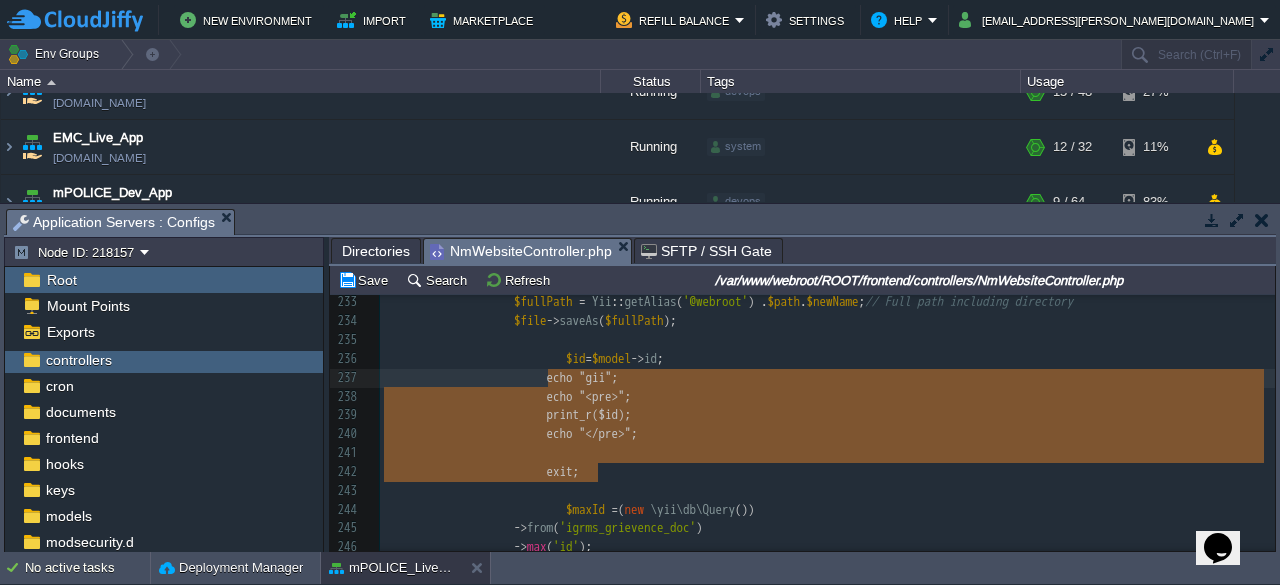 drag, startPoint x: 600, startPoint y: 473, endPoint x: 551, endPoint y: 382, distance: 103.35376 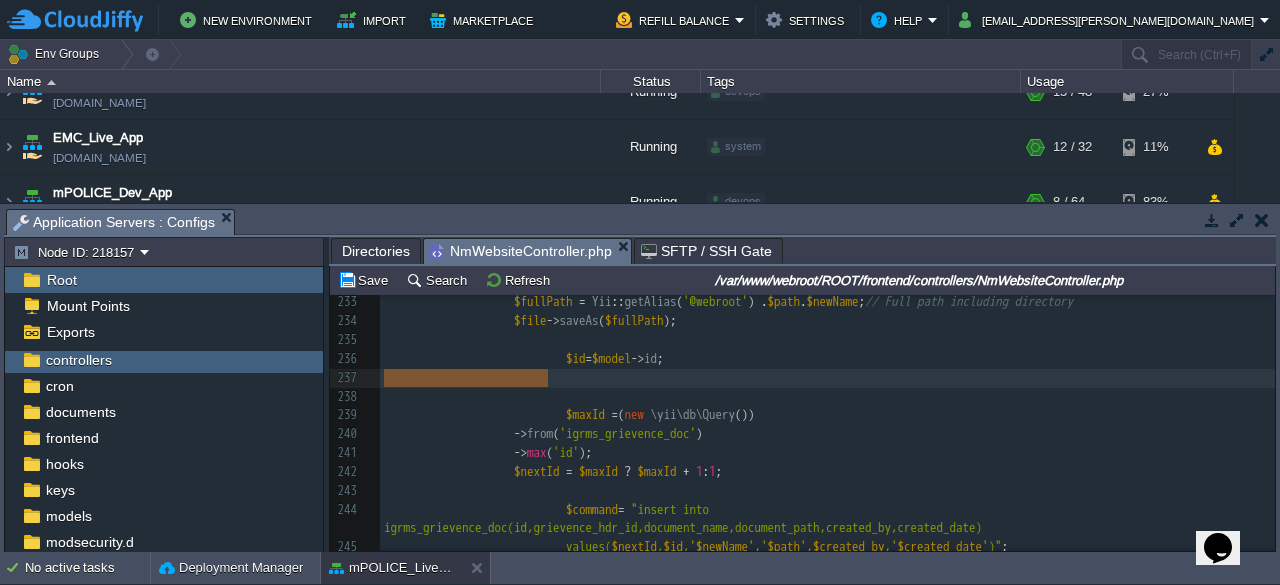 drag, startPoint x: 574, startPoint y: 383, endPoint x: 380, endPoint y: 378, distance: 194.06442 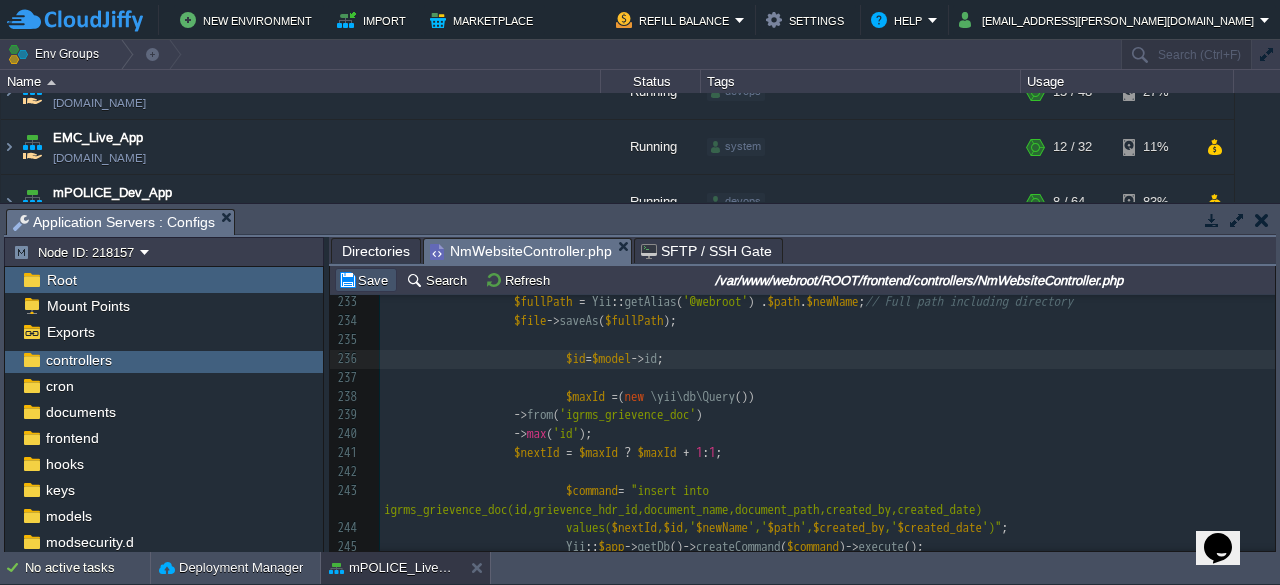 click on "Save" at bounding box center [366, 280] 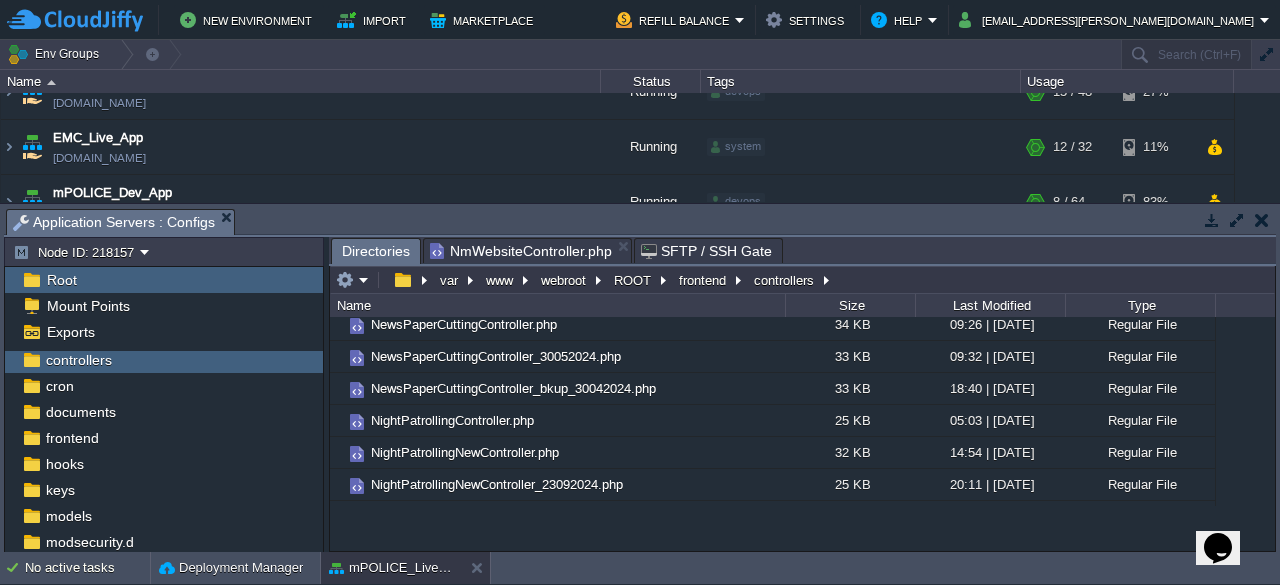 click on "Directories" at bounding box center (376, 251) 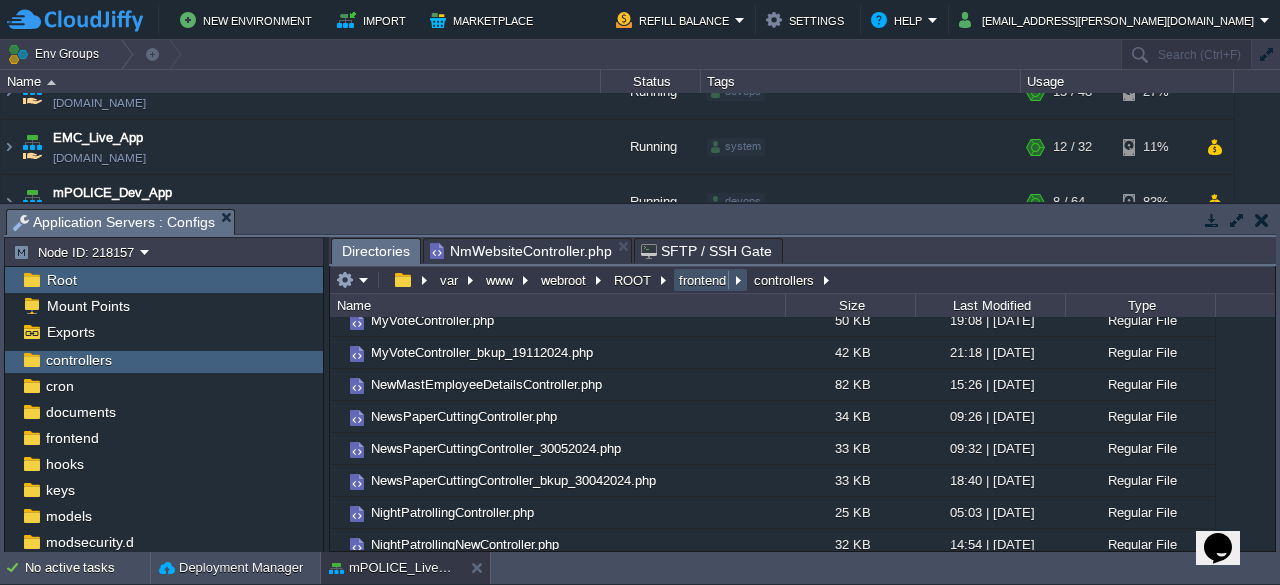 click on "frontend" at bounding box center (703, 280) 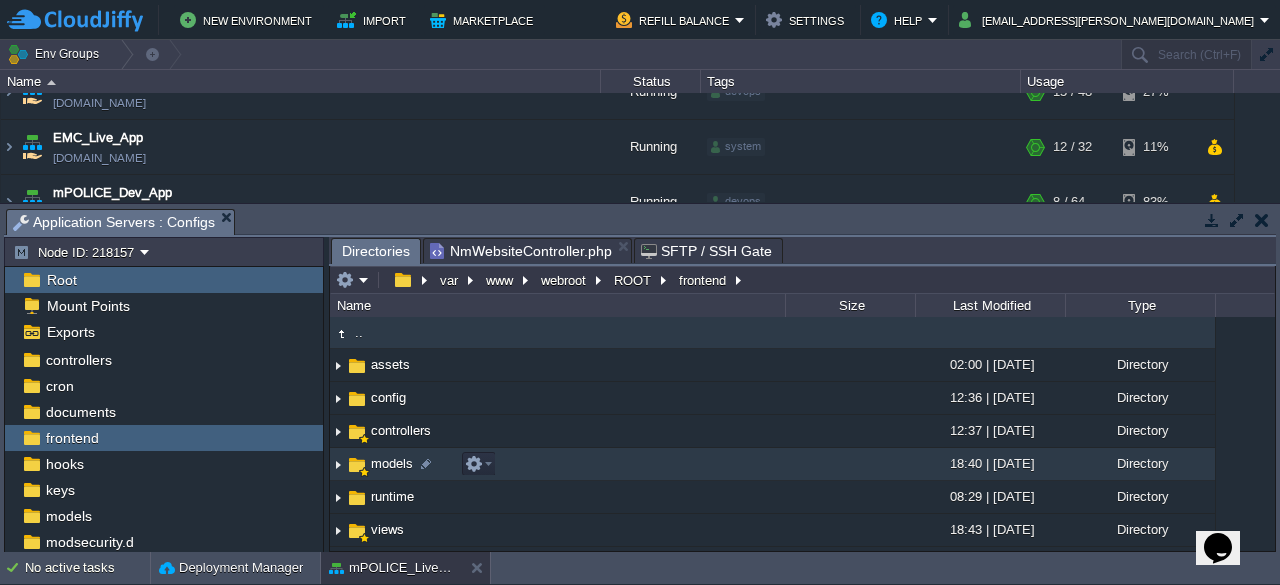 click on "models" at bounding box center [392, 463] 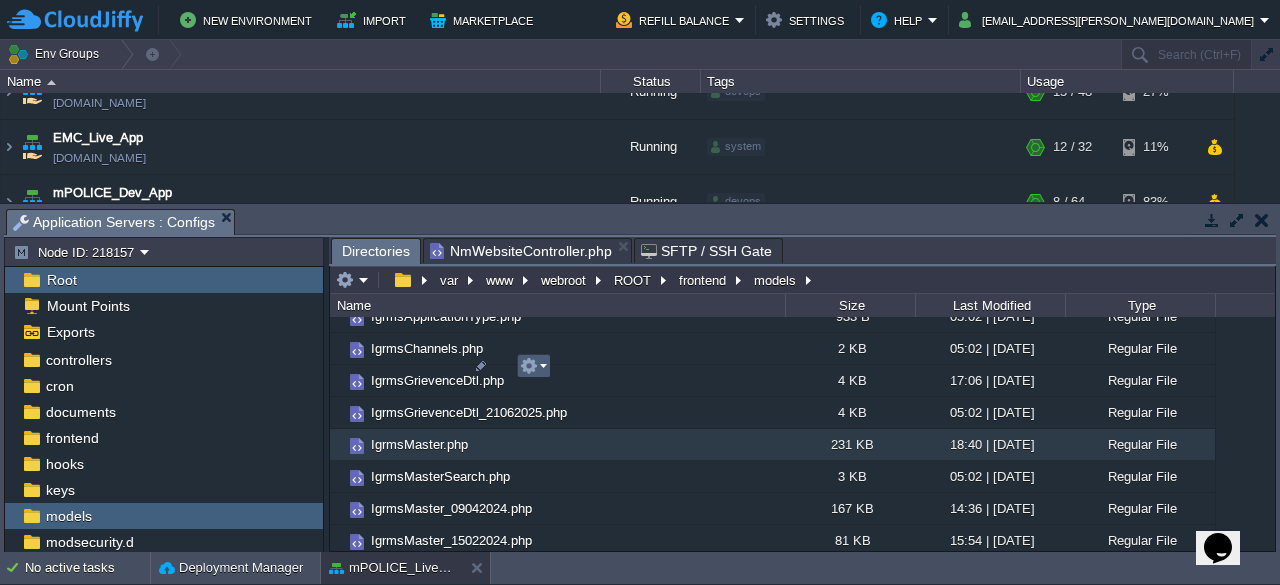 click at bounding box center [533, 366] 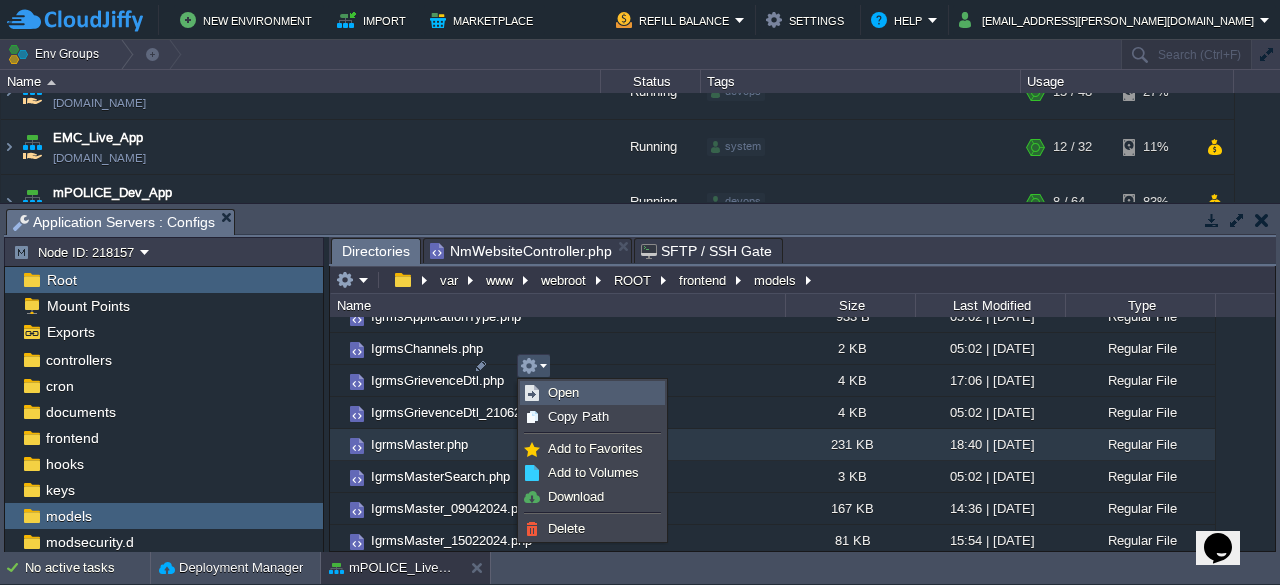 click on "Open" at bounding box center (592, 393) 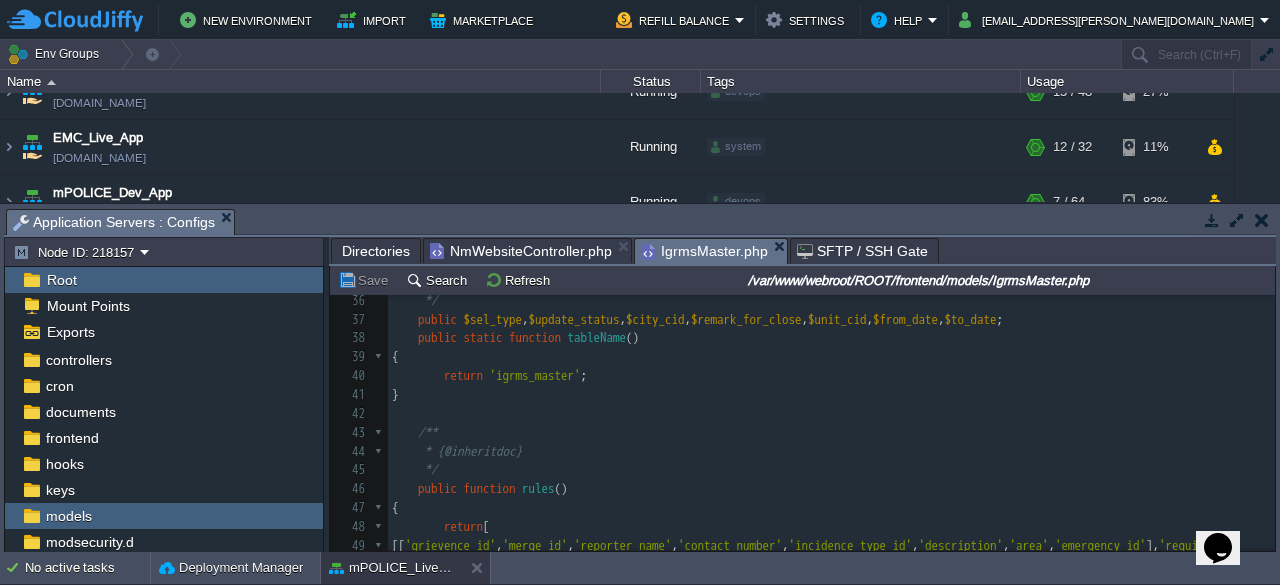 scroll, scrollTop: 703, scrollLeft: 0, axis: vertical 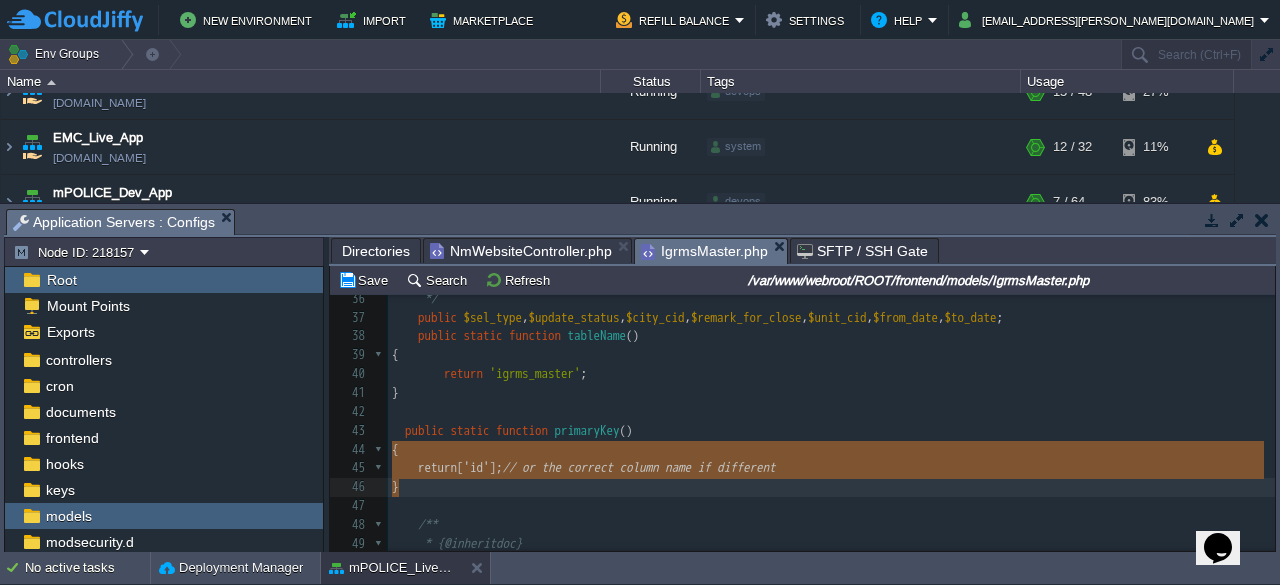 drag, startPoint x: 391, startPoint y: 453, endPoint x: 407, endPoint y: 485, distance: 35.77709 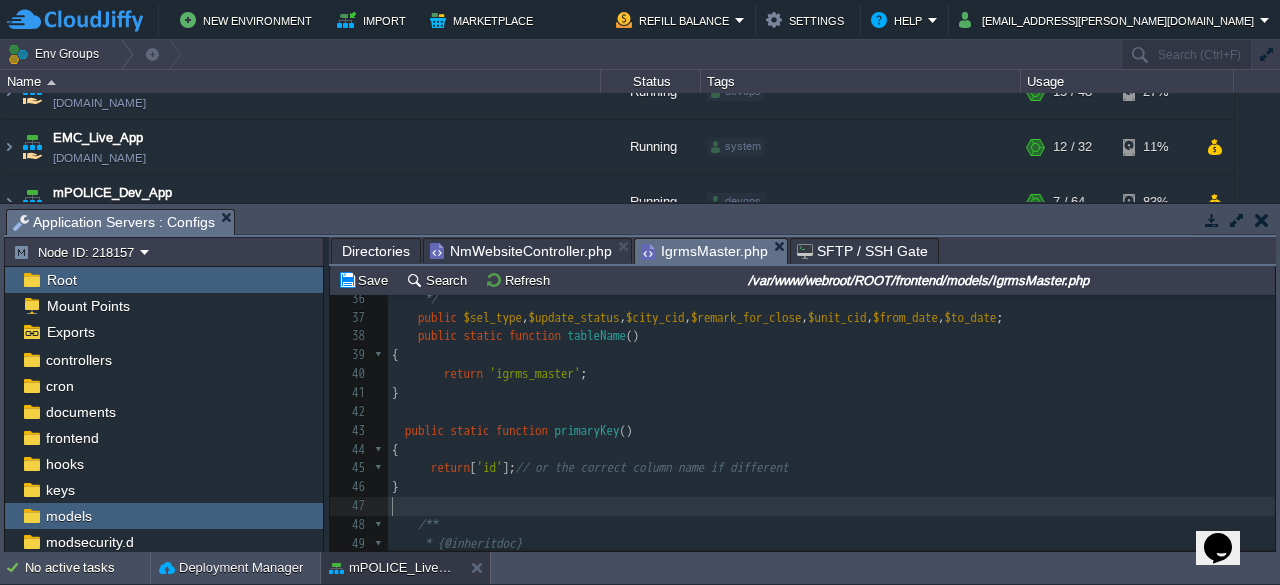 click on "​" at bounding box center (831, 506) 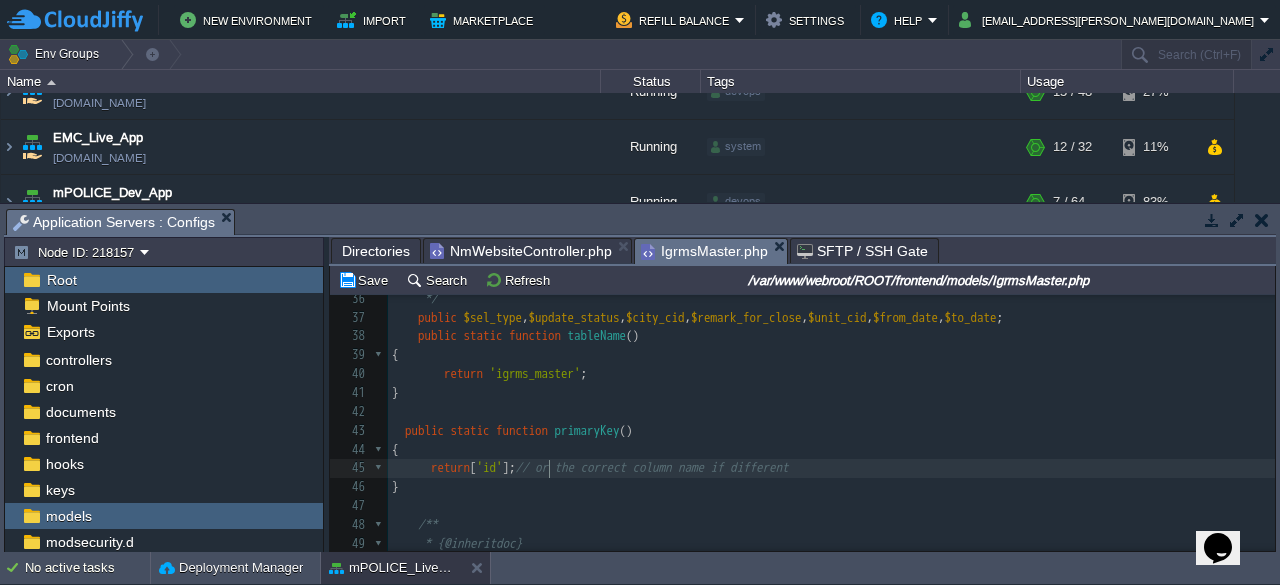 click on "// or the correct column name if different" at bounding box center [652, 467] 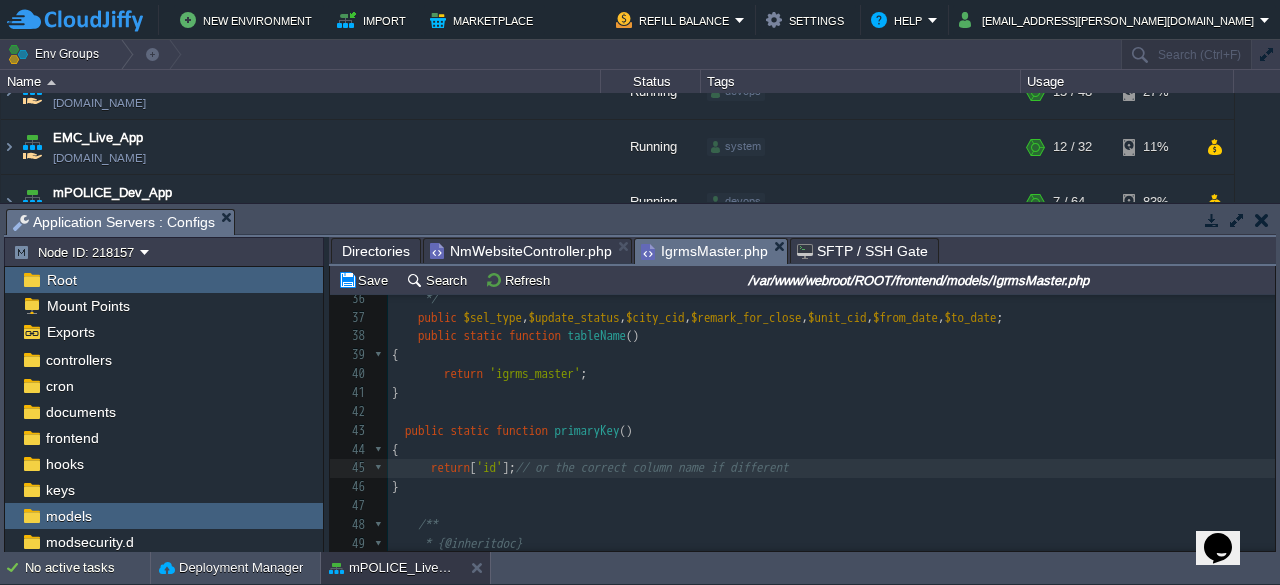 type on "/ or the correct column name if different" 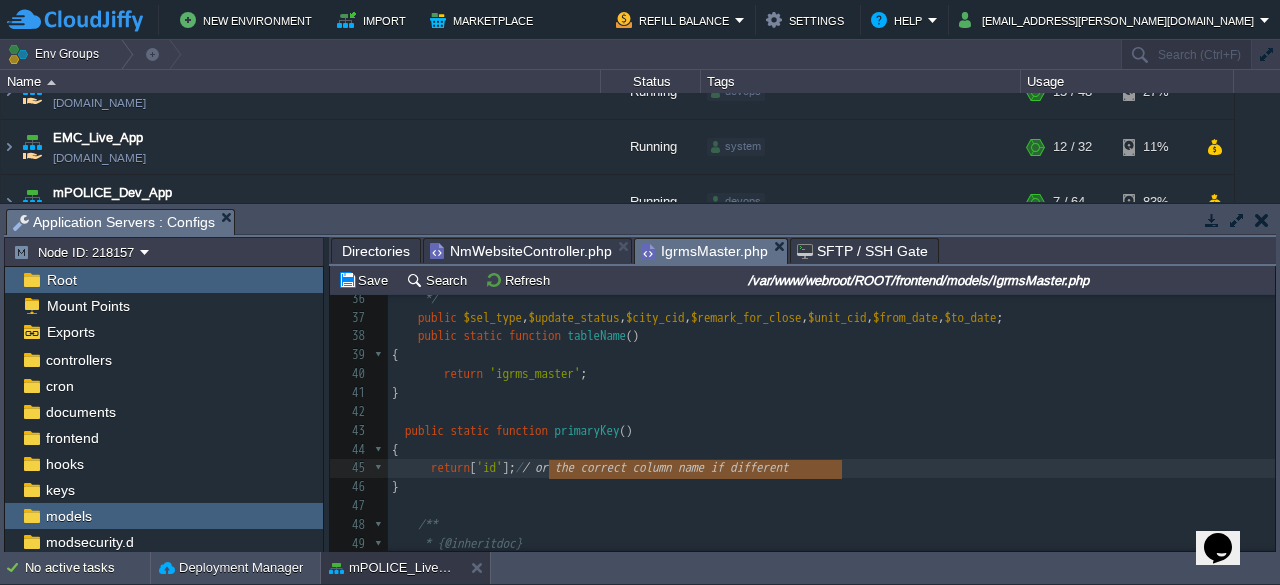 type 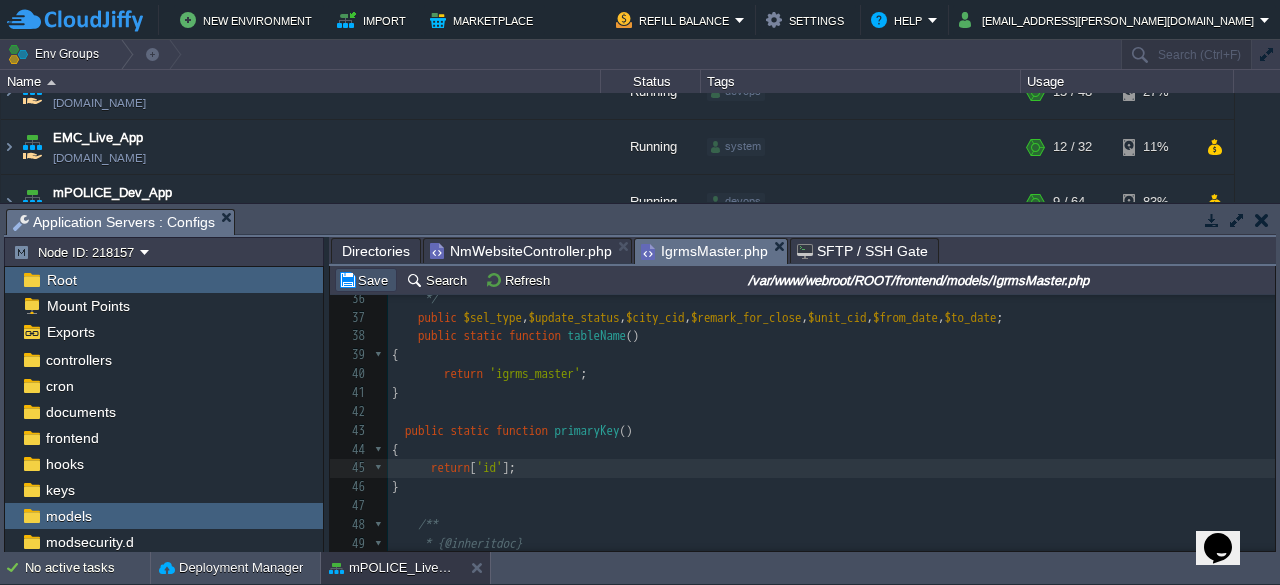 click on "Save" at bounding box center (366, 280) 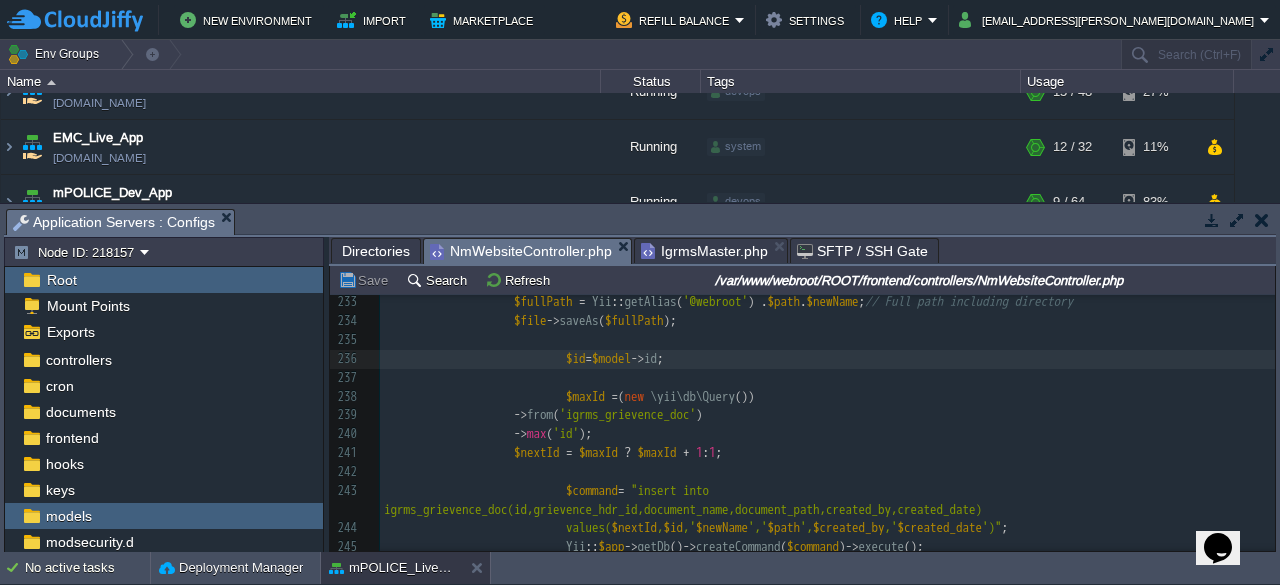 click on "NmWebsiteController.php" at bounding box center [521, 251] 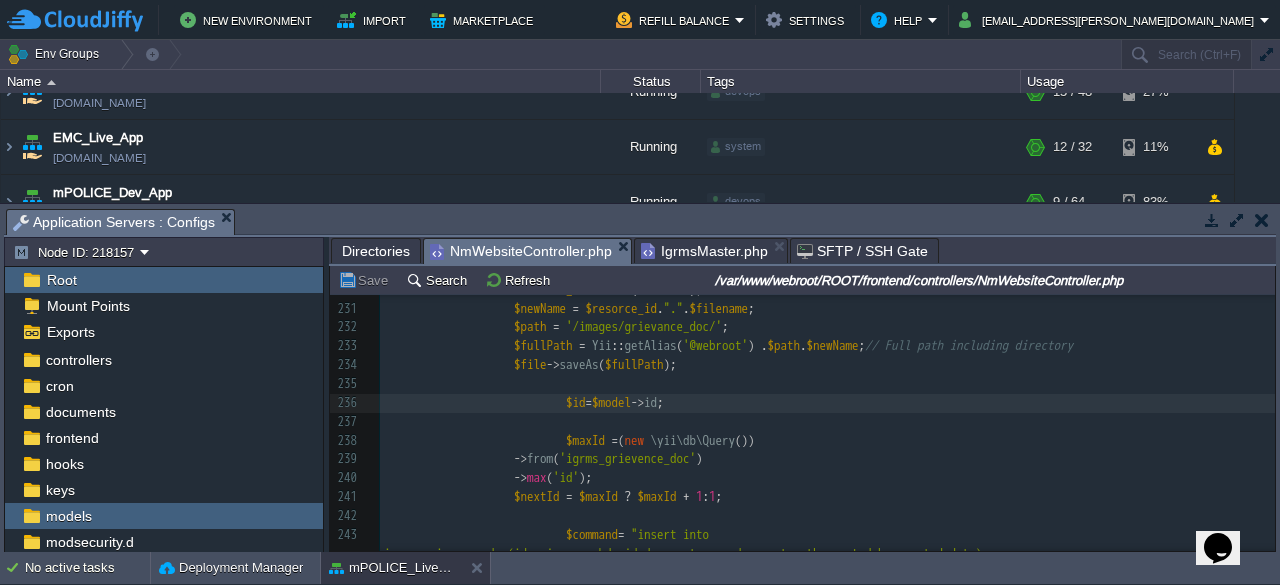 scroll, scrollTop: 4428, scrollLeft: 0, axis: vertical 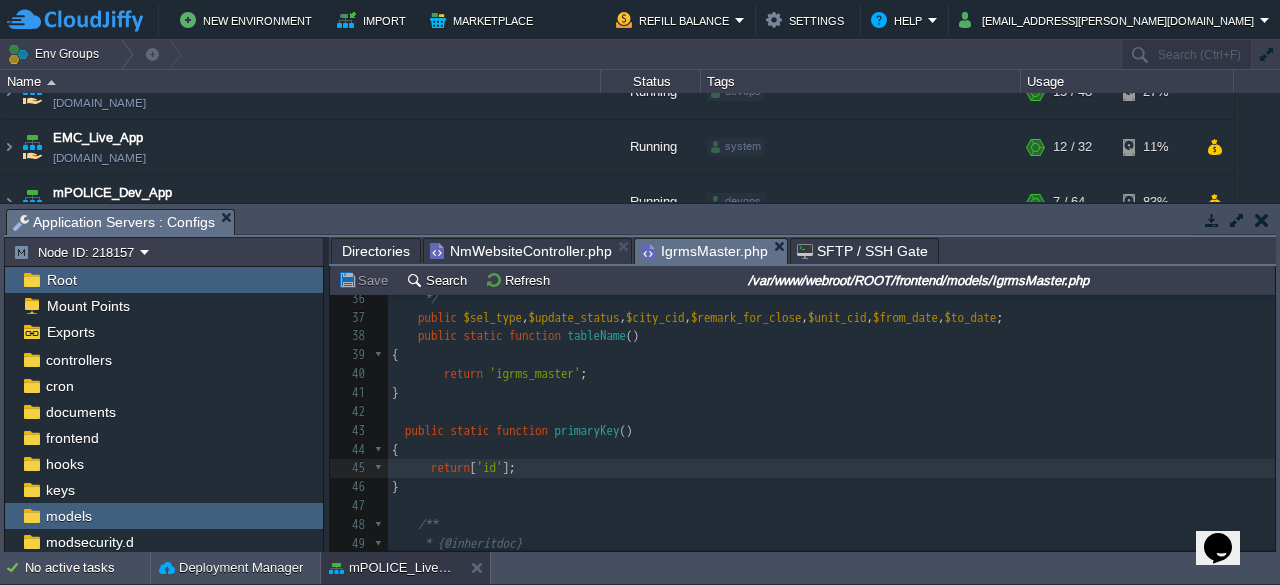 click on "IgrmsMaster.php" at bounding box center (704, 251) 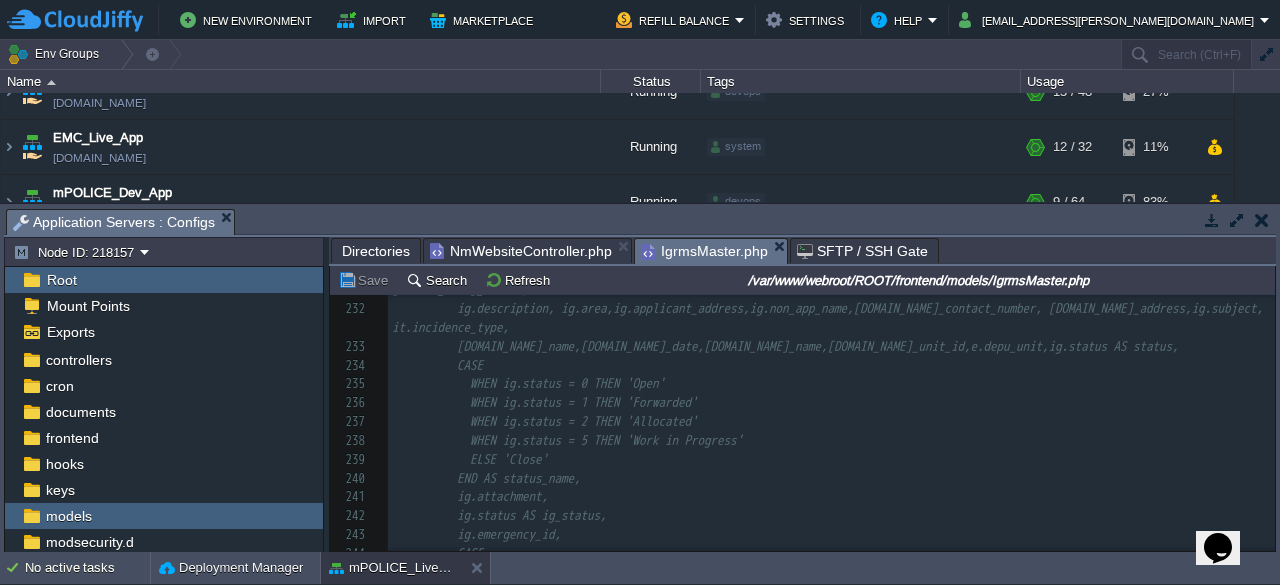 click on "Save" at bounding box center [366, 280] 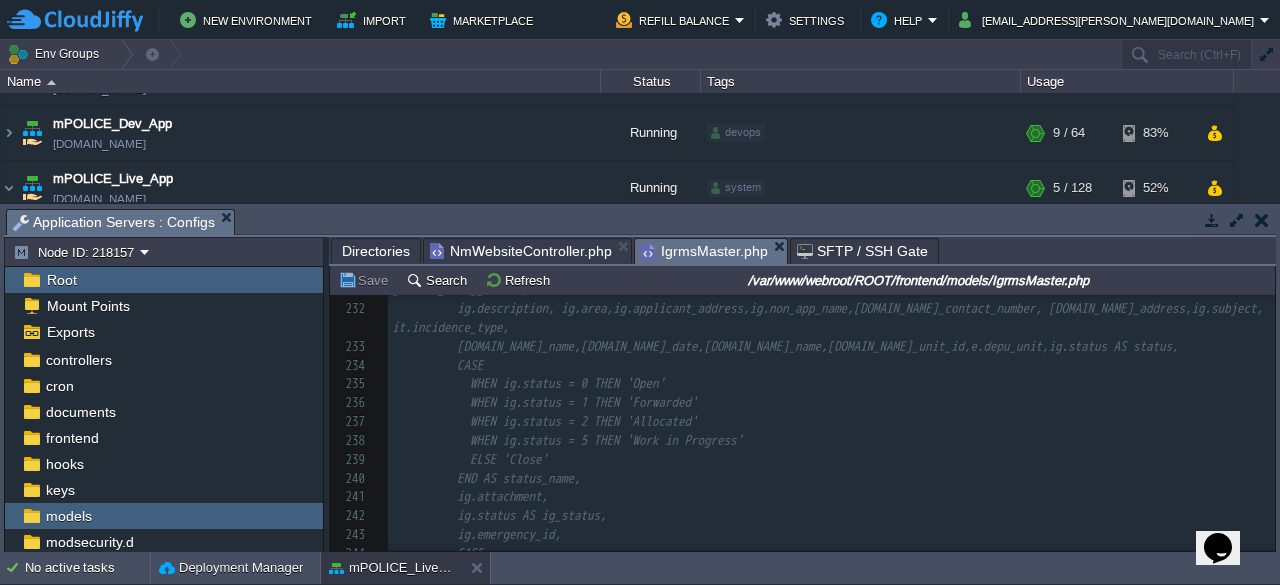 scroll, scrollTop: 4305, scrollLeft: 0, axis: vertical 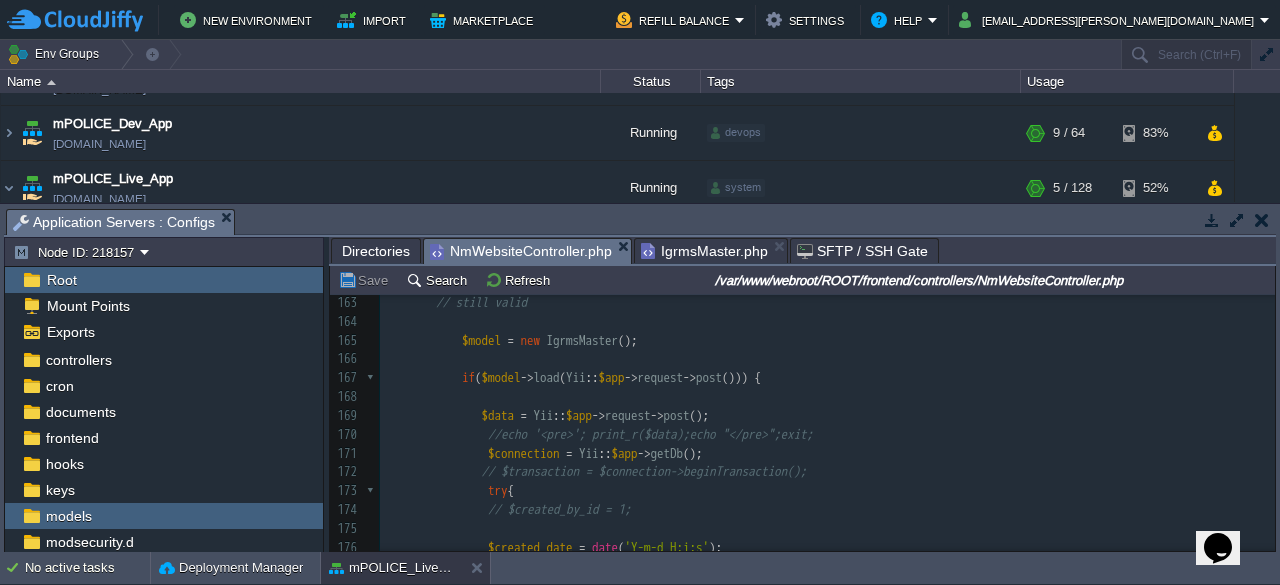 click on "NmWebsiteController.php" at bounding box center (521, 251) 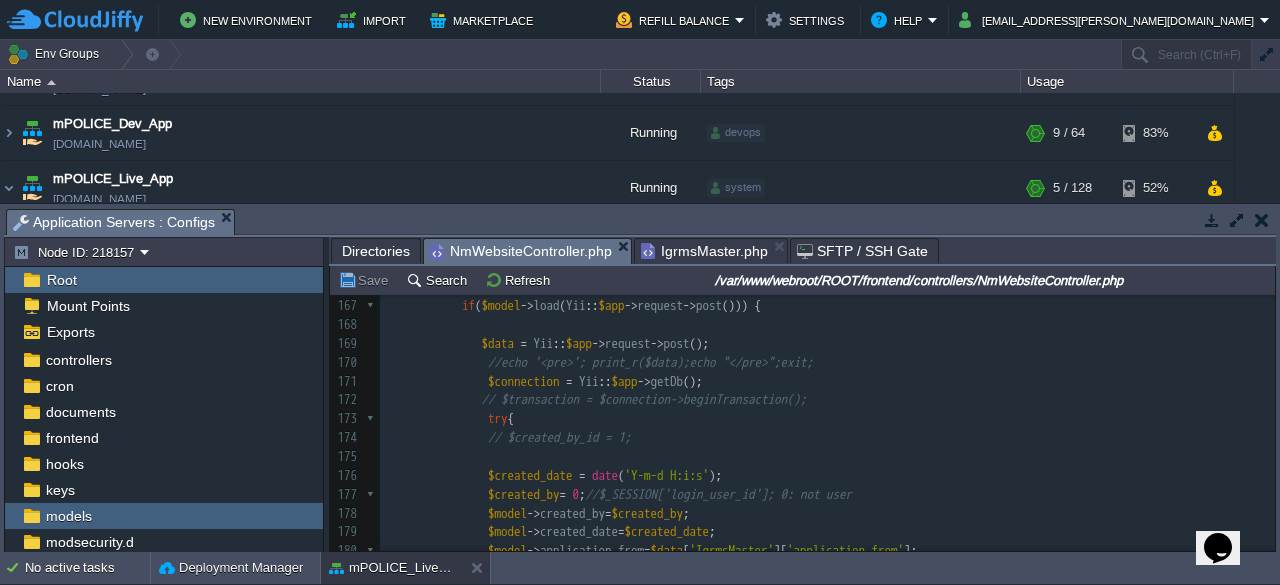 scroll, scrollTop: 3188, scrollLeft: 0, axis: vertical 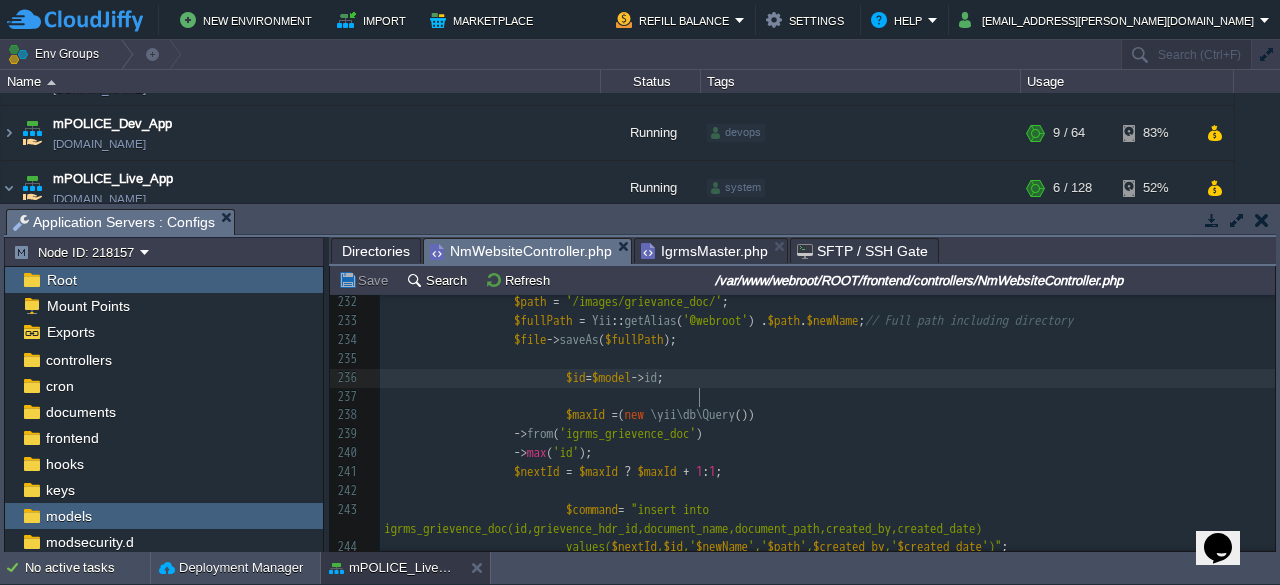 click on "xxxxxxxxxx   205                 $tran_no   =   $trand_data [ 0 ][ 'app_id' ]; 206                    $inci_typ   =   $model -> getIncidentType ( $data [ 'IgrmsMaster' ][ 'incidence_type_id' ])[ 0 ][ 'incidence_type' ]; 207                   $message   =   $data [ 'IgrmsMaster' ][ 'reporter_name' ]. ", Your Application For " . $inci_typ . "   is Registered as APL No. " . $tran_no . "   on " . $created_dt  ; 208             209                   if ( $data [ 'IgrmsMaster' ][ 'contact_number' ] != "" ) 210                  { 211                       Yii :: $app -> MessageComponent -> send_message ( $data [ 'IgrmsMaster' ][ 'contact_number' ], $message ,  null ,  1 , 1010101010 );  212                       213                  } 214                    215                   $files   =   UploadedFile :: getInstances ( $model ,  'attachment' ); 216                   217                  // echo '<pre>'; print_r($files); 218      219      !" at bounding box center [827, 246] 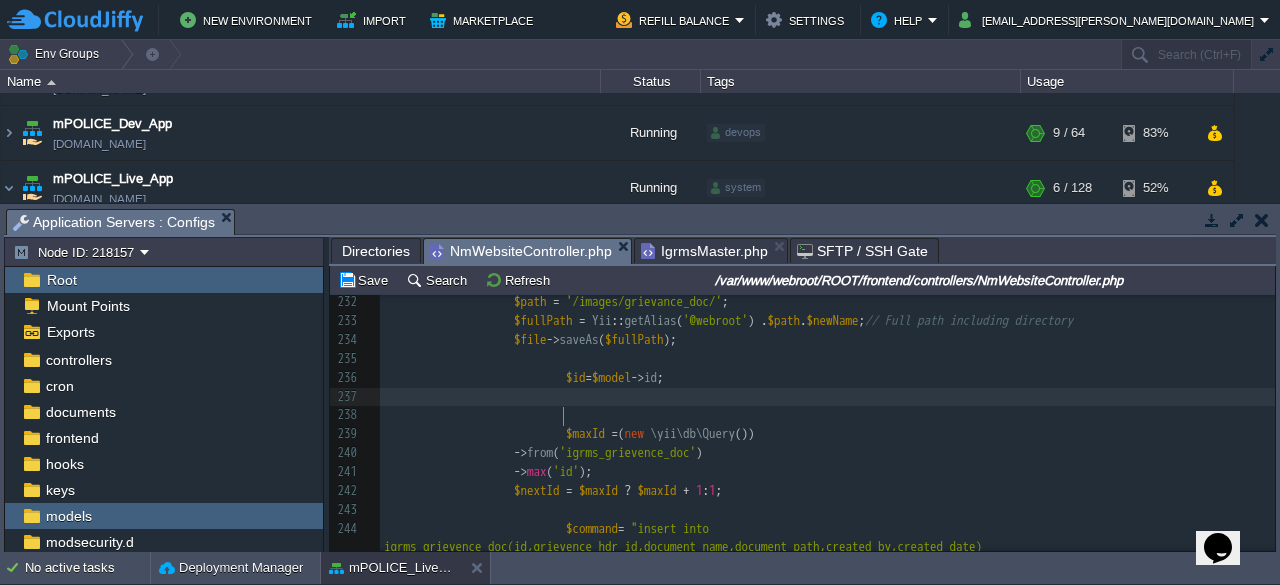paste 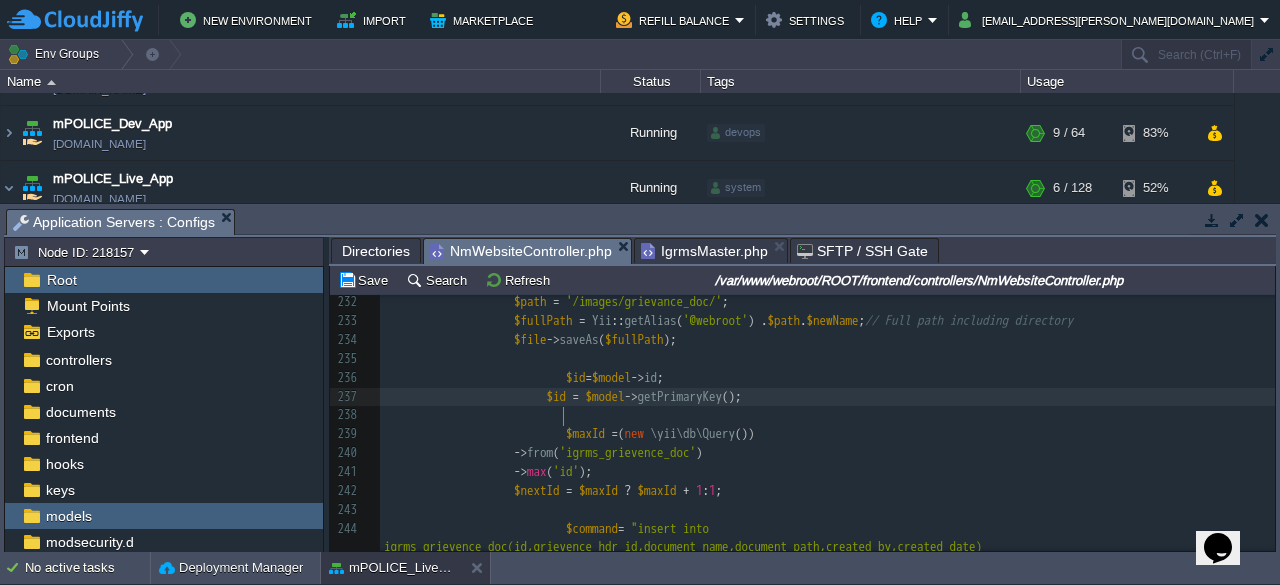 click at bounding box center [465, 396] 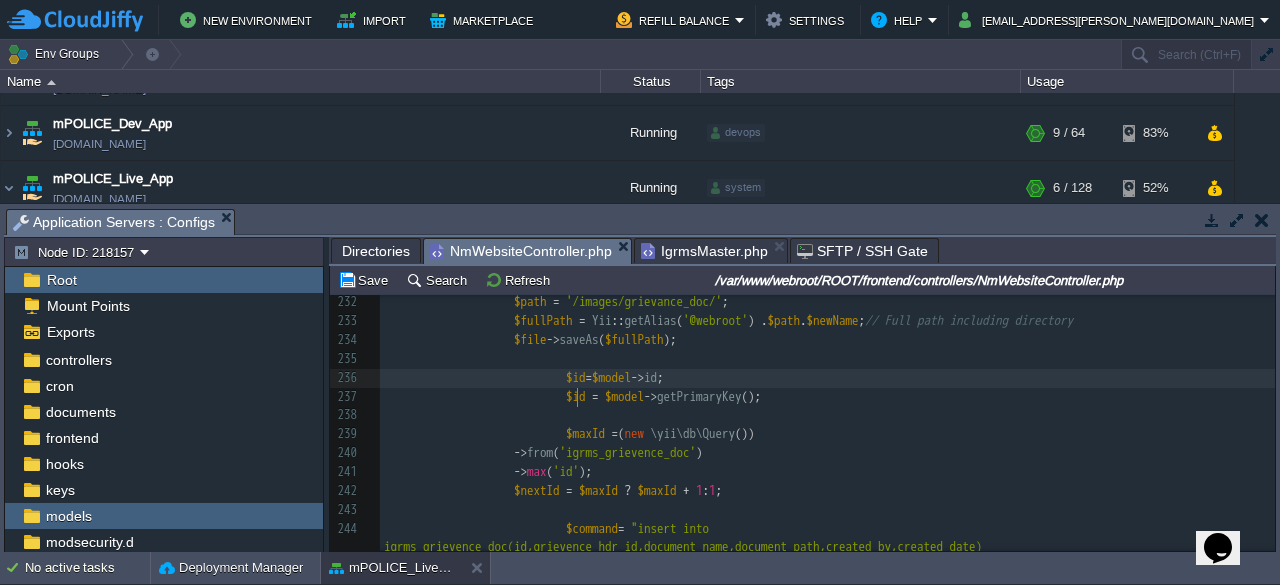 click on "xxxxxxxxxx   205                 $tran_no   =   $trand_data [ 0 ][ 'app_id' ]; 206                    $inci_typ   =   $model -> getIncidentType ( $data [ 'IgrmsMaster' ][ 'incidence_type_id' ])[ 0 ][ 'incidence_type' ]; 207                   $message   =   $data [ 'IgrmsMaster' ][ 'reporter_name' ]. ", Your Application For " . $inci_typ . "   is Registered as APL No. " . $tran_no . "   on " . $created_dt  ; 208             209                   if ( $data [ 'IgrmsMaster' ][ 'contact_number' ] != "" ) 210                  { 211                       Yii :: $app -> MessageComponent -> send_message ( $data [ 'IgrmsMaster' ][ 'contact_number' ], $message ,  null ,  1 , 1010101010 );  212                       213                  } 214                    215                   $files   =   UploadedFile :: getInstances ( $model ,  'attachment' ); 216                   217                  // echo '<pre>'; print_r($files); 218      219      !" at bounding box center [827, 256] 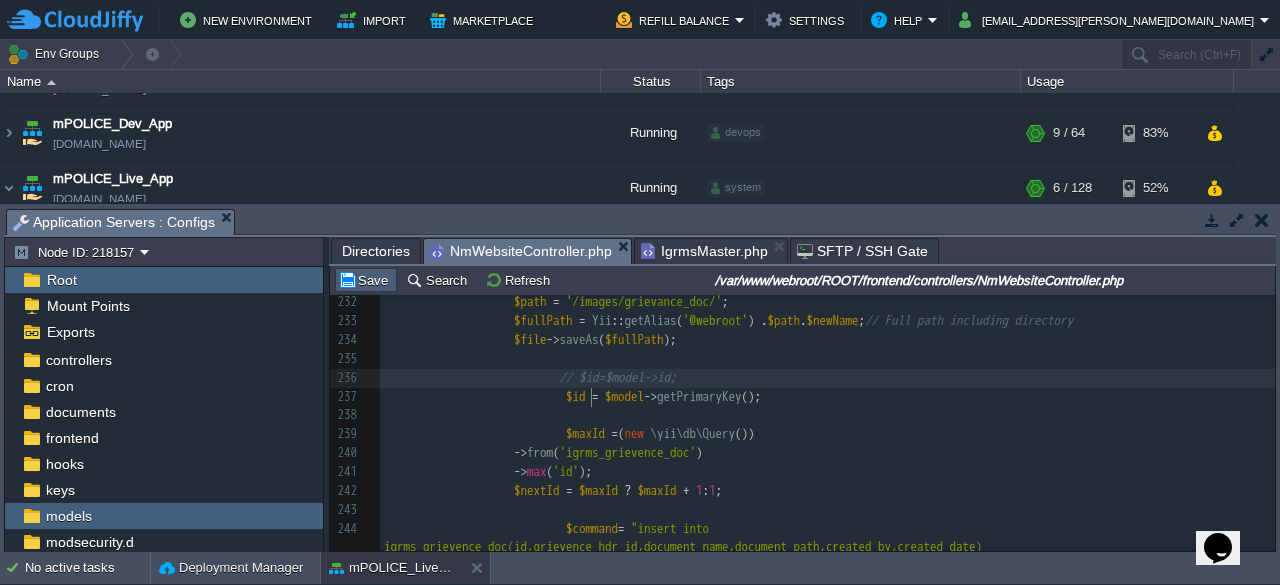type on "//" 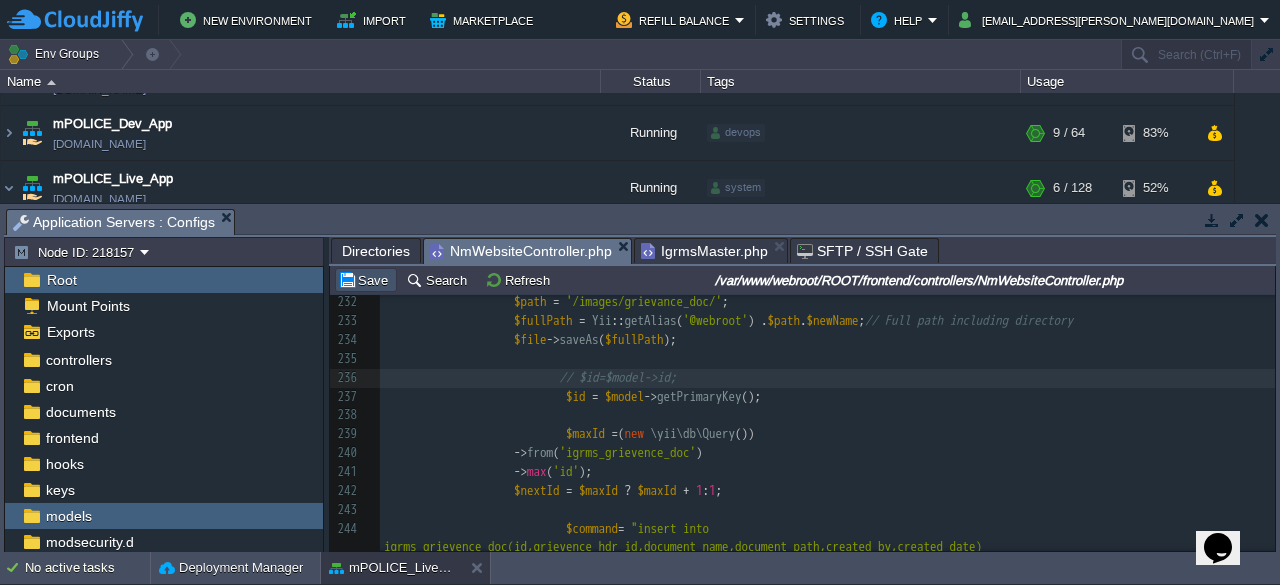 click on "Save" at bounding box center [366, 280] 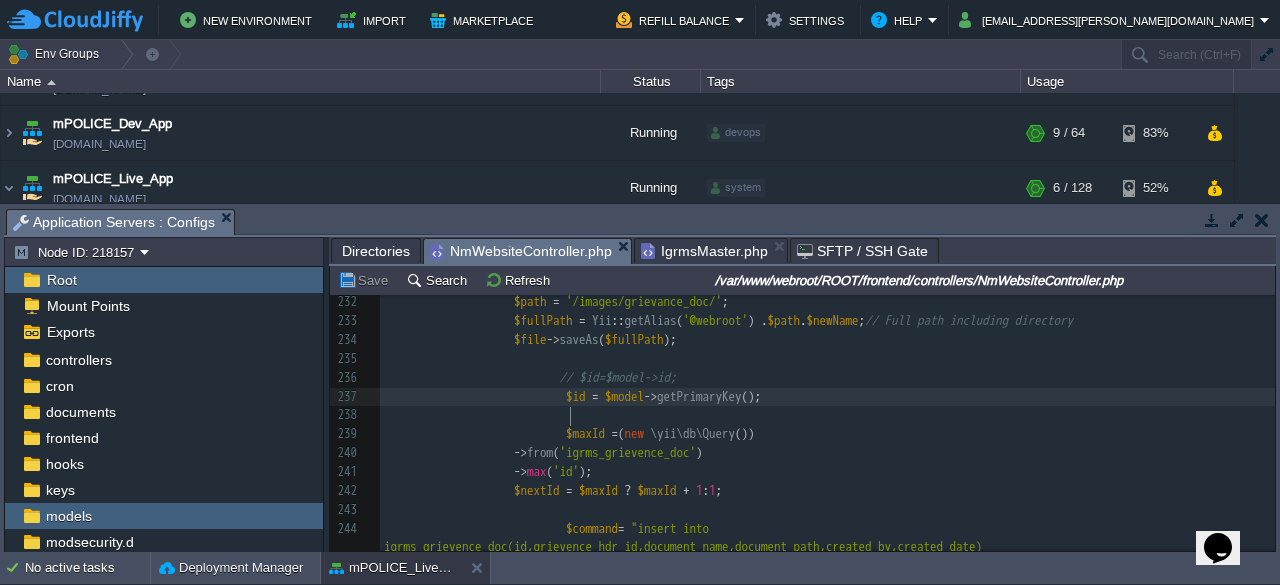 click on "xxxxxxxxxx   205                 $tran_no   =   $trand_data [ 0 ][ 'app_id' ]; 206                    $inci_typ   =   $model -> getIncidentType ( $data [ 'IgrmsMaster' ][ 'incidence_type_id' ])[ 0 ][ 'incidence_type' ]; 207                   $message   =   $data [ 'IgrmsMaster' ][ 'reporter_name' ]. ", Your Application For " . $inci_typ . "   is Registered as APL No. " . $tran_no . "   on " . $created_dt  ; 208             209                   if ( $data [ 'IgrmsMaster' ][ 'contact_number' ] != "" ) 210                  { 211                       Yii :: $app -> MessageComponent -> send_message ( $data [ 'IgrmsMaster' ][ 'contact_number' ], $message ,  null ,  1 , 1010101010 );  212                       213                  } 214                    215                   $files   =   UploadedFile :: getInstances ( $model ,  'attachment' ); 216                   217                  // echo '<pre>'; print_r($files); 218      219      !" at bounding box center (827, 256) 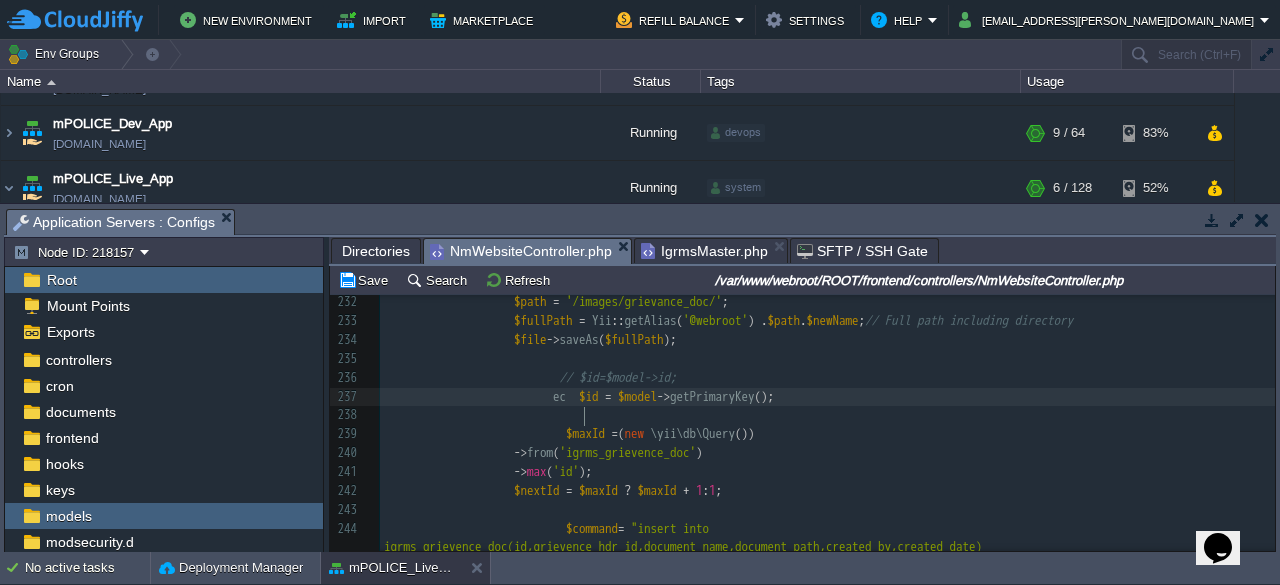 type on "echo" 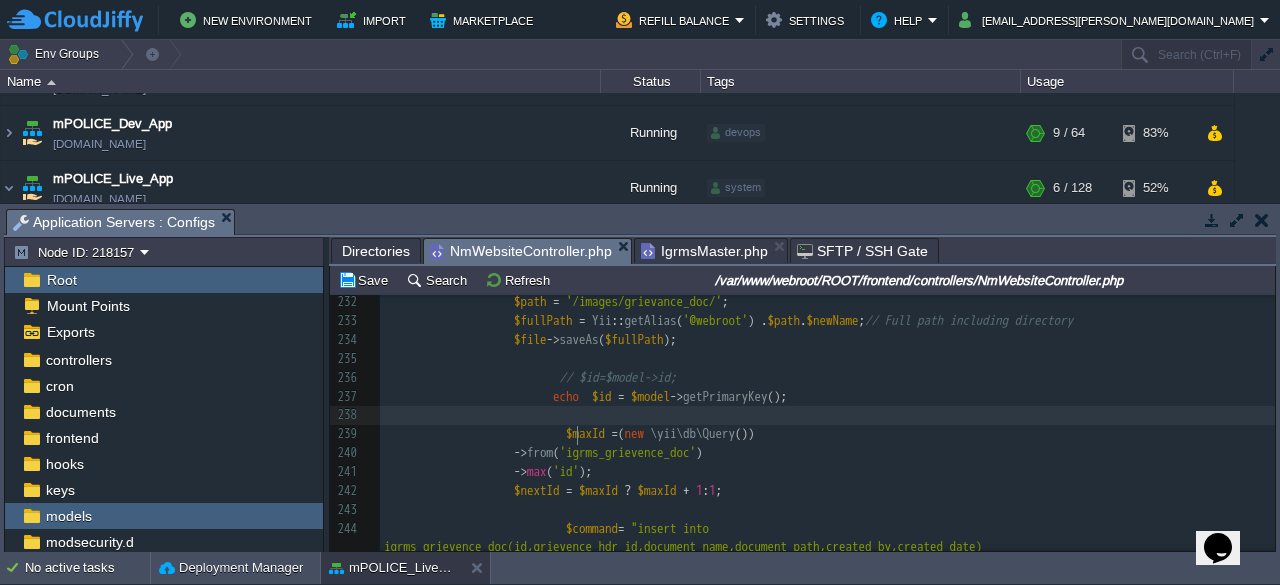 click on "xxxxxxxxxx   205                 $tran_no   =   $trand_data [ 0 ][ 'app_id' ]; 206                    $inci_typ   =   $model -> getIncidentType ( $data [ 'IgrmsMaster' ][ 'incidence_type_id' ])[ 0 ][ 'incidence_type' ]; 207                   $message   =   $data [ 'IgrmsMaster' ][ 'reporter_name' ]. ", Your Application For " . $inci_typ . "   is Registered as APL No. " . $tran_no . "   on " . $created_dt  ; 208             209                   if ( $data [ 'IgrmsMaster' ][ 'contact_number' ] != "" ) 210                  { 211                       Yii :: $app -> MessageComponent -> send_message ( $data [ 'IgrmsMaster' ][ 'contact_number' ], $message ,  null ,  1 , 1010101010 );  212                       213                  } 214                    215                   $files   =   UploadedFile :: getInstances ( $model ,  'attachment' ); 216                   217                  // echo '<pre>'; print_r($files); 218      219      !" at bounding box center (827, 256) 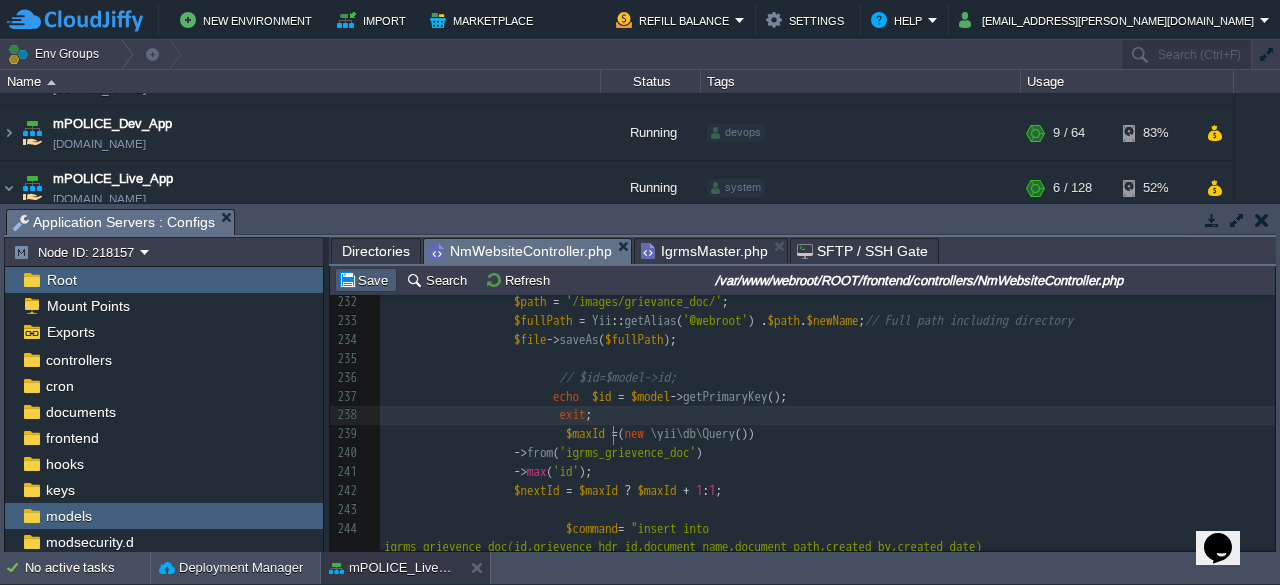 type on "exit;" 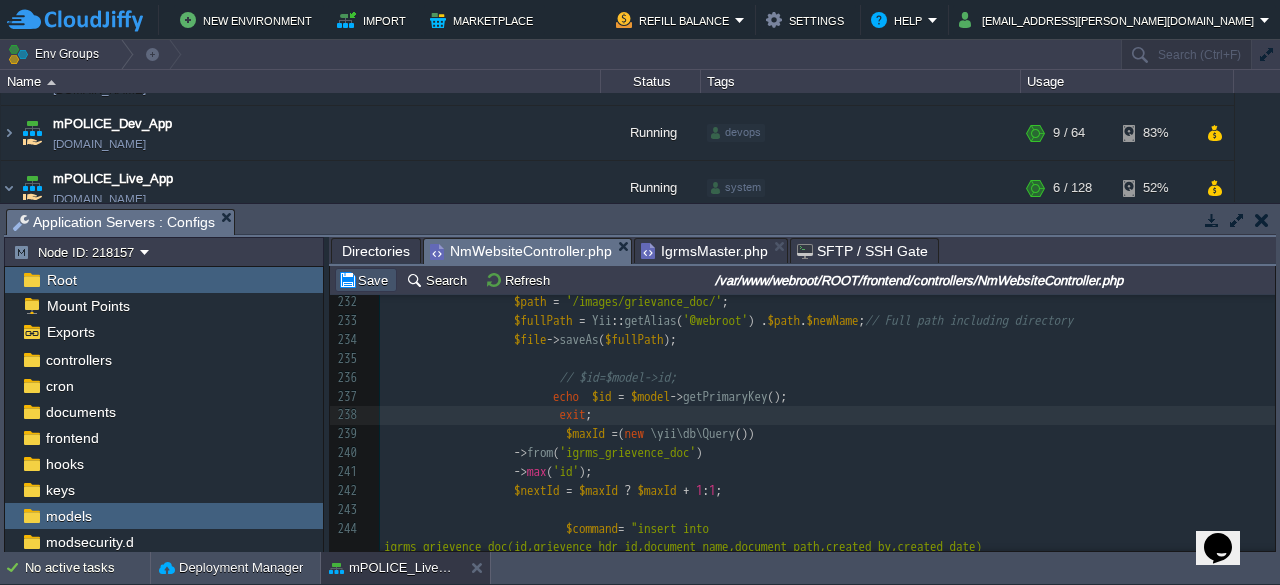 click on "Save" at bounding box center (366, 280) 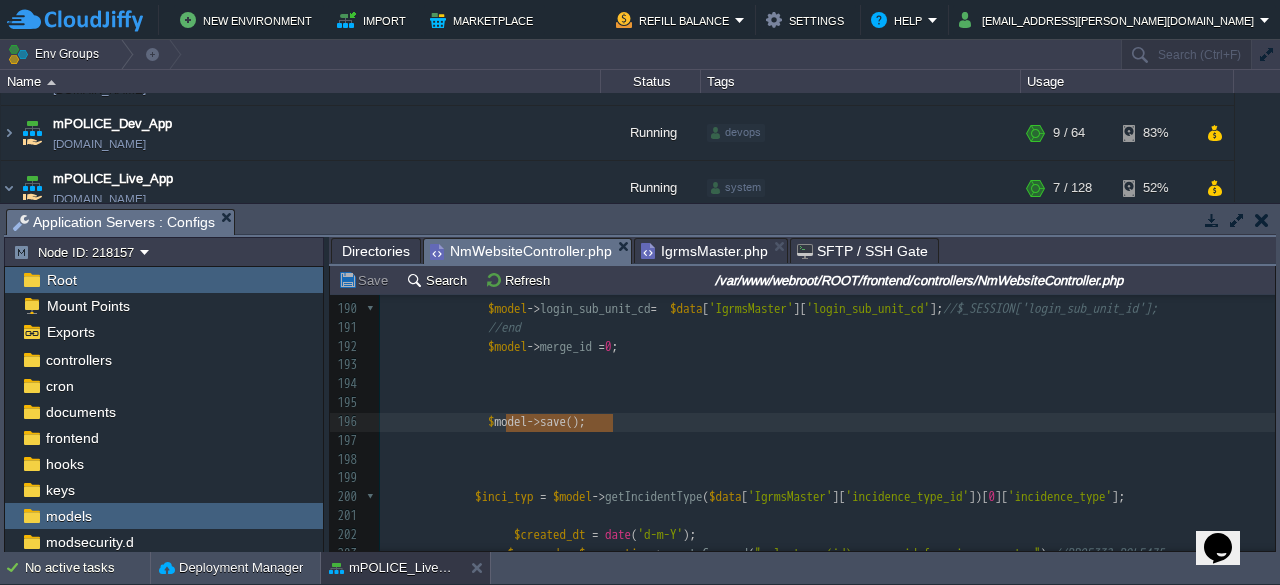 type on "$model->save();" 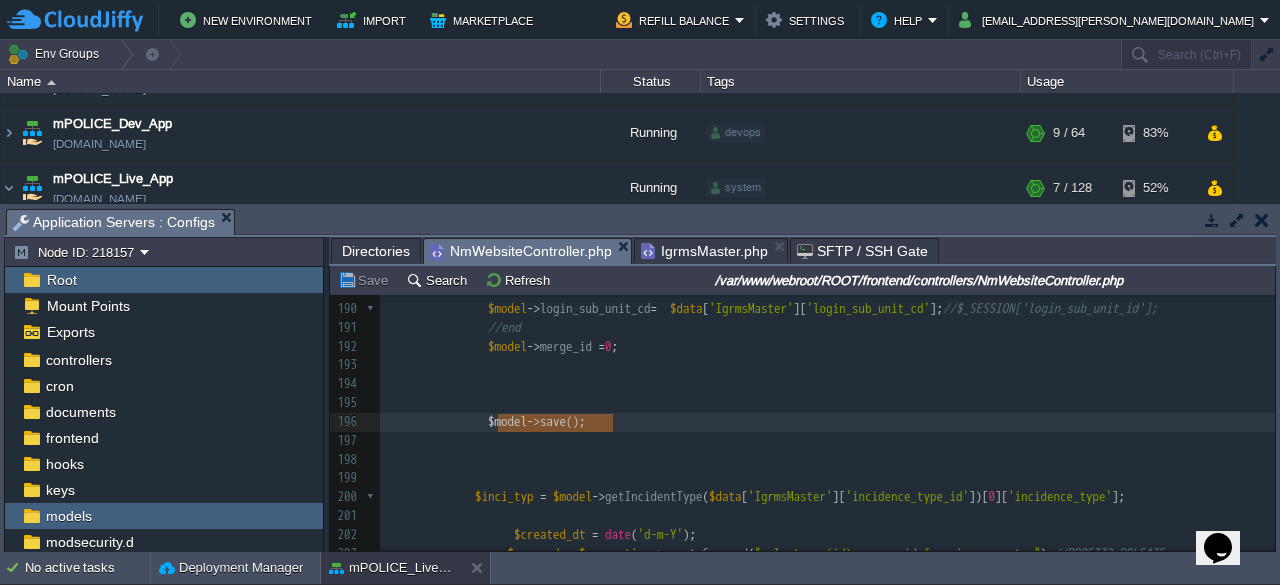 drag, startPoint x: 612, startPoint y: 420, endPoint x: 500, endPoint y: 424, distance: 112.0714 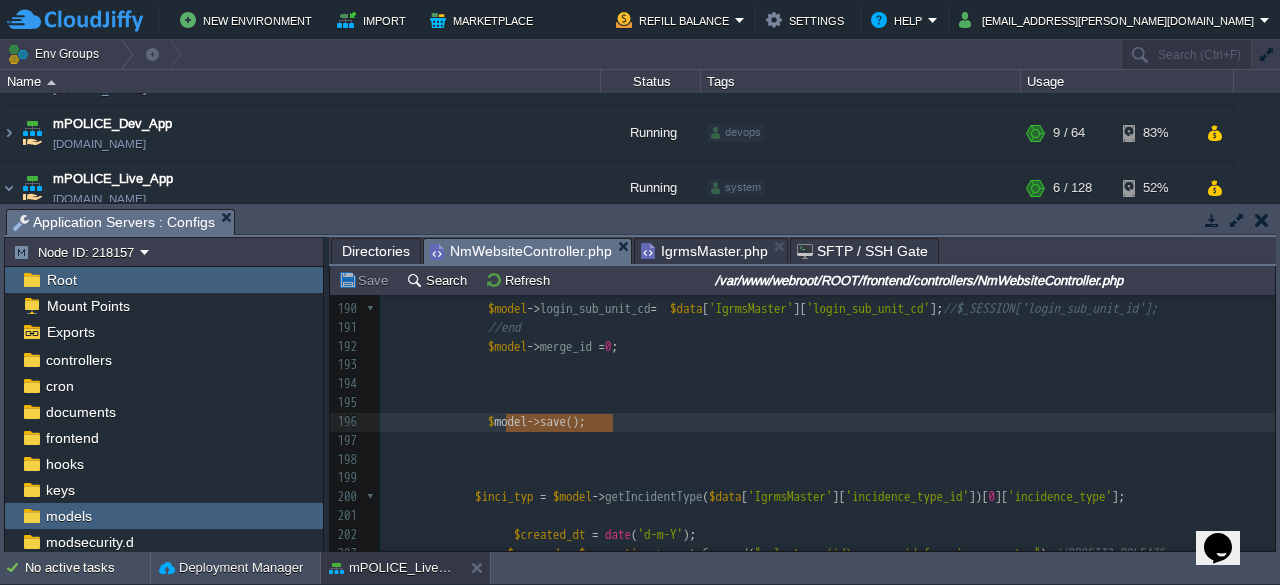type on "$model->save();" 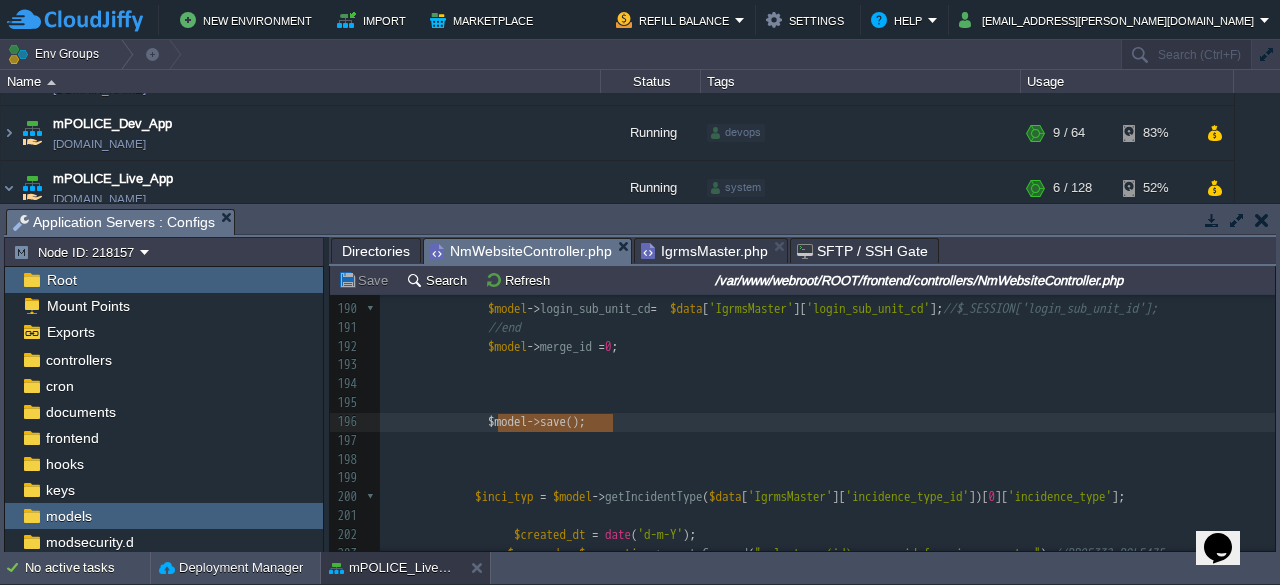 drag, startPoint x: 611, startPoint y: 424, endPoint x: 500, endPoint y: 423, distance: 111.0045 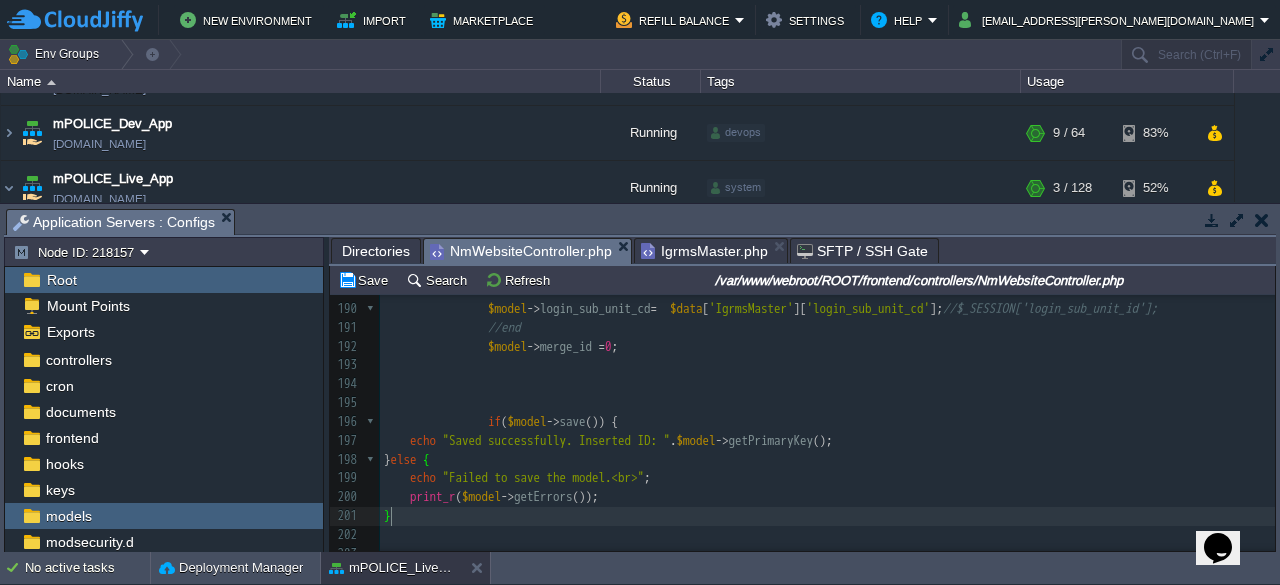 scroll, scrollTop: 3680, scrollLeft: 0, axis: vertical 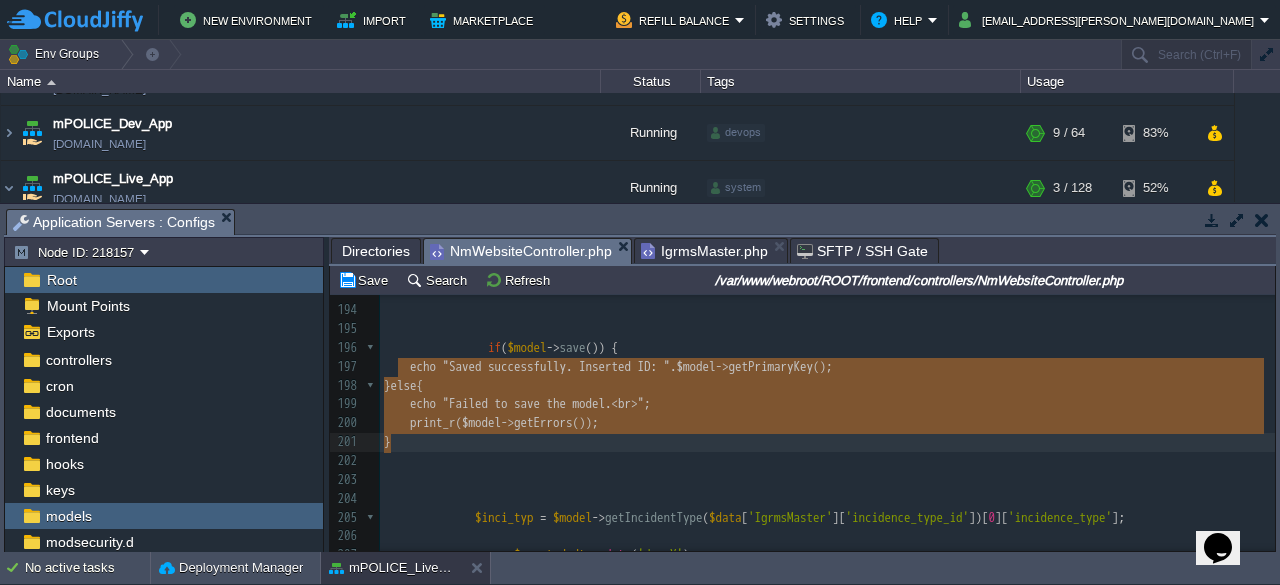 drag, startPoint x: 401, startPoint y: 367, endPoint x: 456, endPoint y: 436, distance: 88.23831 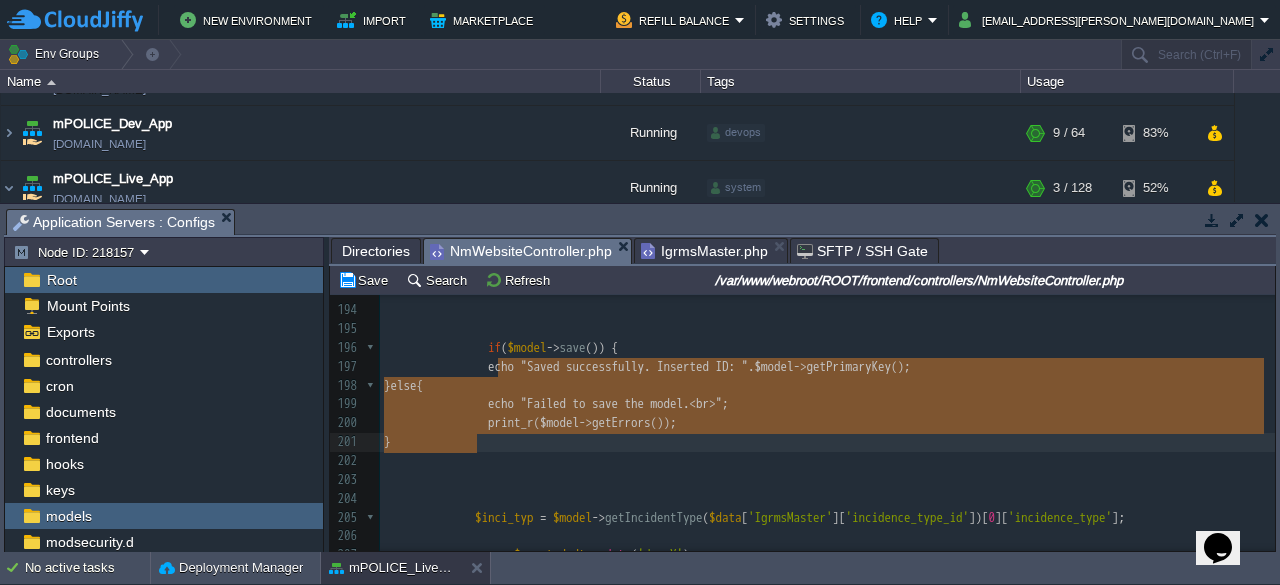 type on "echo "Saved successfully. Inserted ID: " . $model->getPrimaryKey();
} else {
echo "Failed to save the model.<br>";
print_r($model->getErrors());
}" 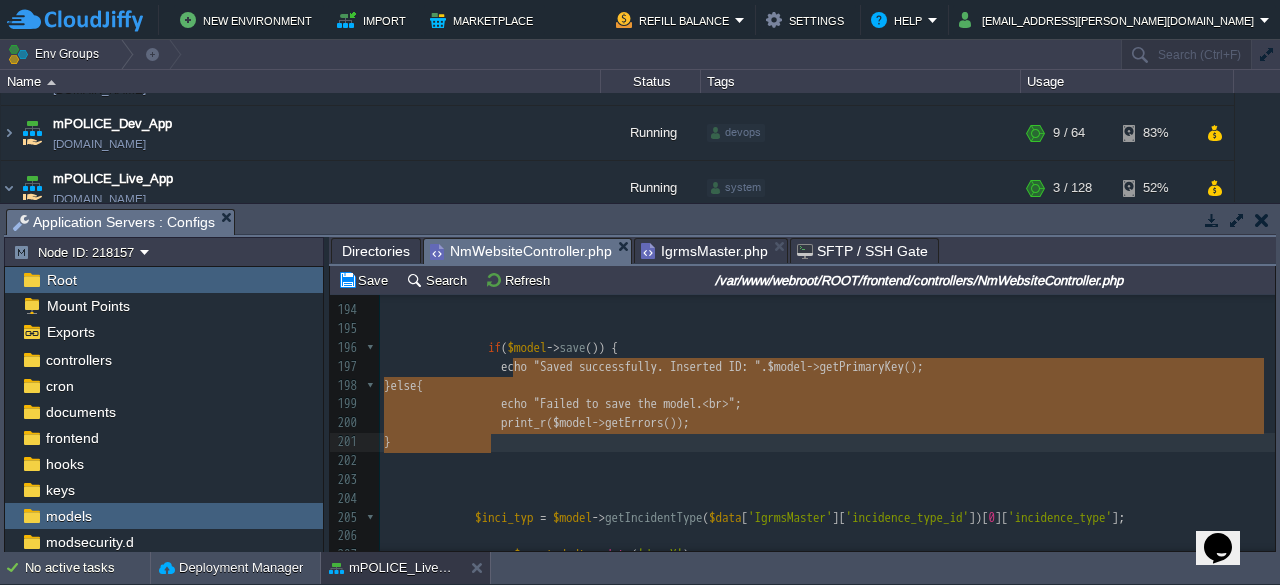click at bounding box center (827, 461) 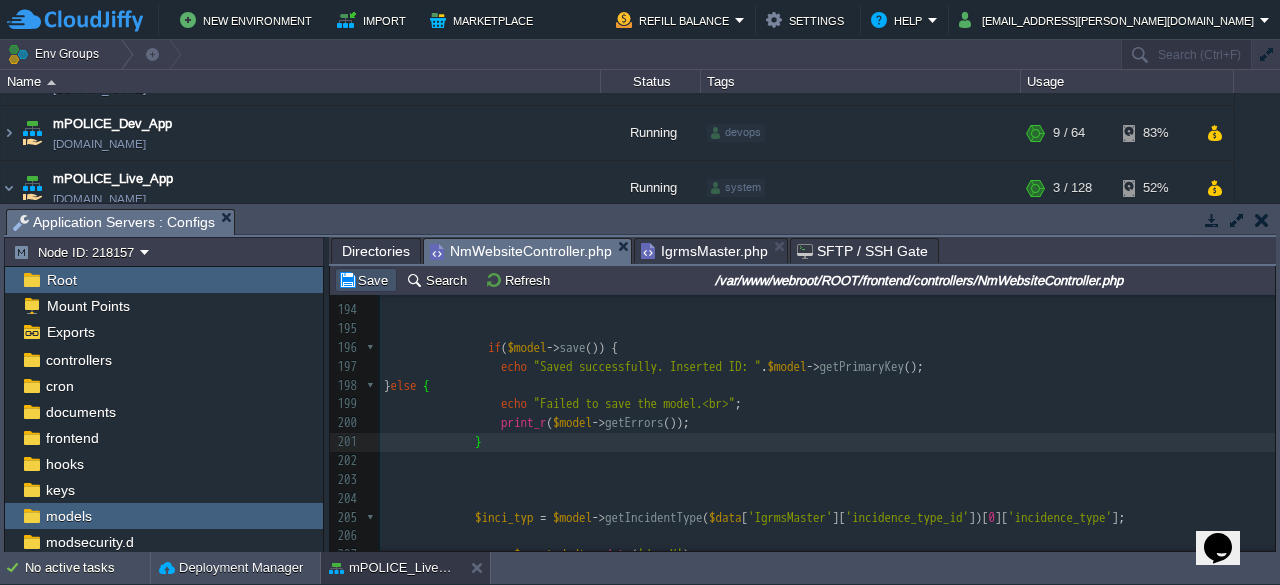 click on "Save" at bounding box center (366, 280) 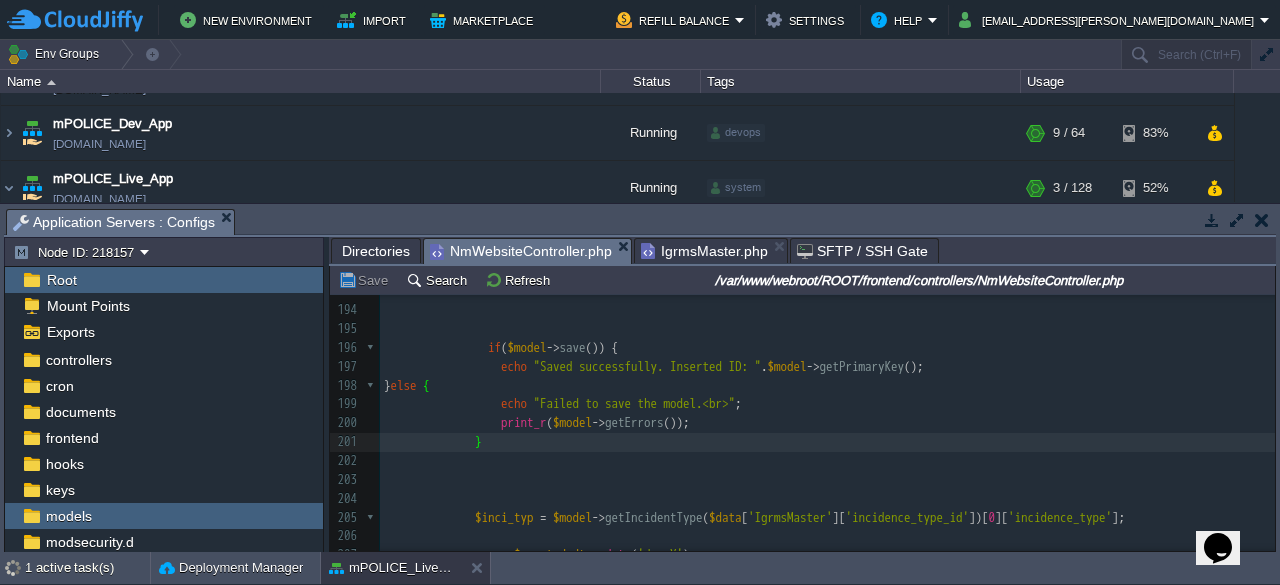 scroll, scrollTop: 3729, scrollLeft: 0, axis: vertical 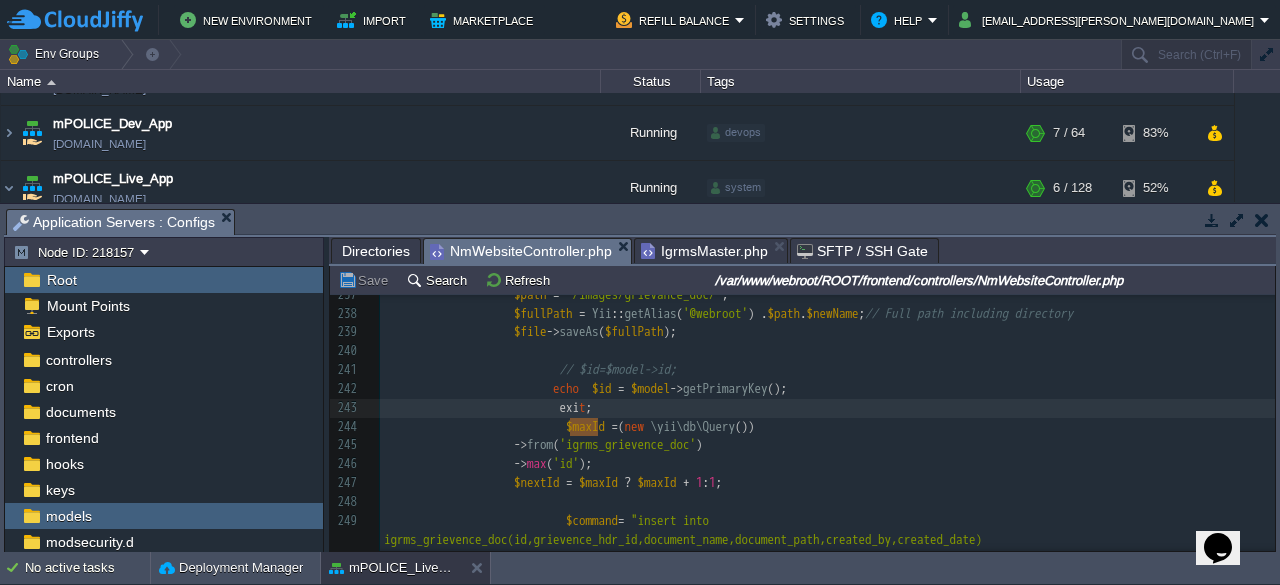 type on "exit;" 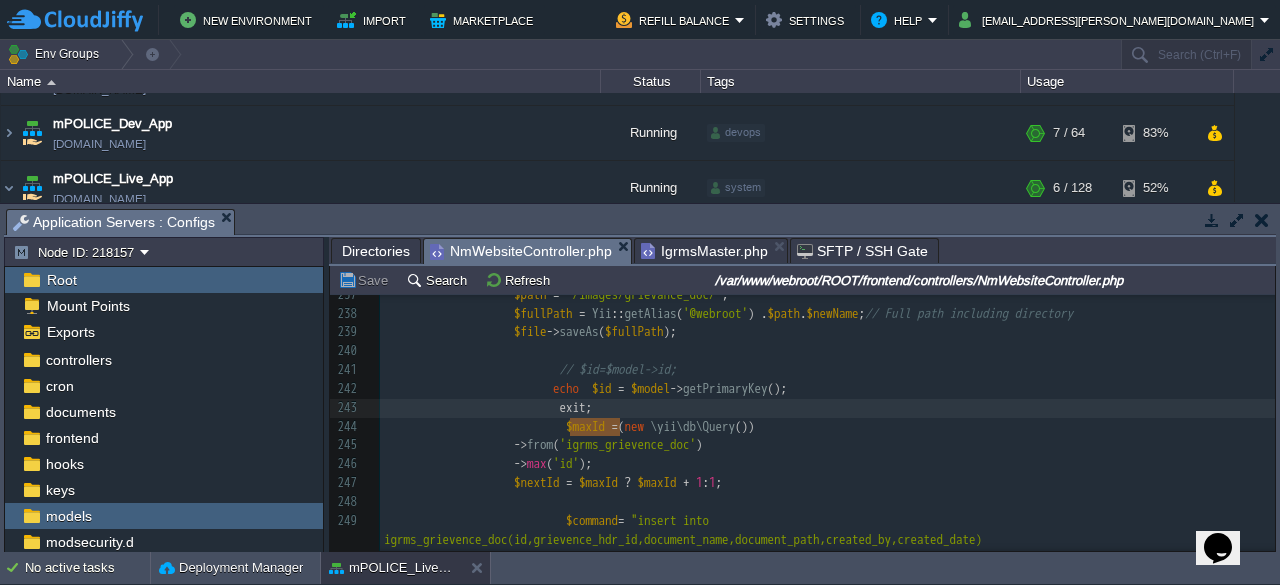 drag, startPoint x: 568, startPoint y: 424, endPoint x: 621, endPoint y: 424, distance: 53 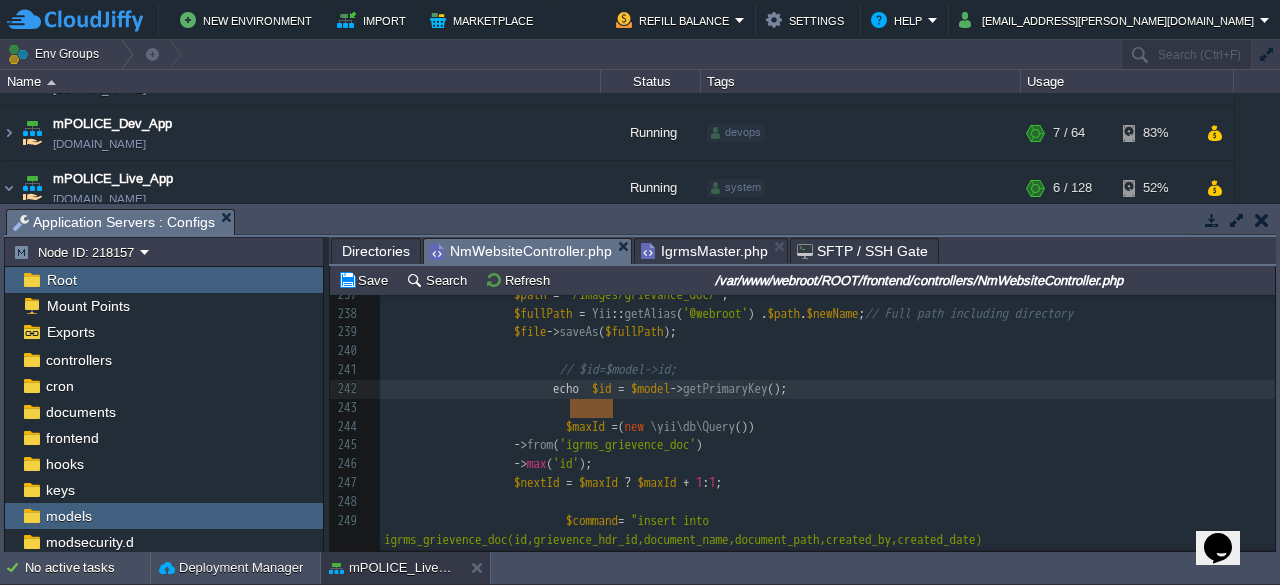 type on "echo" 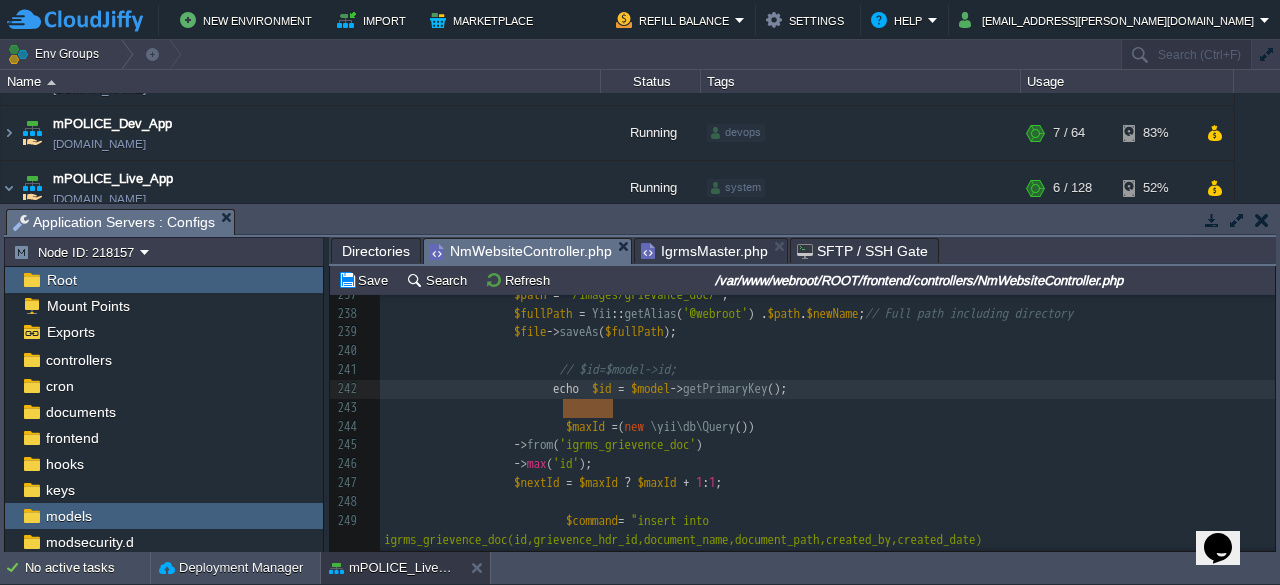 drag, startPoint x: 610, startPoint y: 409, endPoint x: 565, endPoint y: 412, distance: 45.099888 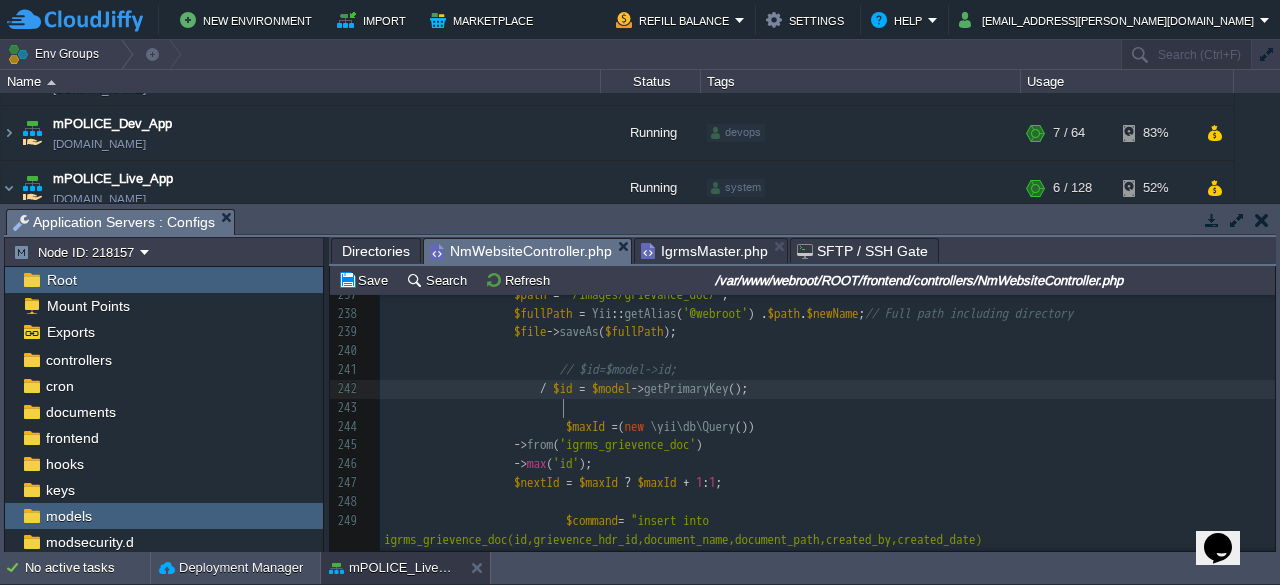 type on "//" 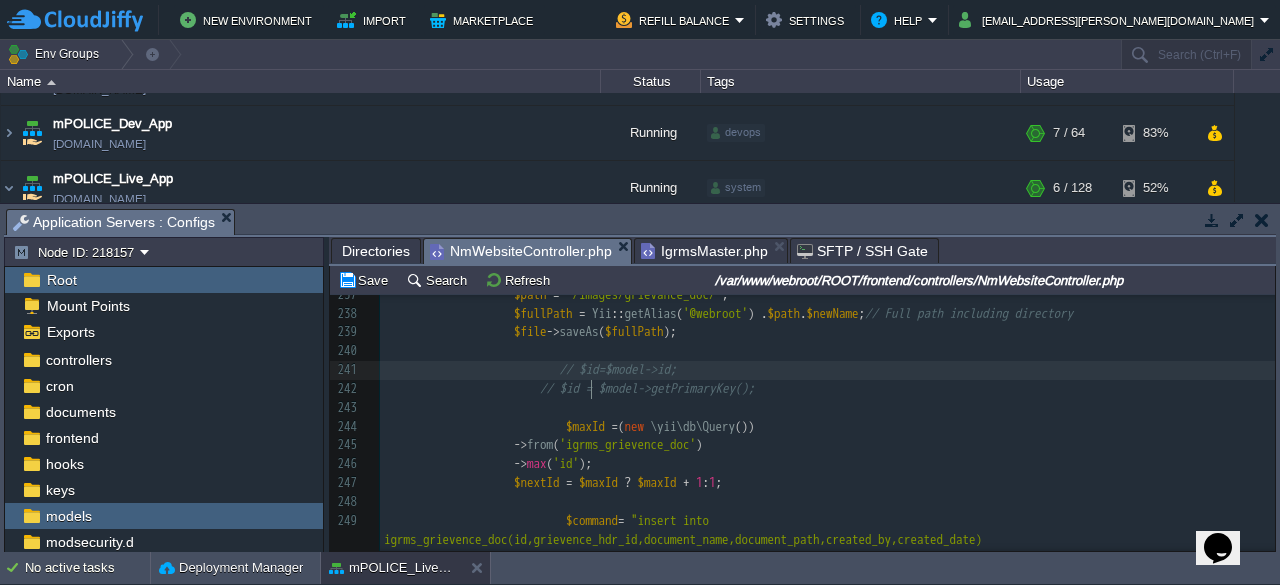 click on "xxxxxxxxxx                }   208                     $command   =   $connection -> createCommand ( "select max(id) as app_id from igrms_master" ); //PROF332_ROLE475 209                     $trand_data   =   $command -> queryAll (); 210                 $tran_no   =   $trand_data [ 0 ][ 'app_id' ]; 211                    $inci_typ   =   $model -> getIncidentType ( $data [ 'IgrmsMaster' ][ 'incidence_type_id' ])[ 0 ][ 'incidence_type' ]; 212                   $message   =   $data [ 'IgrmsMaster' ][ 'reporter_name' ]. ", Your Application For " . $inci_typ . "   is Registered as APL No. " . $tran_no . "   on " . $created_dt  ; 213             214                   if ( $data [ 'IgrmsMaster' ][ 'contact_number' ] != "" ) 215                  { 216                       Yii :: $app -> MessageComponent -> send_message ( $data [ 'IgrmsMaster' ][ 'contact_number' ], $message ,  null ,  1 , 1010101010 );  217                       218      219 220" at bounding box center [827, 219] 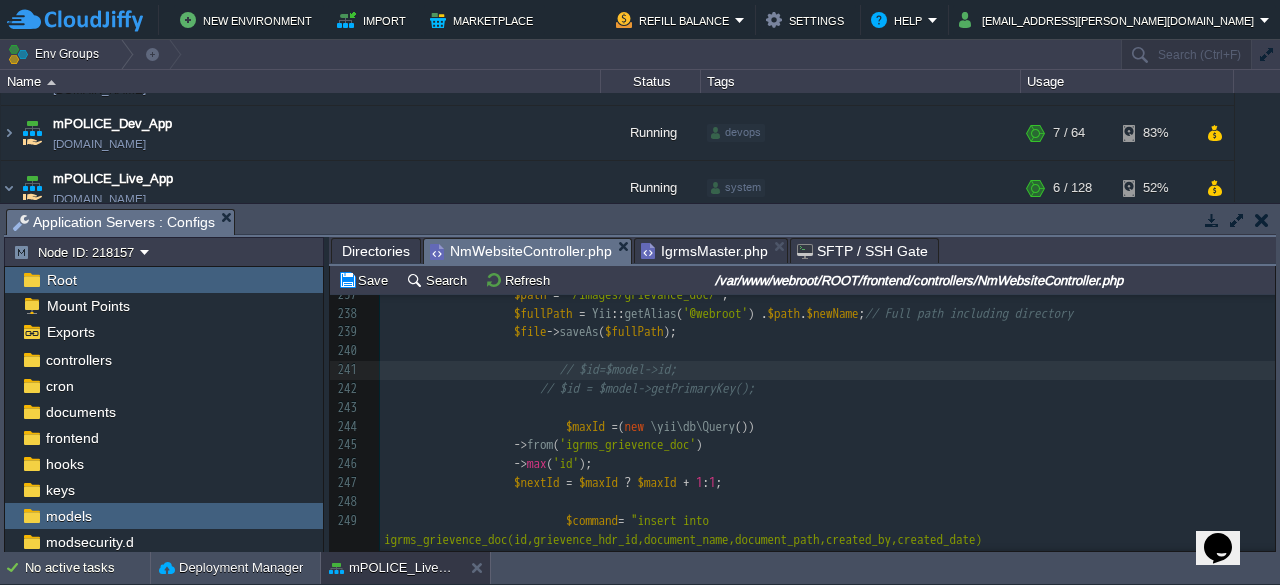 click on "xxxxxxxxxx                }   208                     $command   =   $connection -> createCommand ( "select max(id) as app_id from igrms_master" ); //PROF332_ROLE475 209                     $trand_data   =   $command -> queryAll (); 210                 $tran_no   =   $trand_data [ 0 ][ 'app_id' ]; 211                    $inci_typ   =   $model -> getIncidentType ( $data [ 'IgrmsMaster' ][ 'incidence_type_id' ])[ 0 ][ 'incidence_type' ]; 212                   $message   =   $data [ 'IgrmsMaster' ][ 'reporter_name' ]. ", Your Application For " . $inci_typ . "   is Registered as APL No. " . $tran_no . "   on " . $created_dt  ; 213             214                   if ( $data [ 'IgrmsMaster' ][ 'contact_number' ] != "" ) 215                  { 216                       Yii :: $app -> MessageComponent -> send_message ( $data [ 'IgrmsMaster' ][ 'contact_number' ], $message ,  null ,  1 , 1010101010 );  217                       218      219 220" at bounding box center (827, 219) 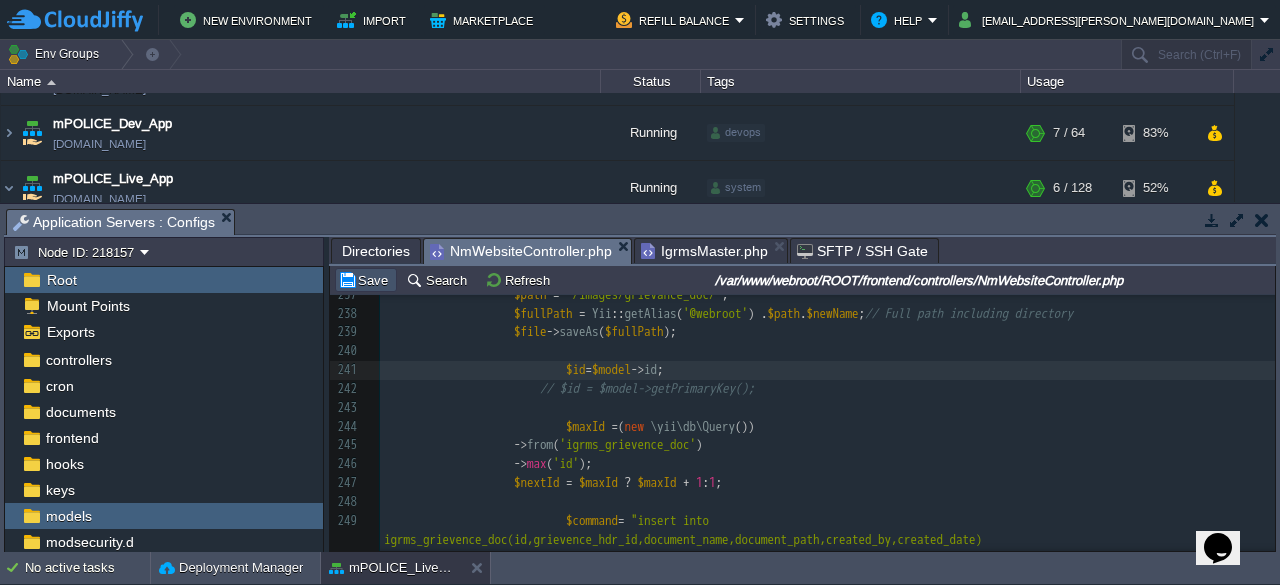 click on "Save" at bounding box center (366, 280) 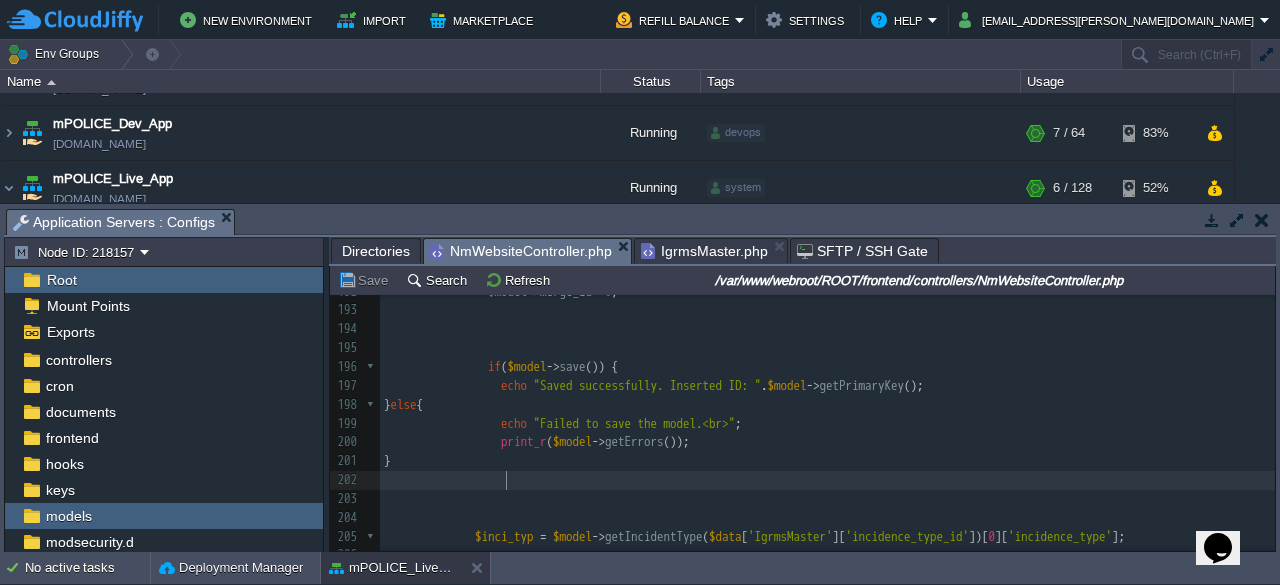 click at bounding box center (442, 479) 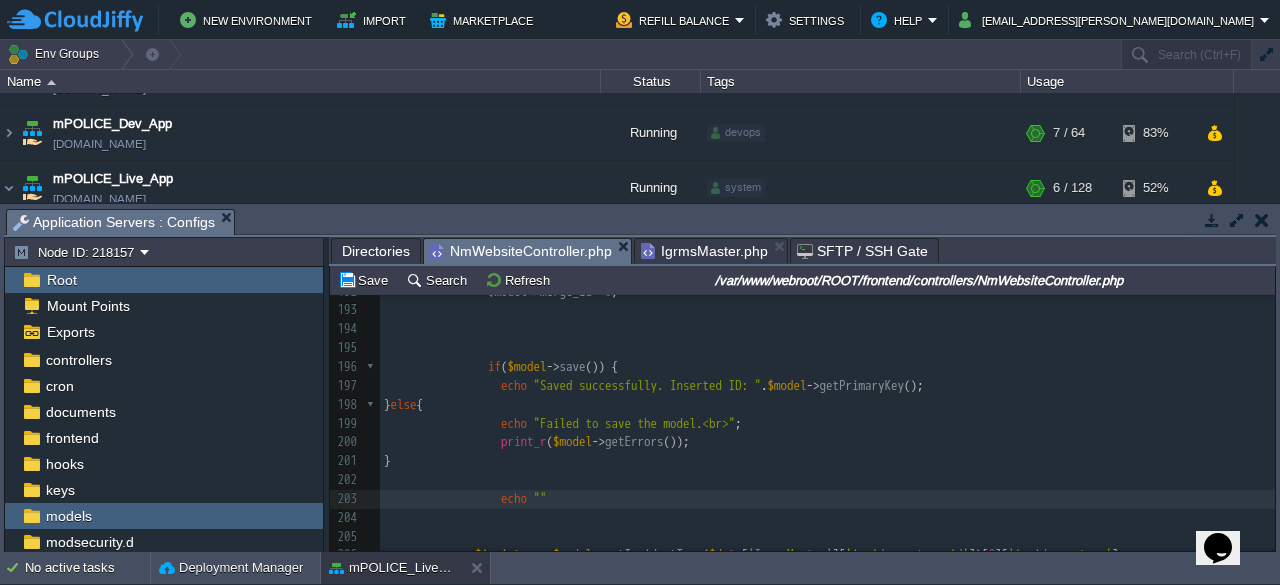 type on "echo "";" 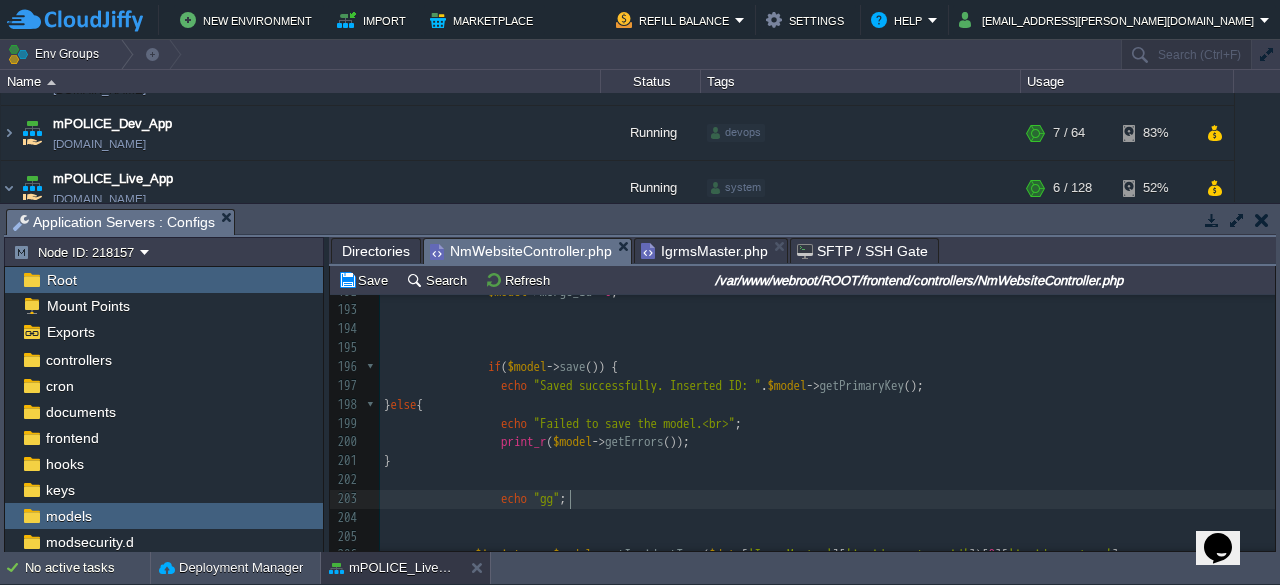 type on "ggg" 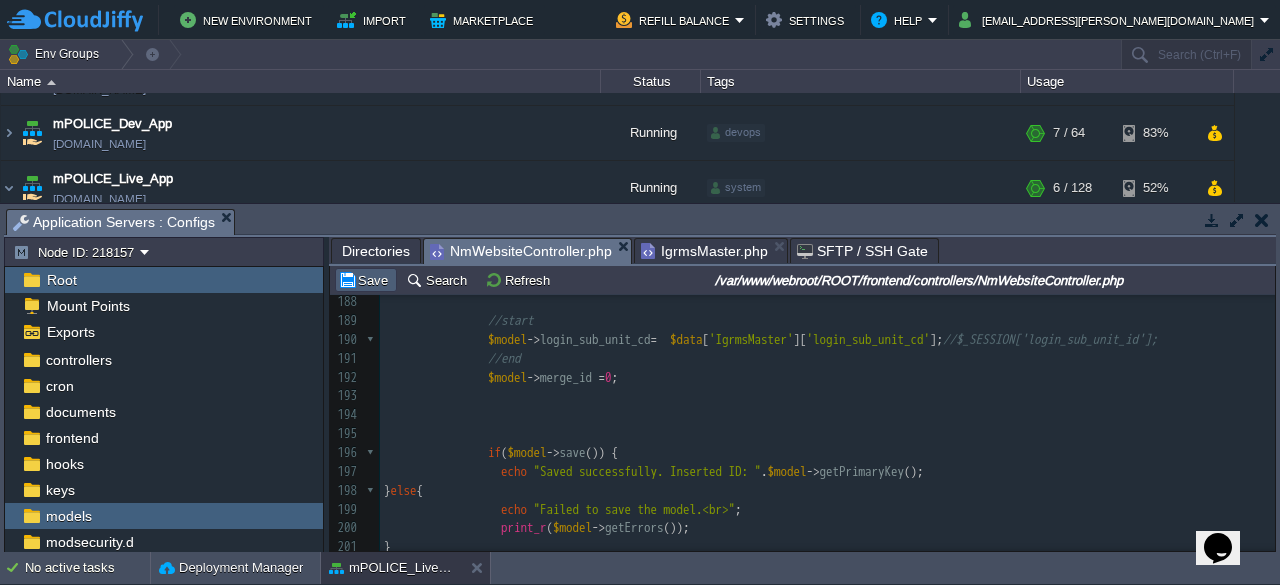 type on "exit;" 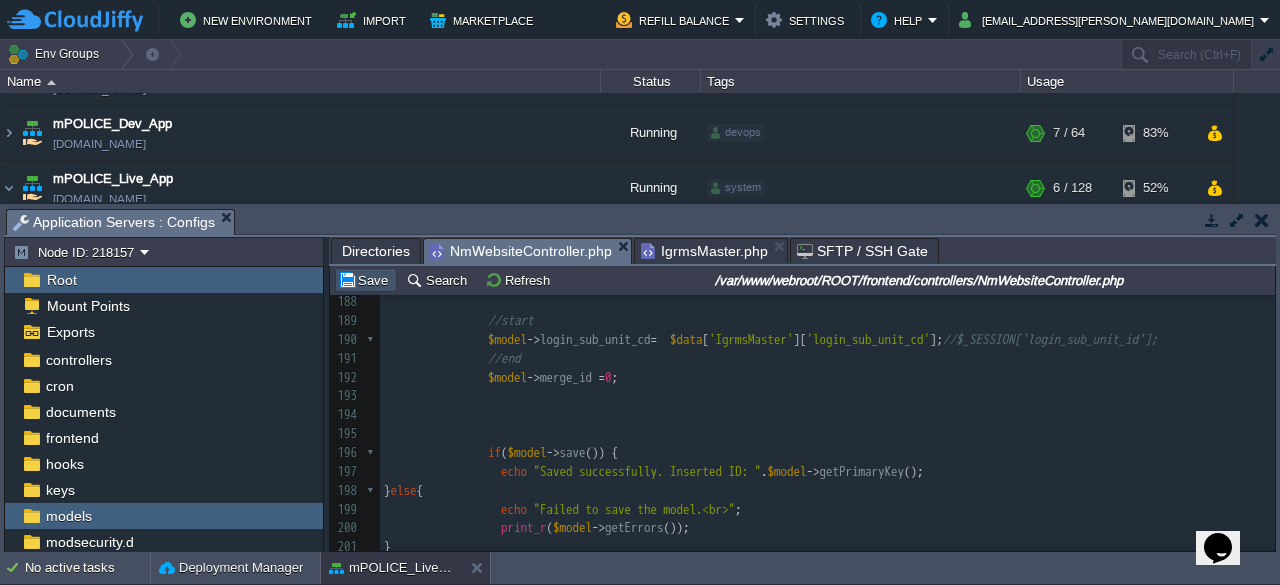 click on "Save" at bounding box center [366, 280] 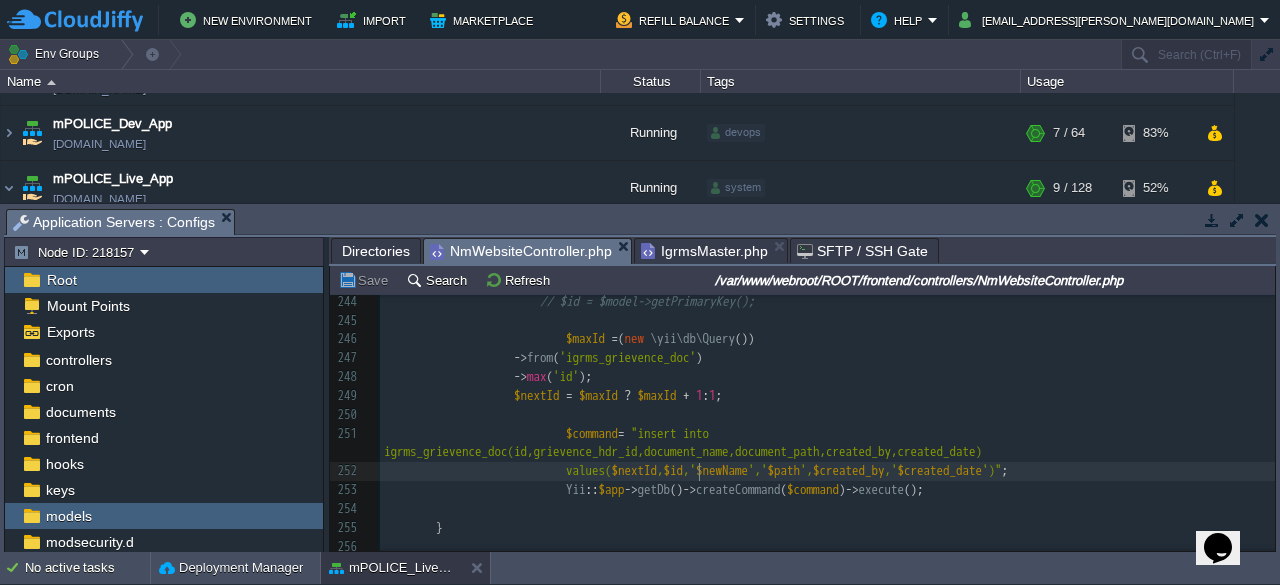 click on "$id" at bounding box center (674, 470) 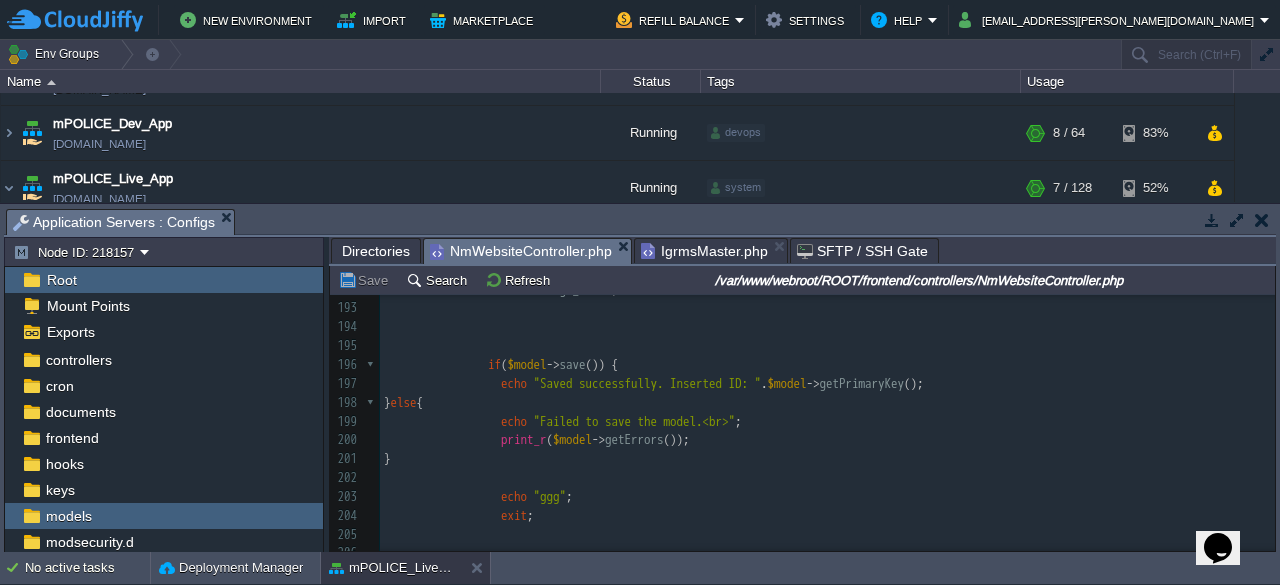 scroll, scrollTop: 3558, scrollLeft: 0, axis: vertical 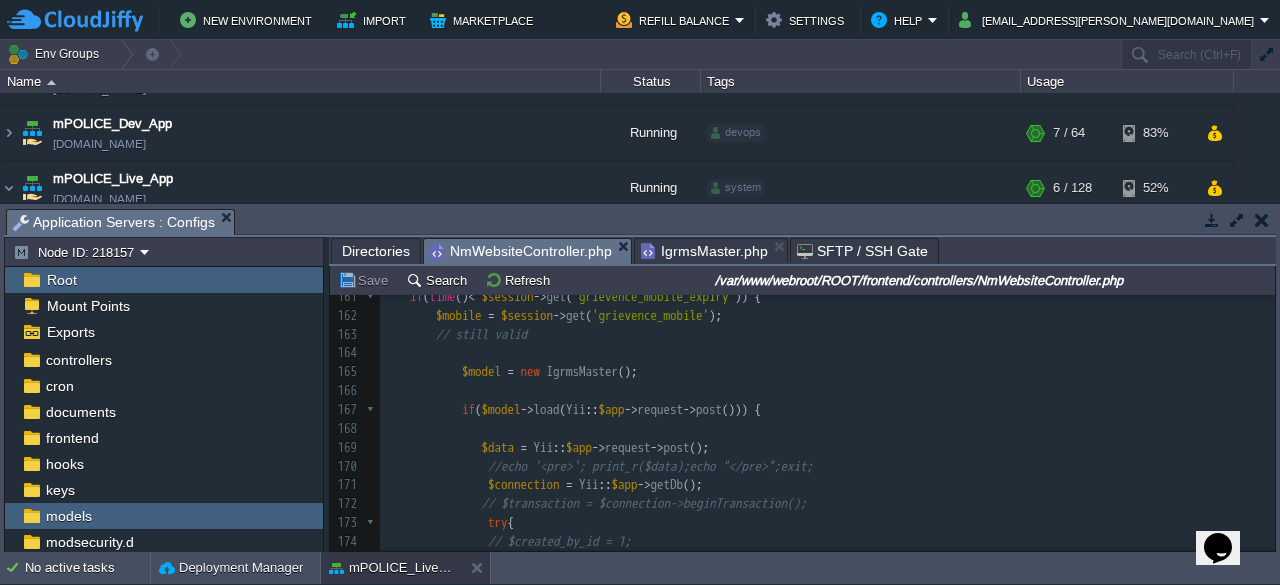 click on "xxxxxxxxxx                                values( $nextId , $id ,' $newName ',' $path ', $created_by ,' $created_date ')" ; 136          $session   =   Yii :: $app -> session ; 137      $session -> open (); 138      $session -> set ( 'grievence_mobile' ,  $mobile ); 139      $session -> set ( 'grievence_mobile_expiry' ,  time ()  +   900 ); 140          141         // $_SESSION['grievence_mobile'] = $mobile; 142           143          return  [ 'success'   =>   true  , 'message'   =>   'Mobile Verified Successfully .'  , 'url'   =>   Yii :: $app -> request -> baseUrl . '/nm-website/grievance-register-page?d=' . base64_encode ( $mobile )]; 144 ​ 145     }  catch  ( \Throwable   $e ) { 146          // Log actual error for debugging 147          Yii :: error ( 'OTP Verification Exception: '  .  $e -> getMessage (),  __METHOD__ ); 148 ​ 149          // Return generic error message to frontend 150          return  [ 'success'   =>   false ,  'message'   =>   ]; 151     }" at bounding box center [827, 316] 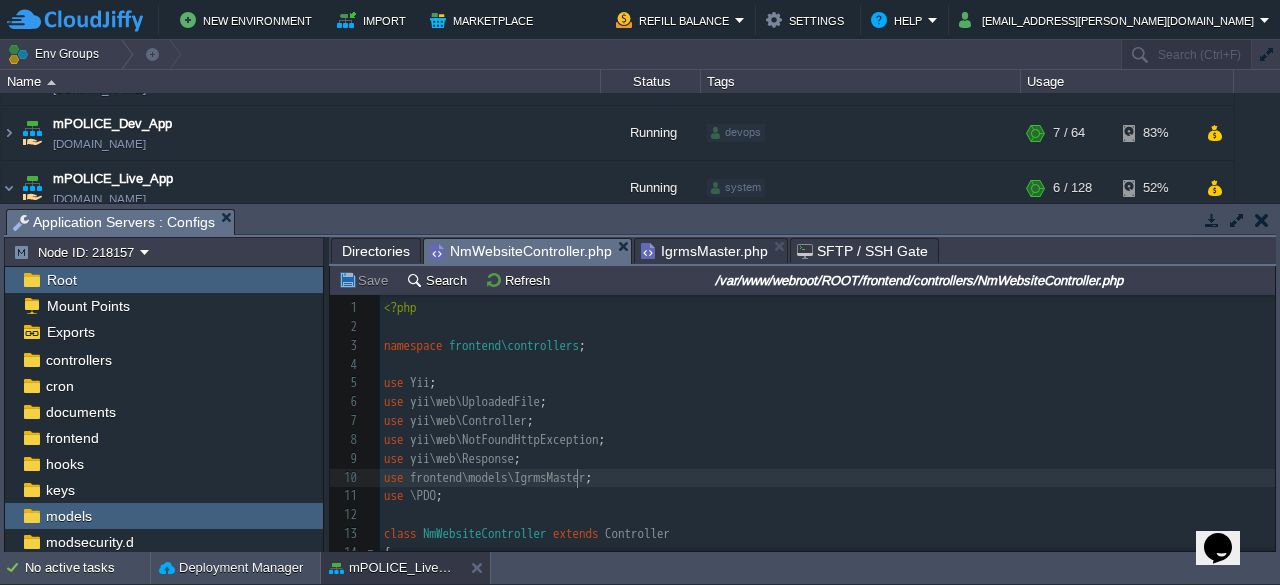click on "xxxxxxxxxx               $model   =   new   IgrmsMaster ();   1 <?php 2 ​ 3 namespace   frontend\controllers ; 4 ​ 5 use   Yii ; 6 use   yii\web\UploadedFile ; 7 use   yii\web\Controller ; 8 use   yii\web\NotFoundHttpException ; 9 use   yii\web\Response ; 10 use   frontend\models\IgrmsMaster ; 11 use   \PDO ; 12 ​ 13 class   NmWebsiteController   extends   Controller 14 { 15 ​ 16 ​ 17 public   function   actionRegisterGrievanceApplication (){ 18 ​ 19    $this -> layout   =   'dashboard2' ; 20    return   $this -> render ( 'nmwebsite-otp-verification' ); 21 ​ 22 } 23 ​" at bounding box center [827, 515] 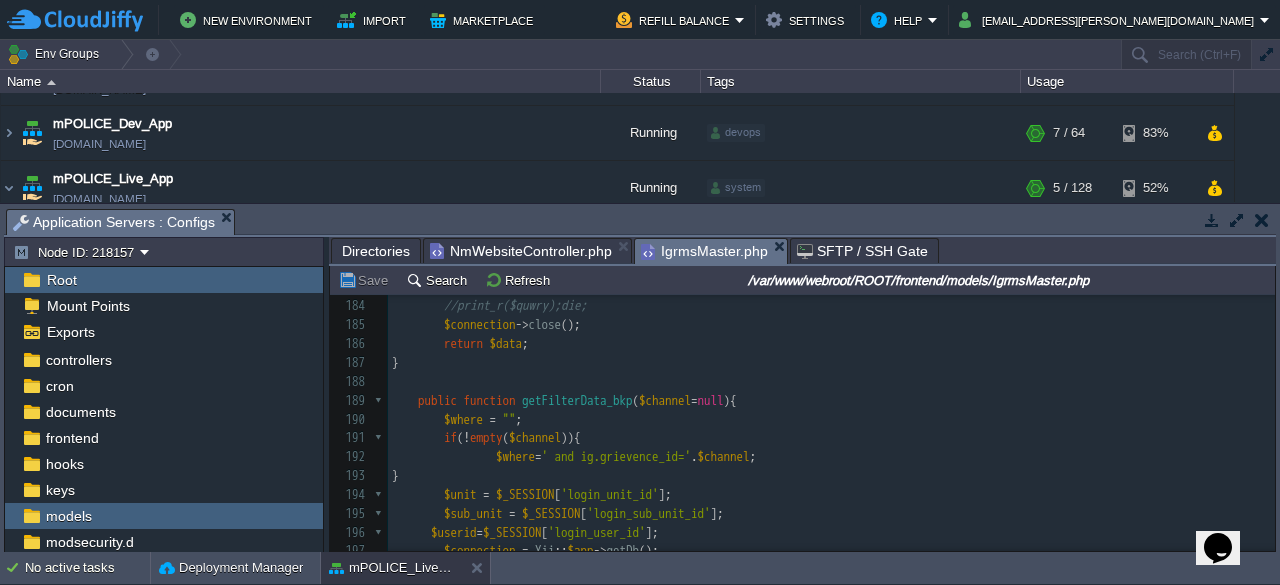 click on "IgrmsMaster.php" at bounding box center [704, 251] 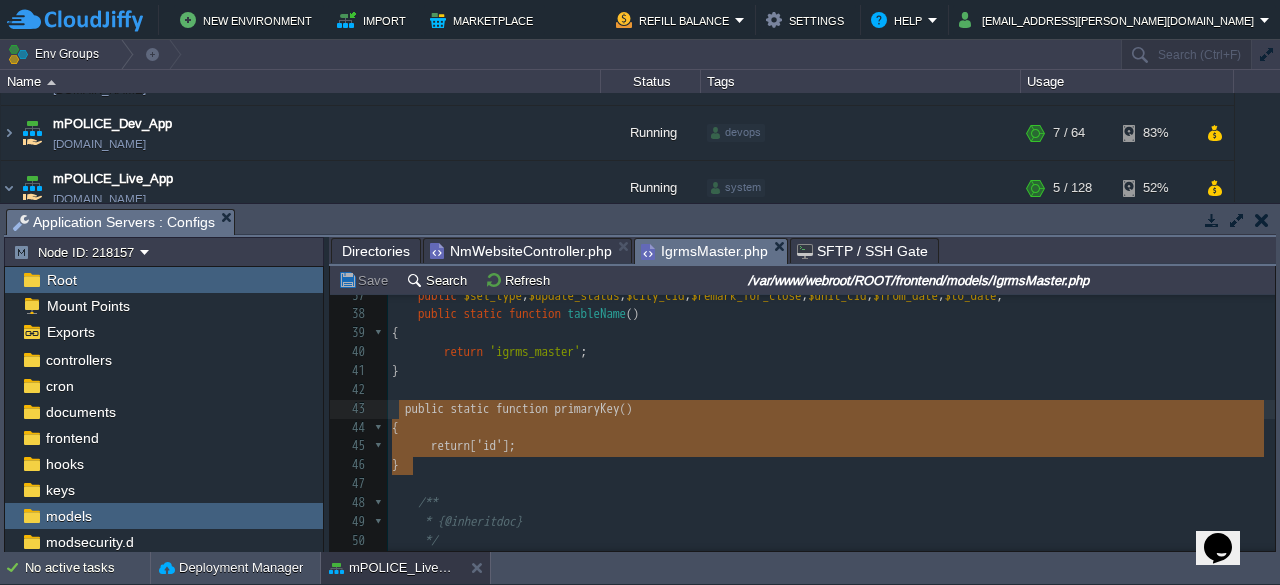 type on "public static function primaryKey()
{
return ['id'];
}" 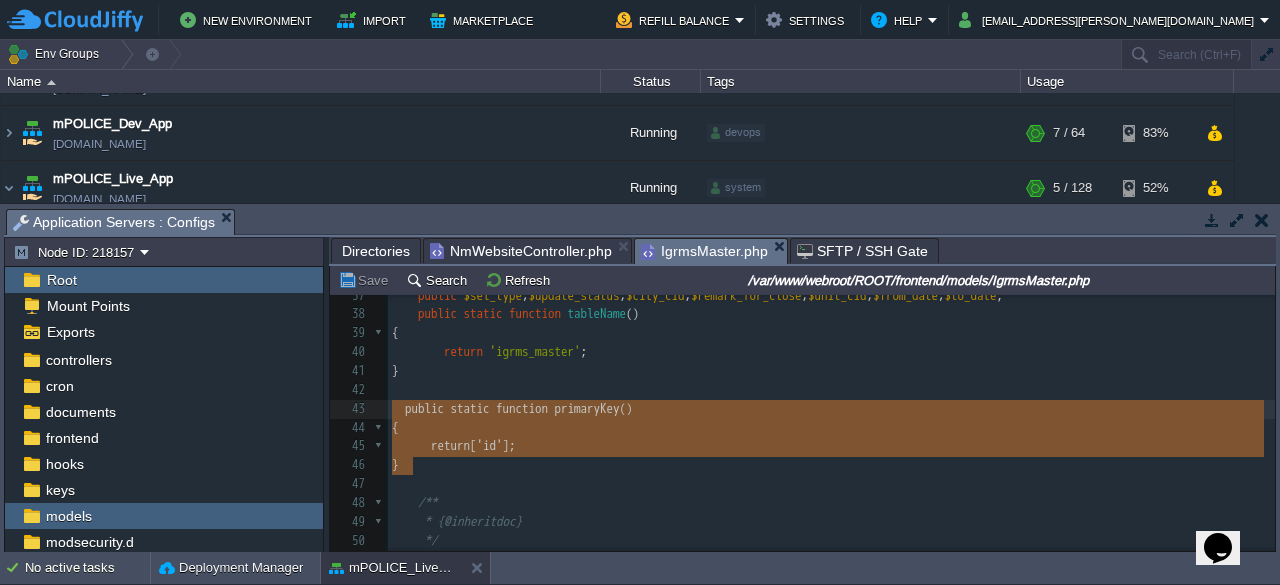 drag, startPoint x: 420, startPoint y: 469, endPoint x: 395, endPoint y: 411, distance: 63.15853 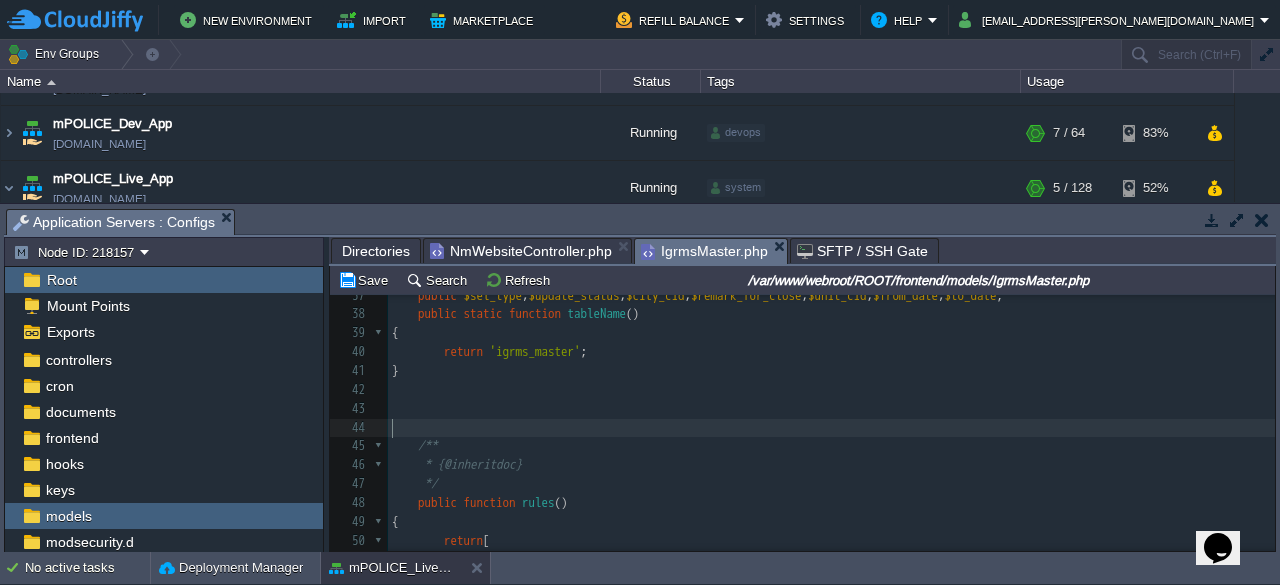 click on "​" at bounding box center (831, 428) 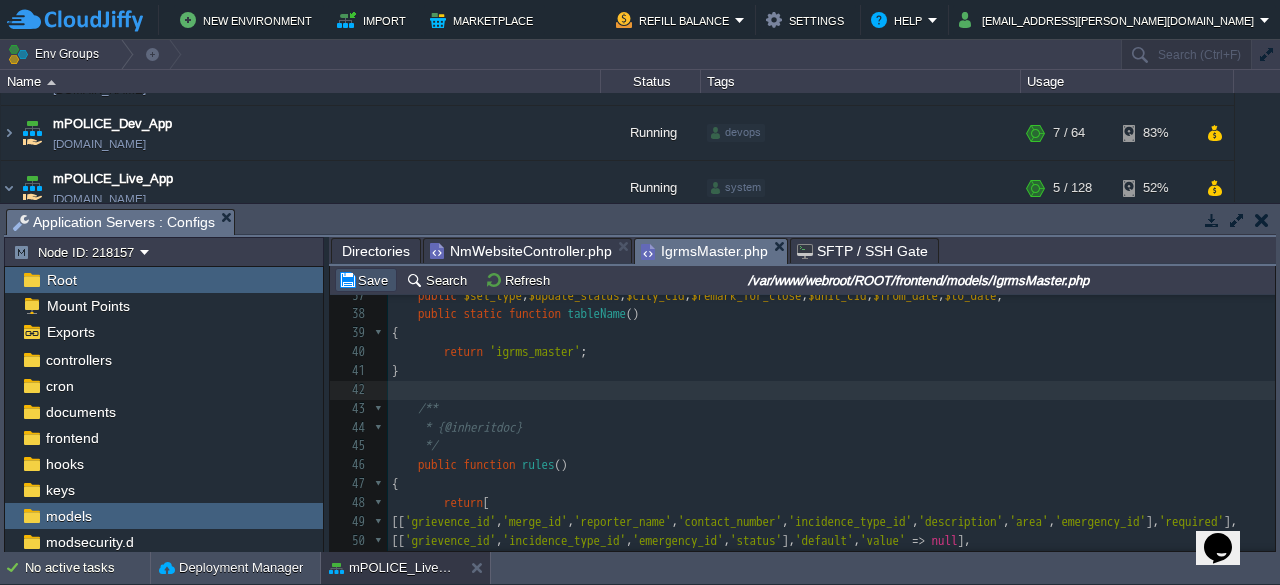 click on "Save" at bounding box center [366, 280] 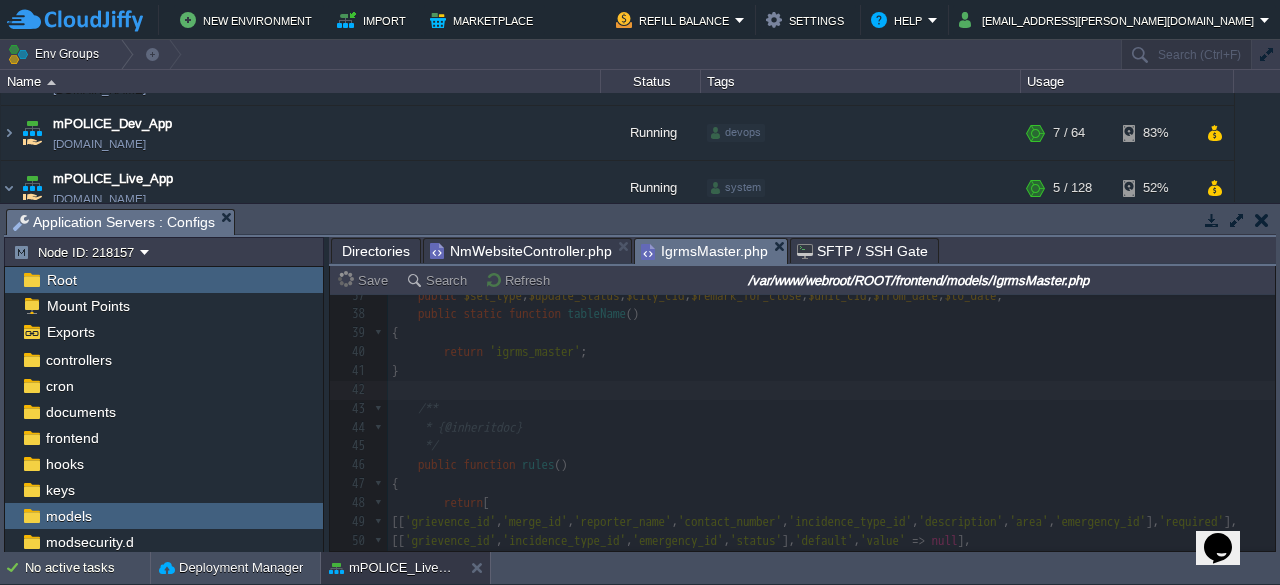 click at bounding box center [802, 423] 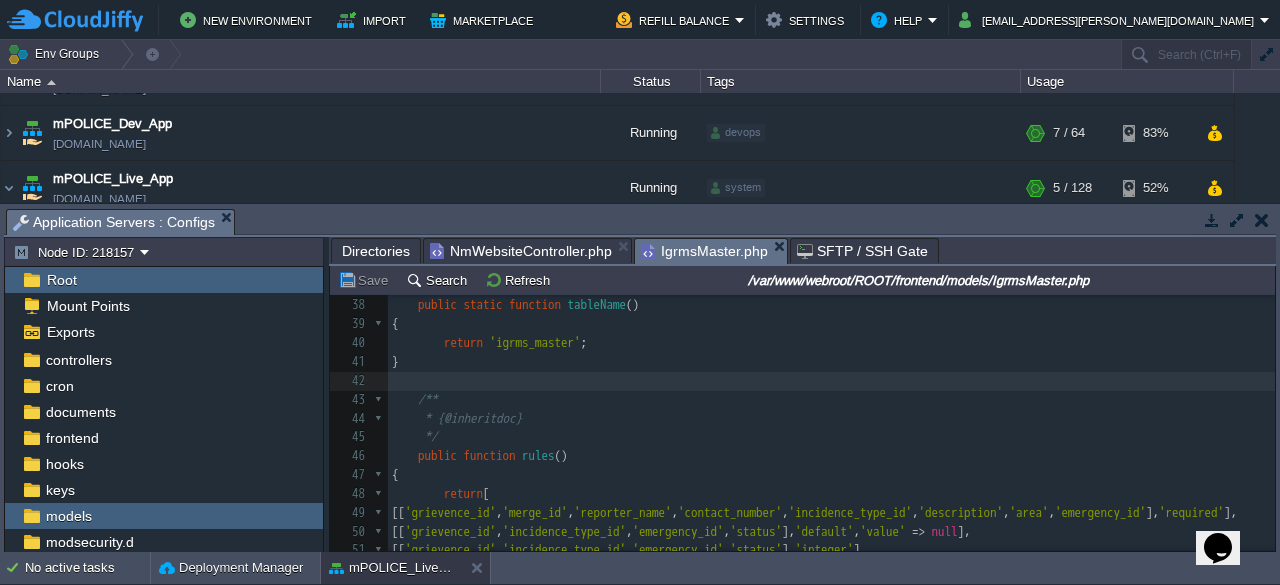 click on "x   22   * @property float $created_by 23   * @property float $updated_by 24   * @property string $created_date 25   * @property string $updated_date 26   * @property int $status 27   * 28   * @property MstUnit $forwardToSubunit 29   * @property MstLctn $forwardToUnit 30   * @property IgrmsChannels $grievence 31   */ 32 class   IgrmsMaster   extends   \yii\db\ActiveRecord 33 { 34      /** 35       * {@inheritdoc} 36       */ 37      public   $sel_type , $update_status , $city_cid , $remark_for_close , $unit_cid , $from_date , $to_date ; 38      public   static   function   tableName () 39     { 40          return   'igrms_master' ; 41     } 42    43      /** 44       * {@inheritdoc} 45       */ 46      public   function   rules () 47     { 48          return  [ 49             [[ 'grievence_id' ,  'merge_id' ,  'reporter_name' ,  'contact_number' ,  'incidence_type_id' ,  'description' ,  'area' ,  'emergency_id' ],  'required' ], 50             [[ 'grievence_id' ,  ,  ,  ]," at bounding box center [831, 362] 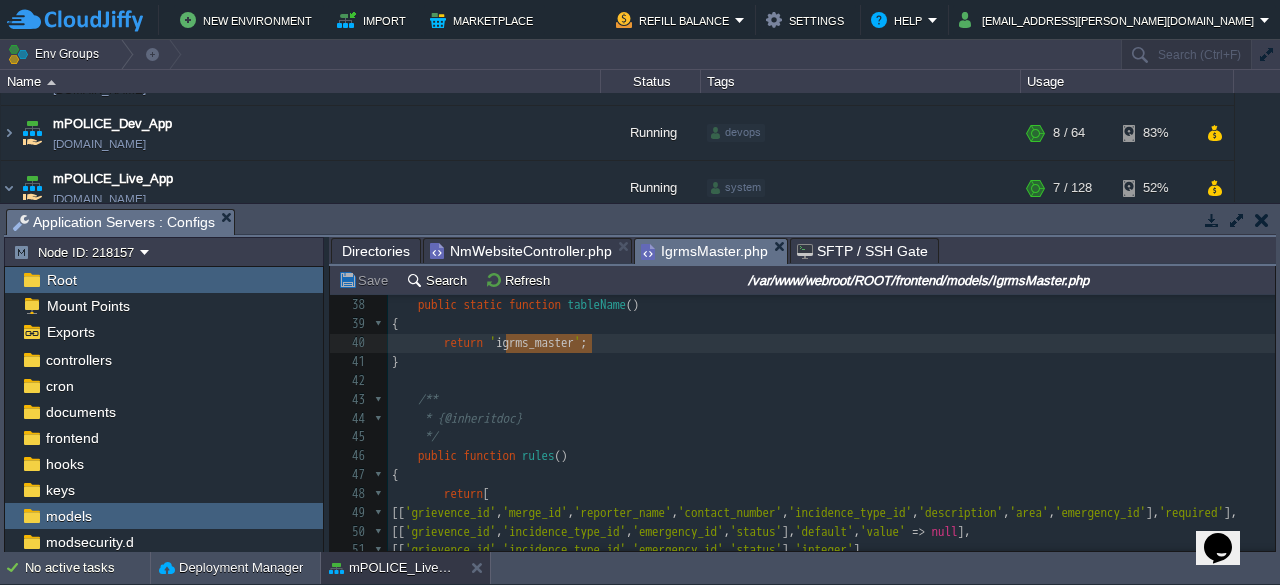 scroll, scrollTop: 723, scrollLeft: 0, axis: vertical 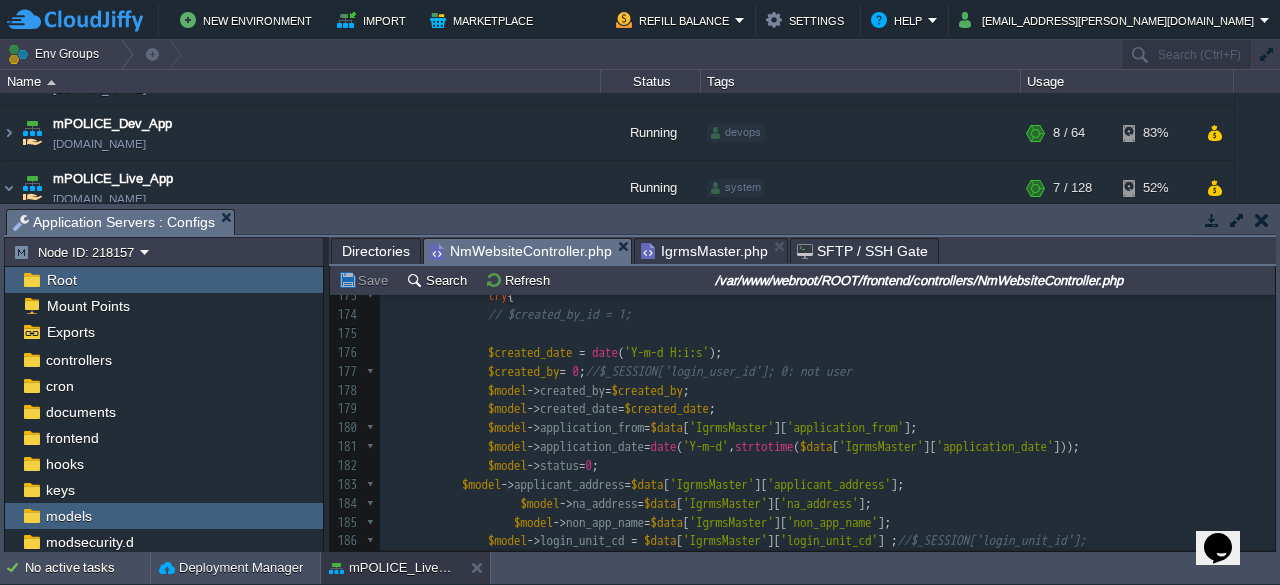 click on "NmWebsiteController.php" at bounding box center [521, 251] 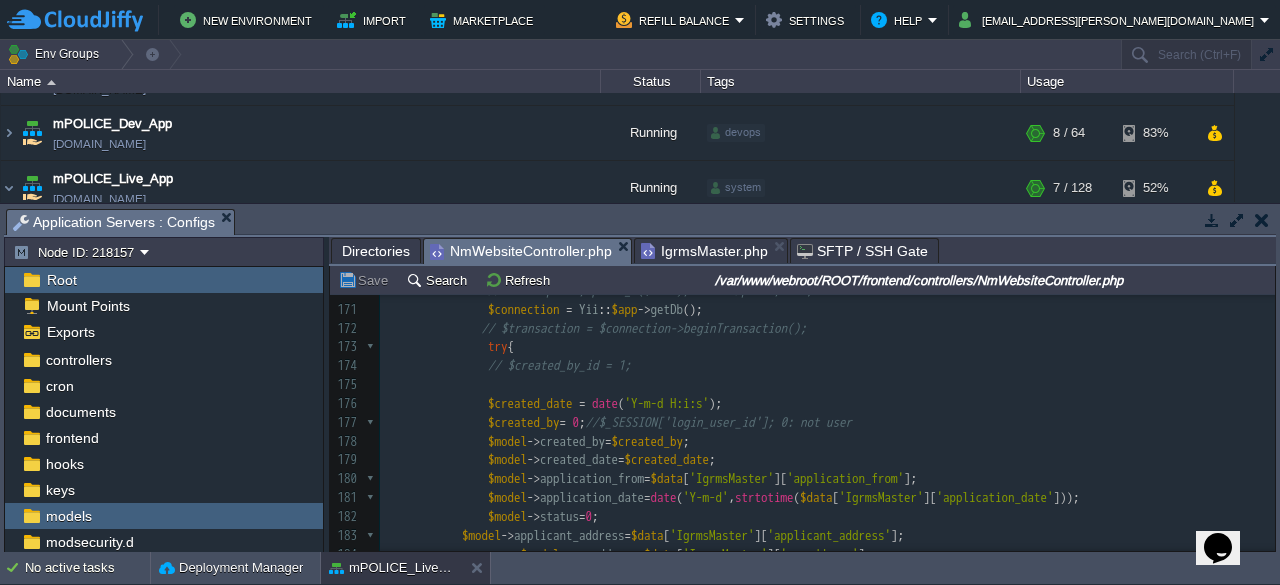 scroll, scrollTop: 3243, scrollLeft: 0, axis: vertical 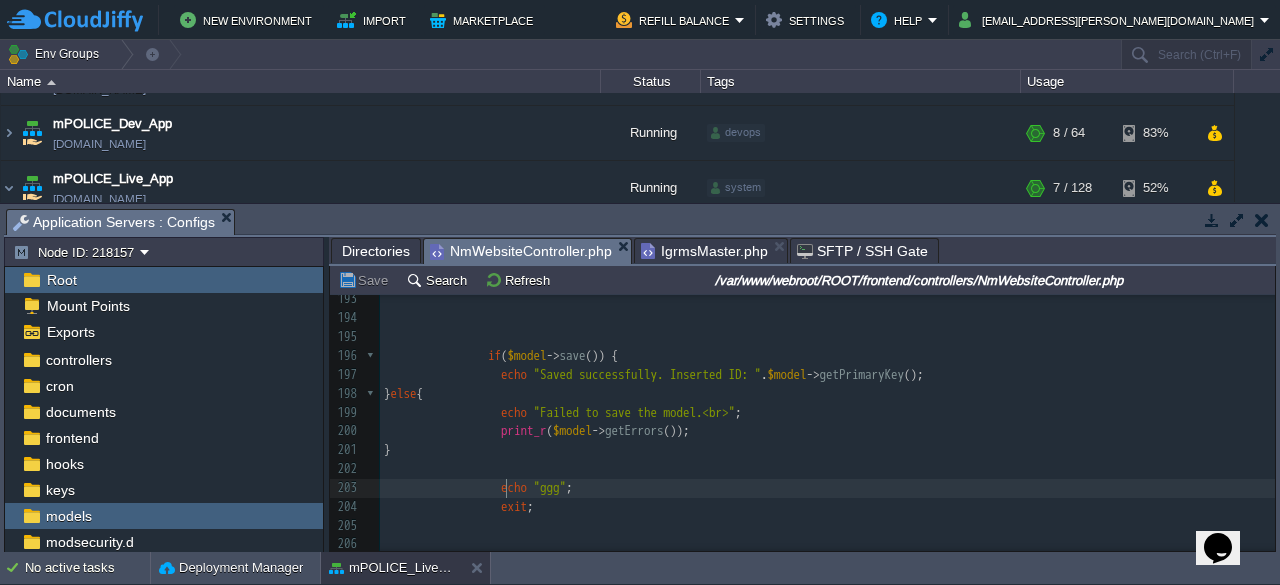 click at bounding box center (442, 487) 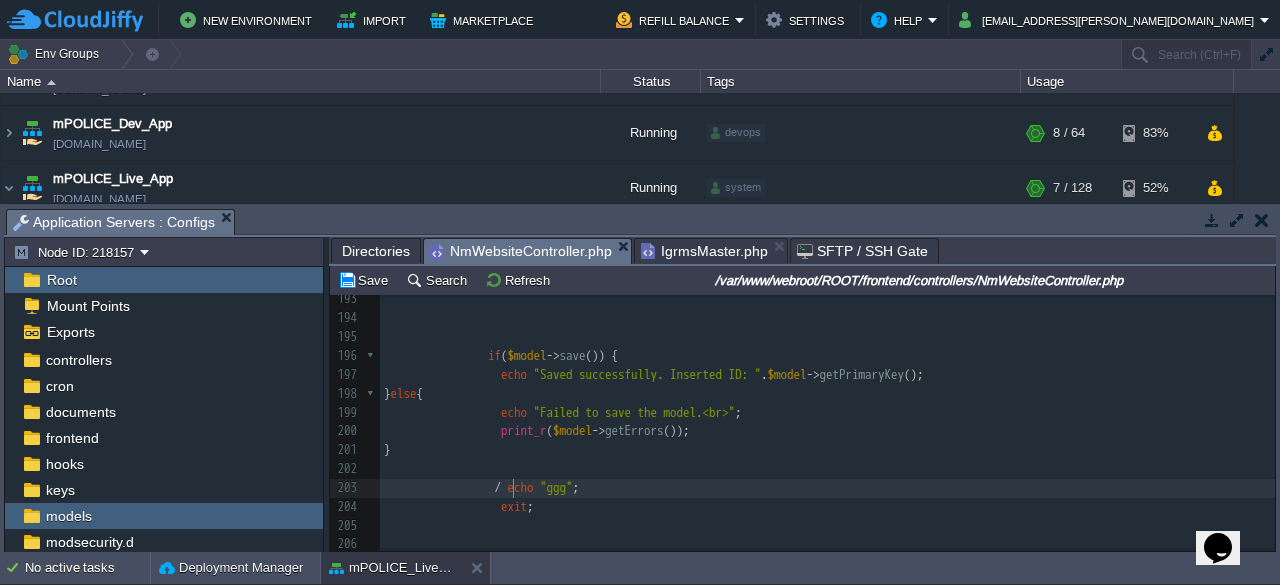 type on "/*" 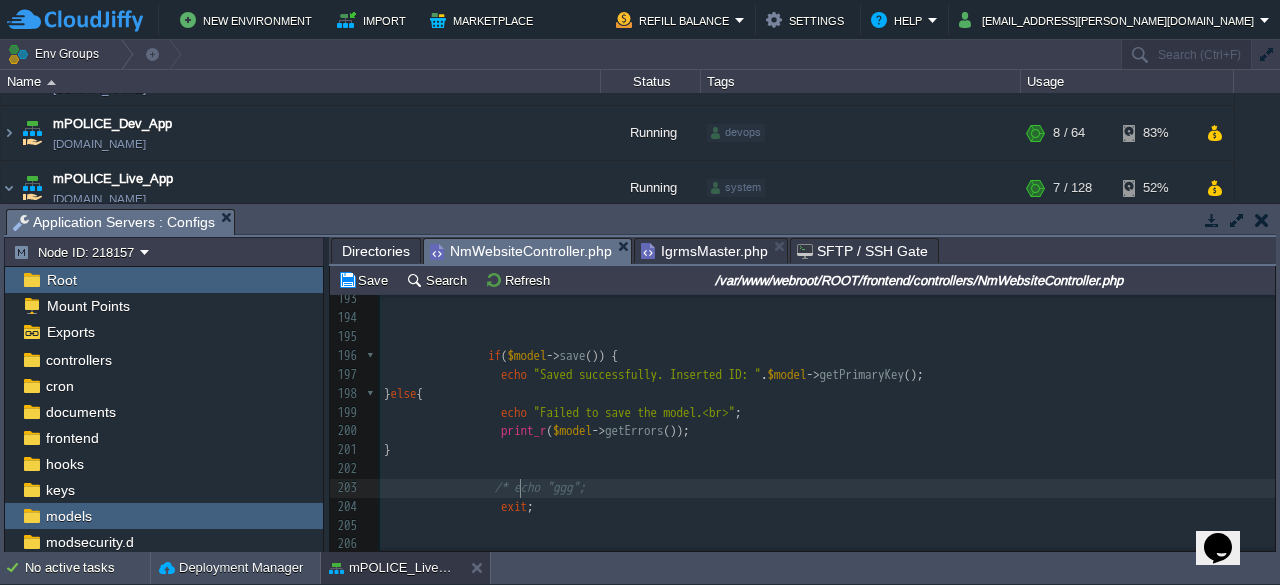 scroll, scrollTop: 6, scrollLeft: 12, axis: both 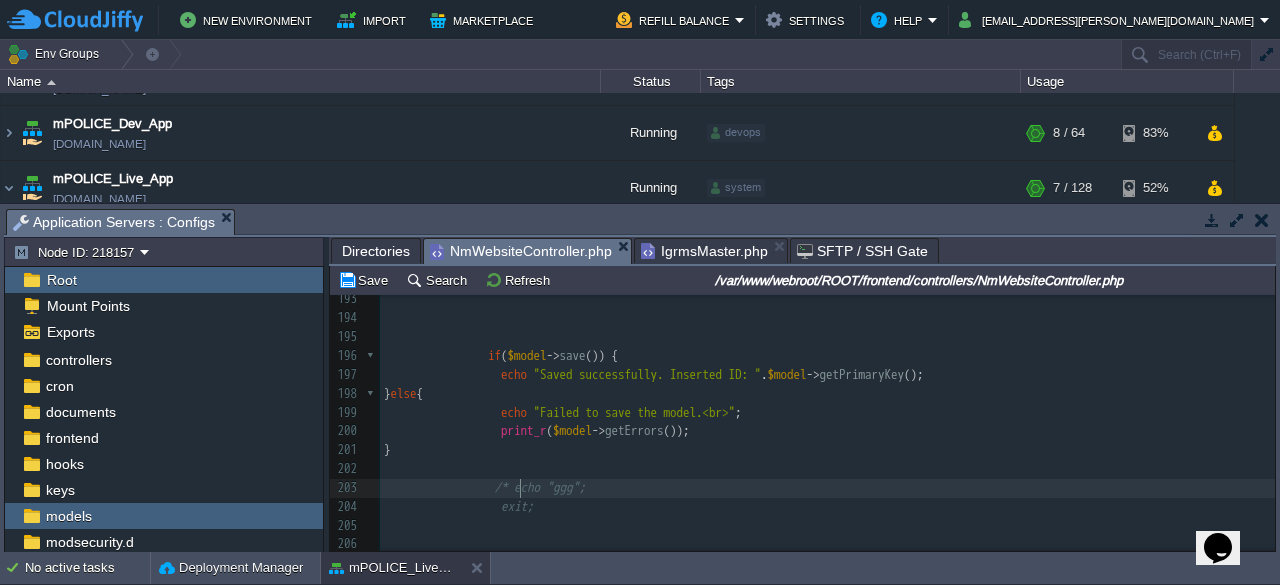 click on "xxxxxxxxxx use   frontend\models\ IgrmsMaster ;   183                $model -> applicant_address = $data [ 'IgrmsMaster' ][ 'applicant_address' ]; 184                       $model -> na_address = $data [ 'IgrmsMaster' ][ 'na_address' ]; 185                      $model -> non_app_name = $data [ 'IgrmsMaster' ][ 'non_app_name' ]; 186                   $model -> login_unit_cd   =   $data [ 'IgrmsMaster' ][ 'login_unit_cd' ] ;  //$_SESSION['login_unit_id']; 187                   188                   189                   //start 190                   $model -> login_sub_unit_cd =    $data [ 'IgrmsMaster' ][ 'login_sub_unit_cd' ];  //$_SESSION['login_sub_unit_id']; 191                   //end 192                   $model -> merge_id   = 0 ; 193                   194                   195                  196                   if  ( $model -> save ()) { 197                    echo   "Saved successfully. Inserted ID: "  .  $model ->" at bounding box center (827, 422) 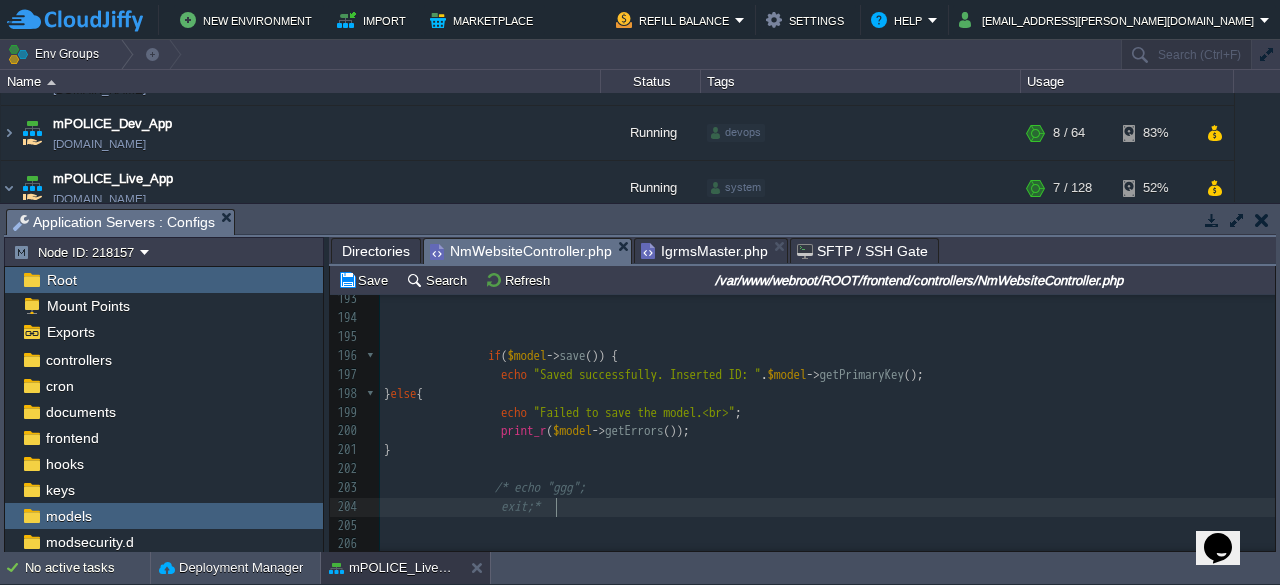 type on "*/" 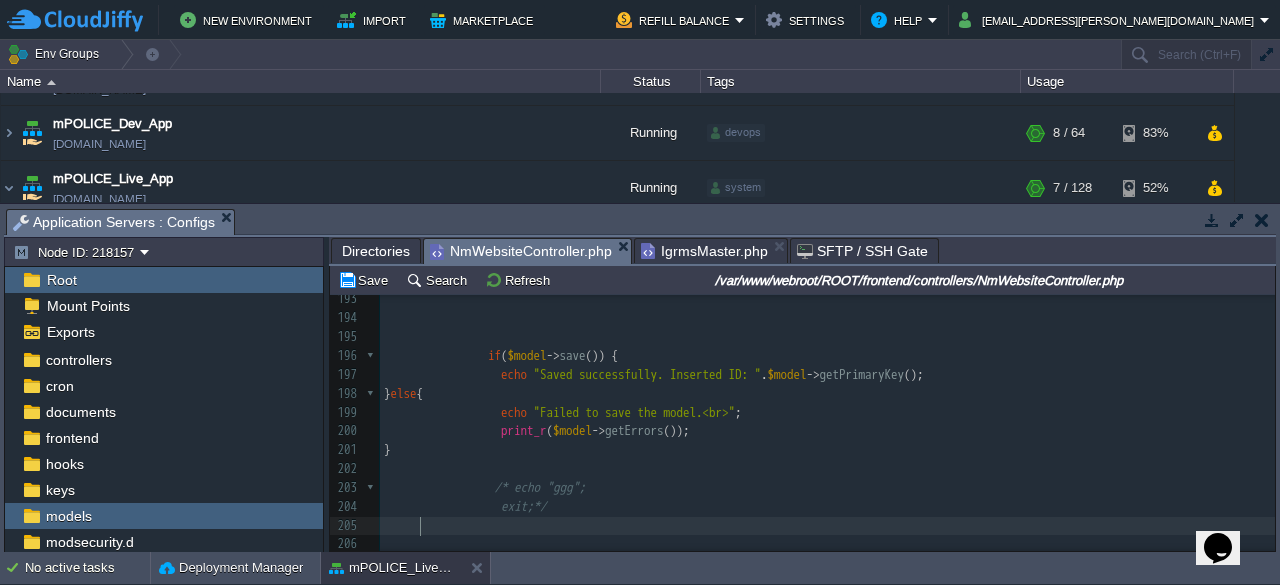 click at bounding box center [827, 526] 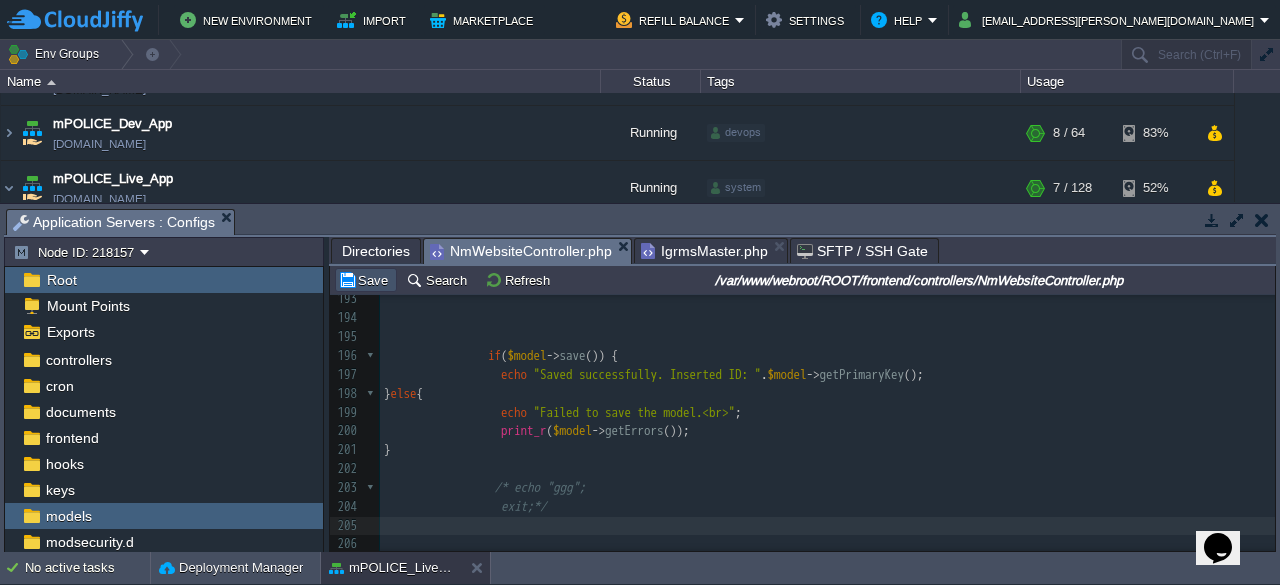 click on "Save" at bounding box center (366, 280) 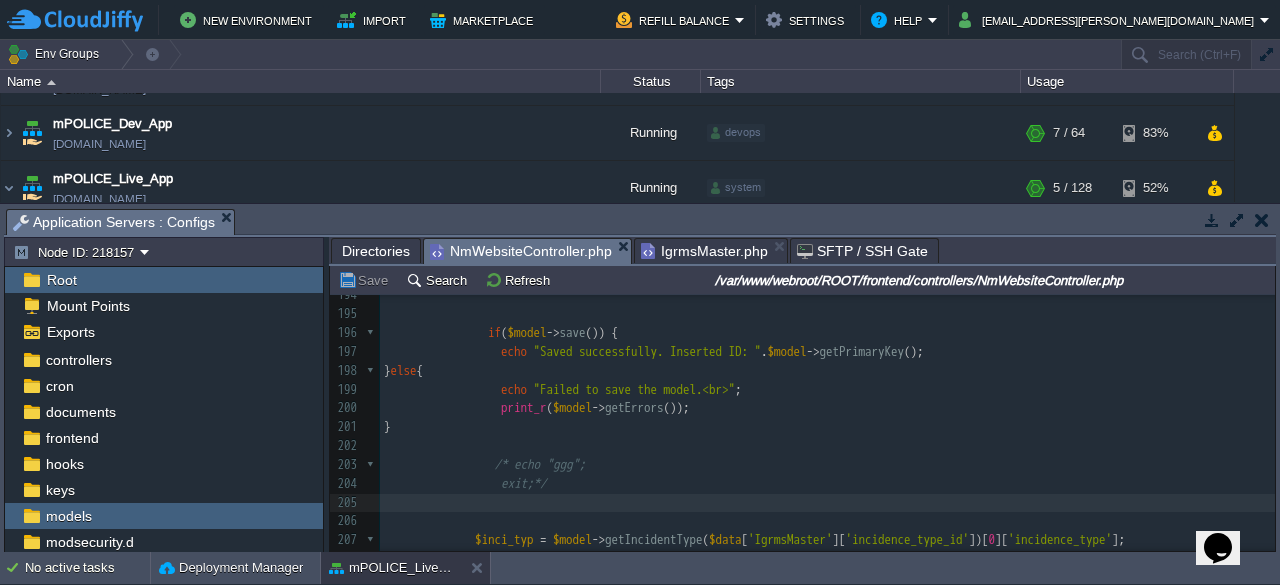 scroll, scrollTop: 3670, scrollLeft: 0, axis: vertical 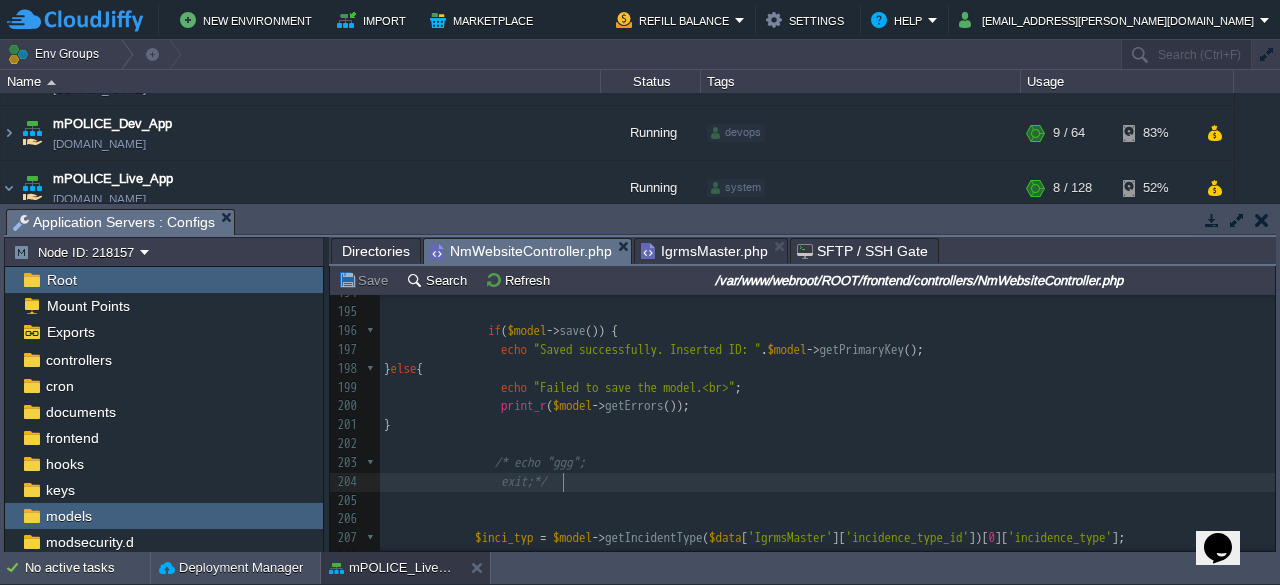 click on "xxxxxxxxxx   184                       $model -> na_address = $data [ 'IgrmsMaster' ][ 'na_address' ]; 185                      $model -> non_app_name = $data [ 'IgrmsMaster' ][ 'non_app_name' ]; 186                   $model -> login_unit_cd   =   $data [ 'IgrmsMaster' ][ 'login_unit_cd' ] ;  //$_SESSION['login_unit_id']; 187                   188                   189                   //start 190                   $model -> login_sub_unit_cd =    $data [ 'IgrmsMaster' ][ 'login_sub_unit_cd' ];  //$_SESSION['login_sub_unit_id']; 191                   //end 192                   $model -> merge_id   = 0 ; 193                   194                   195                  196                   if  ( $model -> save ()) { 197                    echo   "Saved successfully. Inserted ID: "  .  $model -> getPrimaryKey (); 198               }  else  { 199                    echo   "Failed to save the model.<br>" ; 200 ( ->" at bounding box center [827, 426] 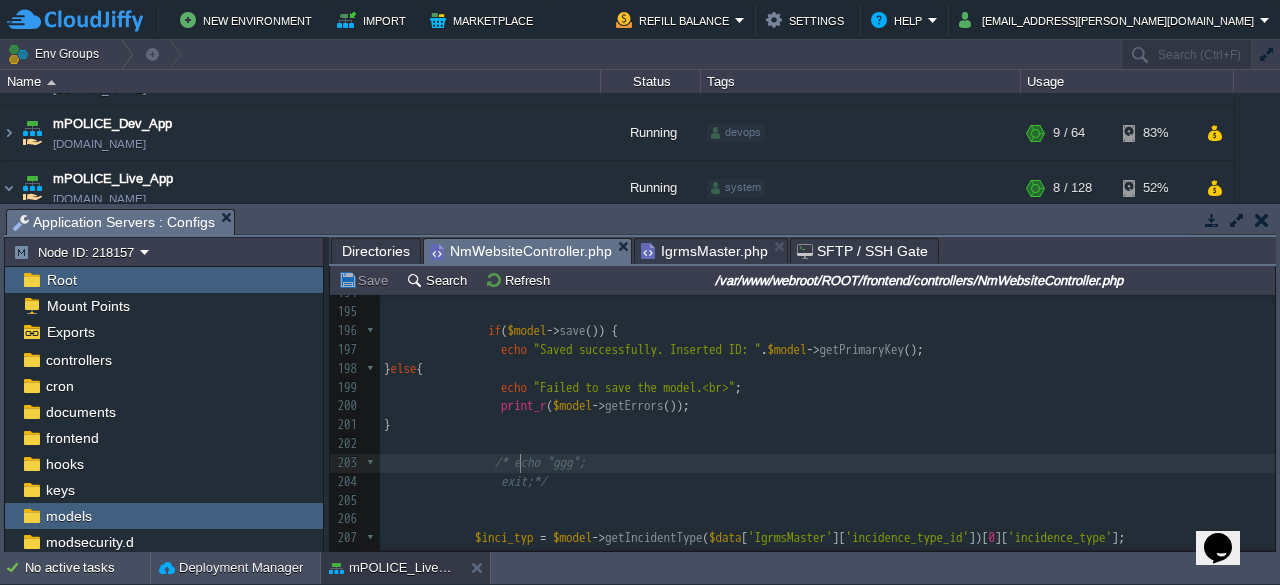 type on "/*" 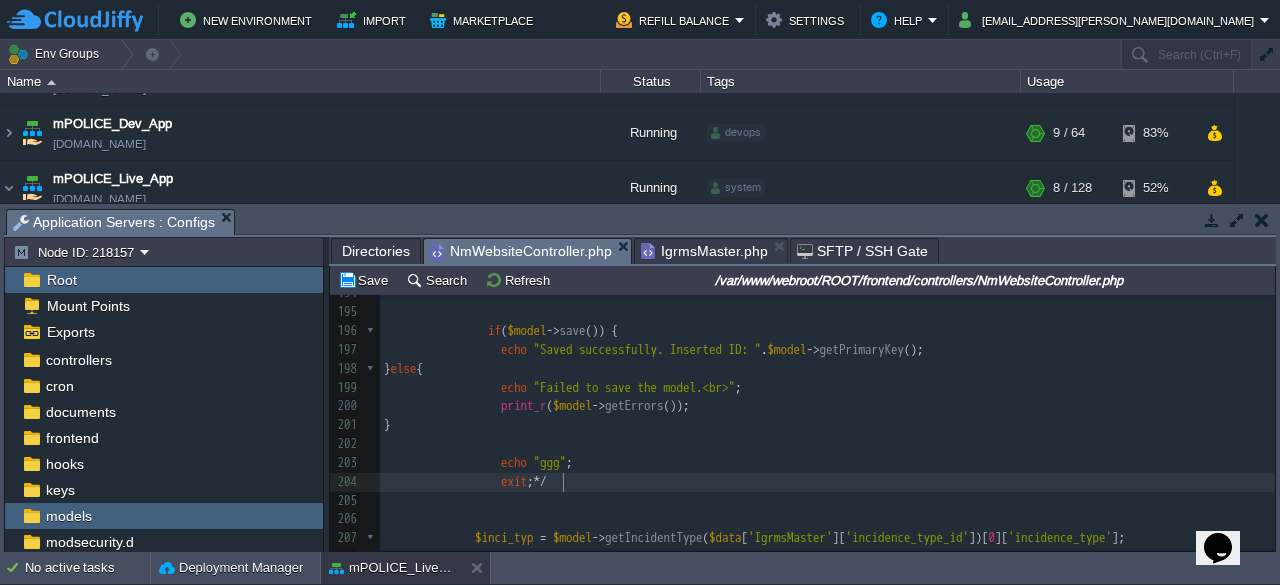 click on "exit ; */" at bounding box center (827, 482) 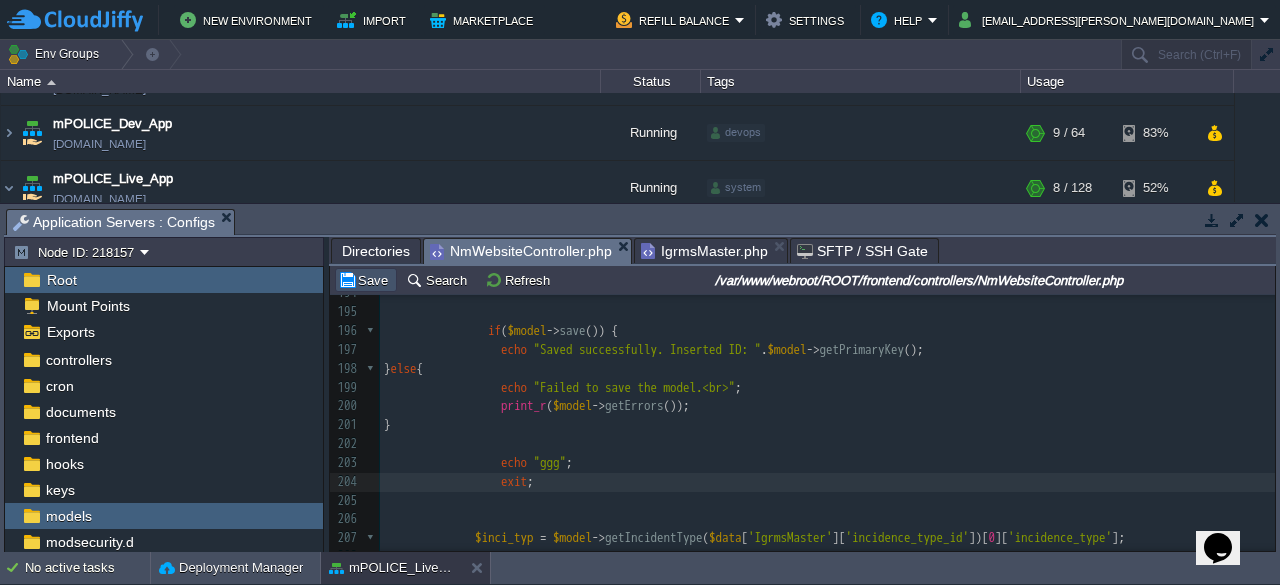 click on "Save" at bounding box center (366, 280) 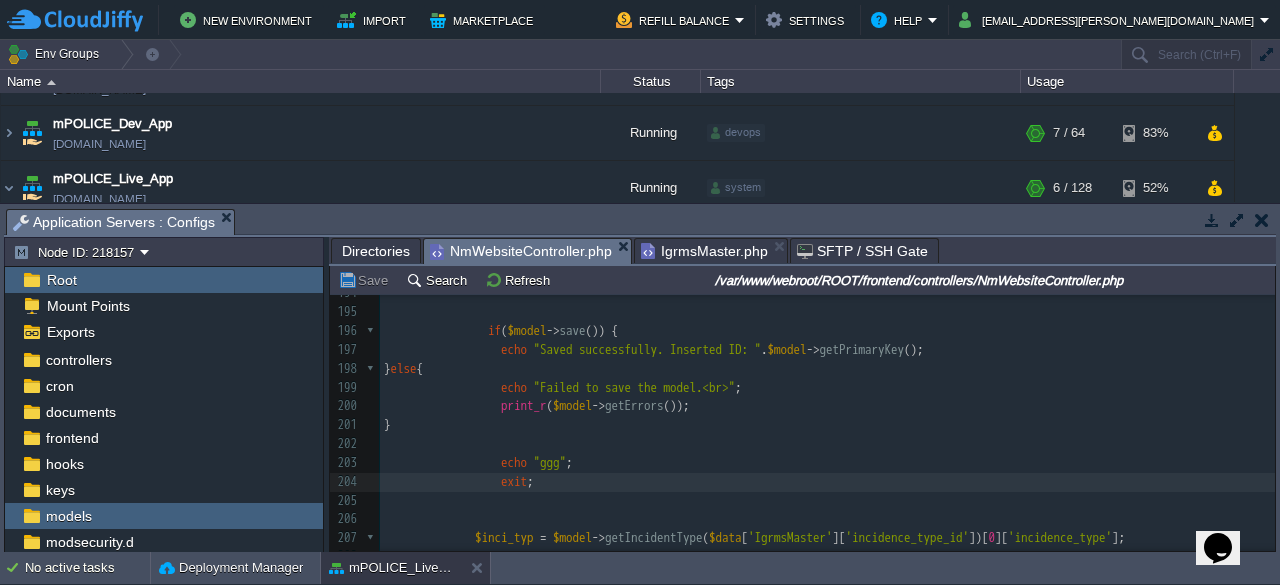 scroll, scrollTop: 3636, scrollLeft: 0, axis: vertical 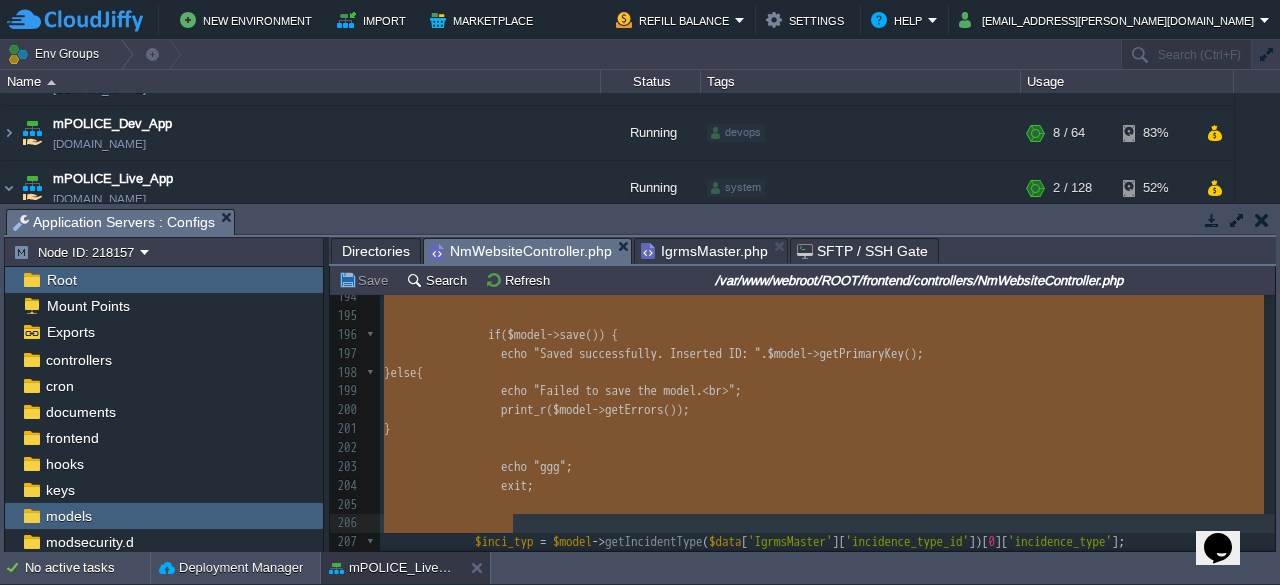 type on "-" 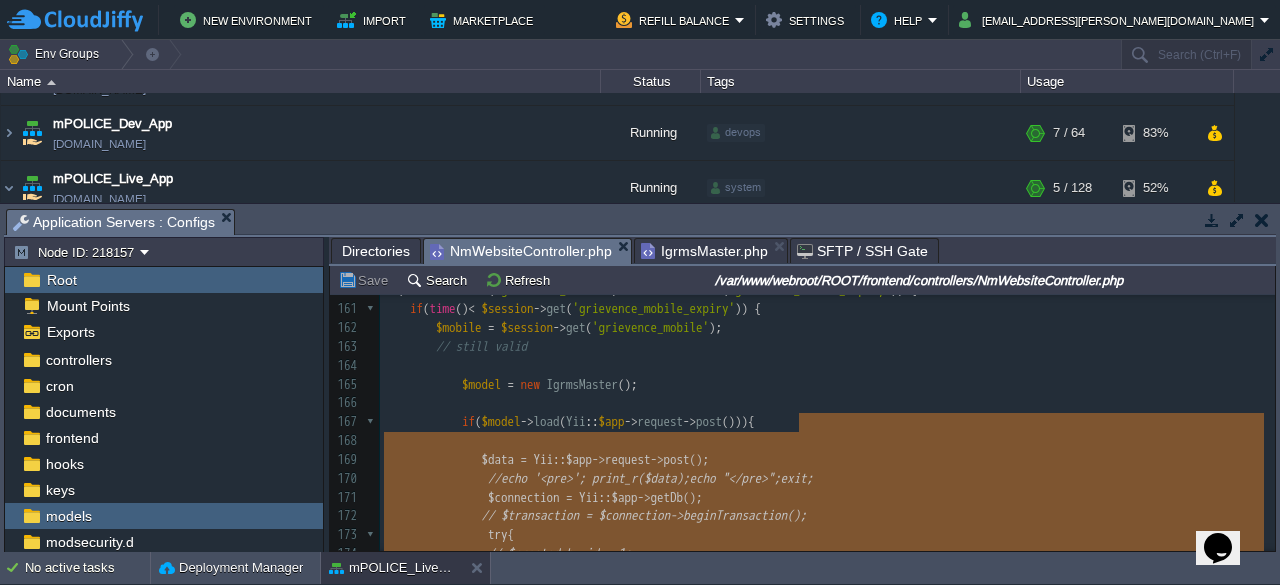 click on "xxxxxxxxxx                     153 ​ 154 public   function   actionGrievanceRegisterPage (){ 155    $this -> layout   =   'dashboard2' ; 156    157    $session   =   Yii :: $app -> session ; 158    $session -> open (); 159 ​ 160 if  ( $session -> has ( 'grievence_mobile' )  &&   $session -> has ( 'grievence_mobile_expiry' )) { 161      if  ( time ()  <   $session -> get ( 'grievence_mobile_expiry' )) { 162          $mobile   =   $session -> get ( 'grievence_mobile' ); 163          // still valid 164               165               $model   =   new   IgrmsMaster (); 166               167               if  ( $model -> load ( Yii :: $app -> request -> post ()))  { 168                     169                  $data   =   Yii :: $app -> request -> post (); 170                   //echo '<pre>'; print_r($data);echo "</pre>";exit; 171                   $connection   =   Yii :: $app -> getDb (); 172                  173                   try  { 174      175" at bounding box center (827, 497) 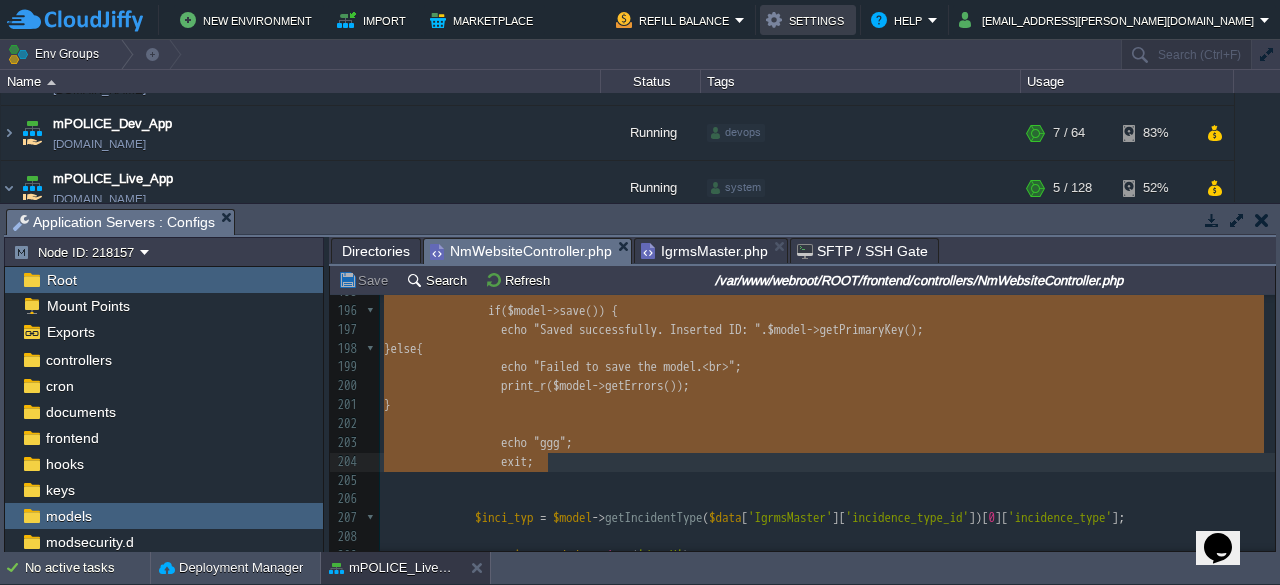type on "-" 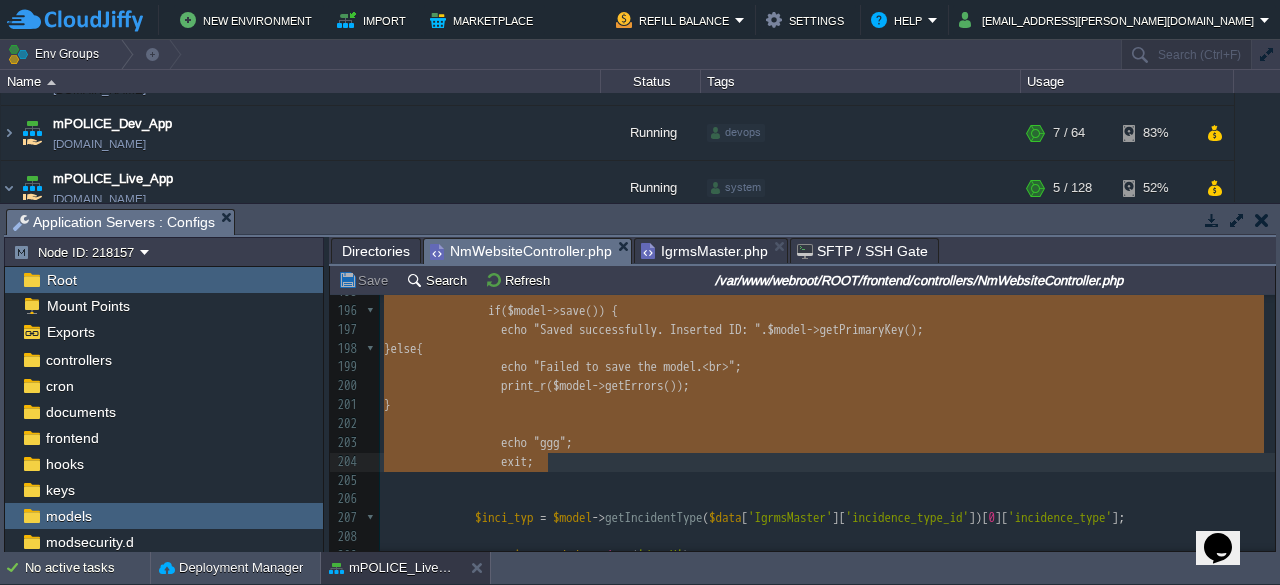 click at bounding box center (827, 424) 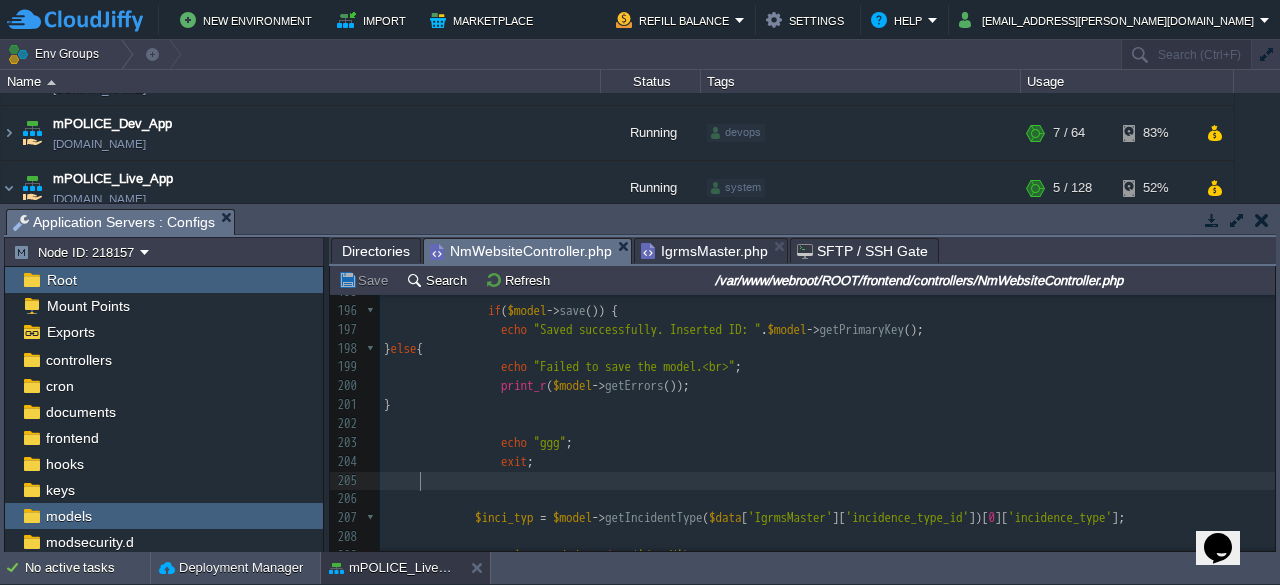 click at bounding box center (827, 481) 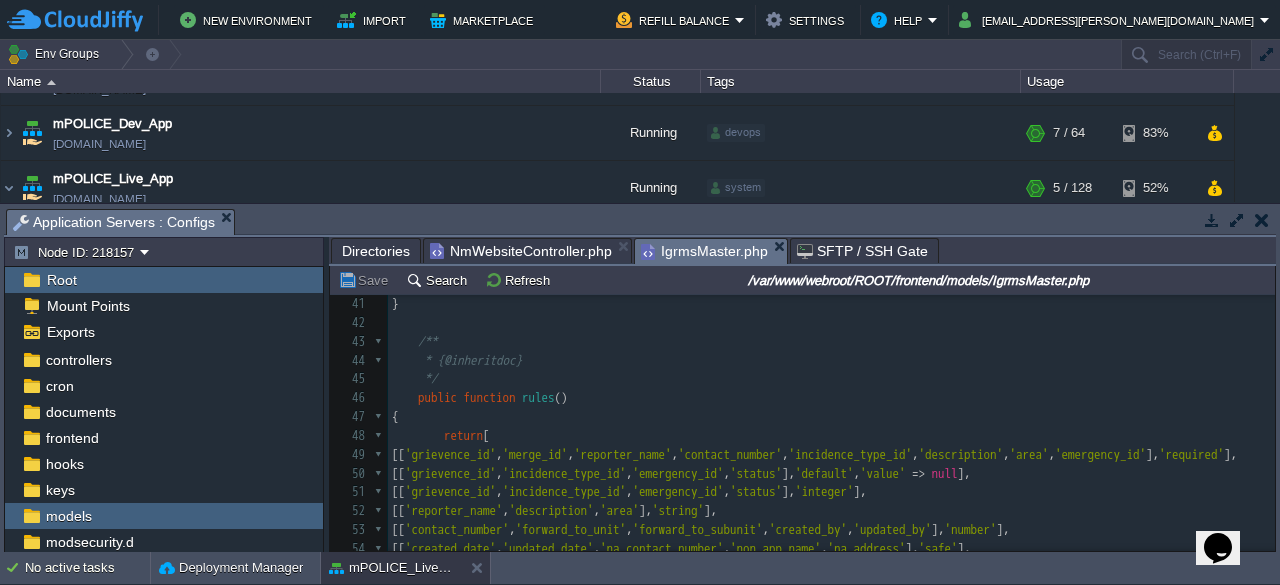 click on "IgrmsMaster.php" at bounding box center [704, 251] 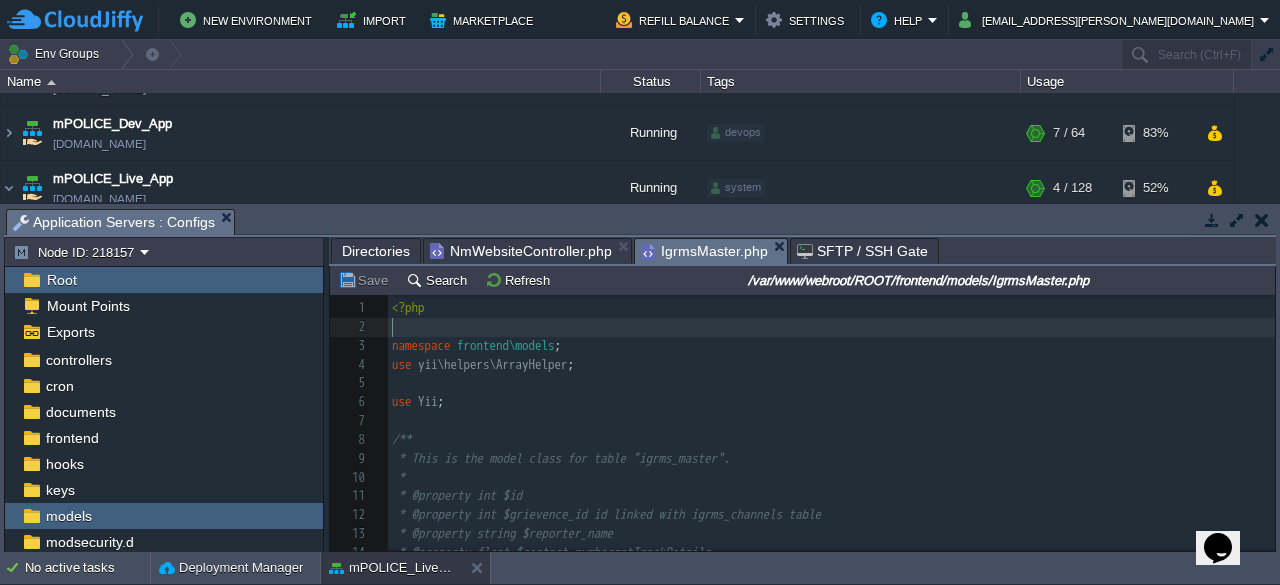 click on "x          return   ' igrms_master ' ;   1 <?php 2 ​ 3 namespace   frontend\models ; 4 use   yii\helpers\ArrayHelper ; 5 ​ 6 use   Yii ; 7 ​ 8 /** 9   * This is the model class for table "igrms_master". 10   * 11   * @property int $id 12   * @property int $grievence_id id linked with igrms_channels table 13   * @property string $reporter_name 14   * @property float $contact_numbergetTrackDetails 15   * @property int $incidence_type_id id linked with incidence_type_master table 16   * @property string $description 17   * @property float $forward_to_unit linked with mst_lctn 18   * @property float $forward_to_subunit linked with mst_unit 19   * @property string $area 20   * @property string $attachment 21   * @property int $emergency_id 22   * @property float $created_by 23   * @property float $updated_by 24   * @property string $created_date 25   * @property string $updated_date 26   * @property int $status 27   * 28   * @property MstUnit $forwardToSubunit 29   * @property MstLctn $forwardToUnit 30" at bounding box center [831, 629] 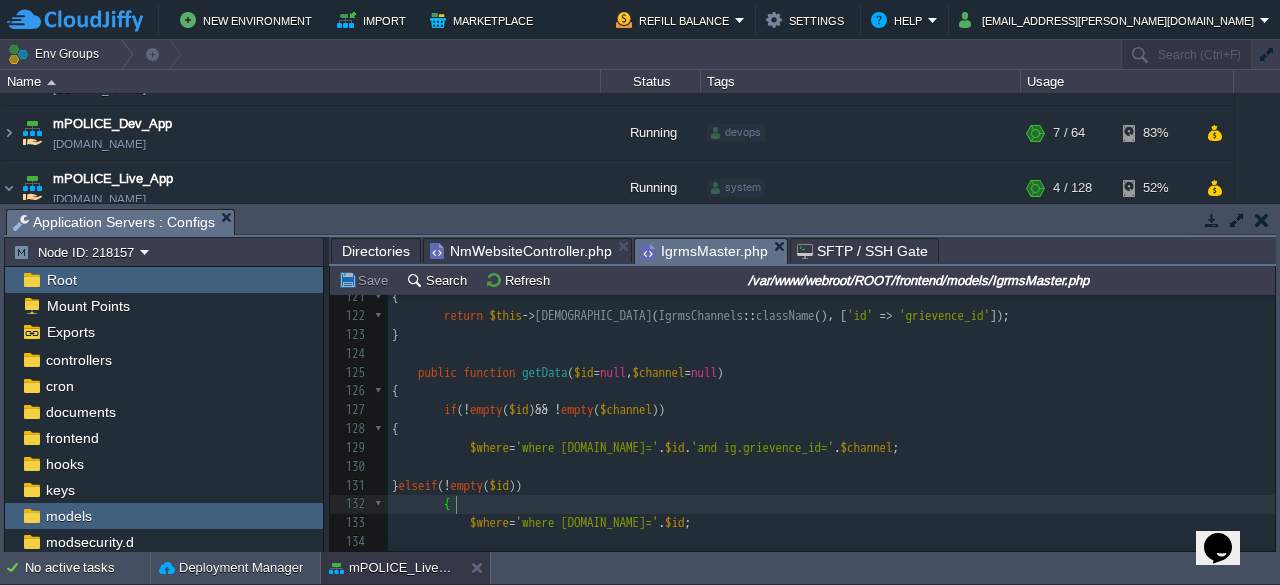 type on "public function getData($id=null,$channel=null)
{
if(!empty($id) && !empty($channel))
{
$where='where [DOMAIN_NAME]='.$id .'and ig.grievence_id='.$channel;
}elseif(!empty($id))
{" 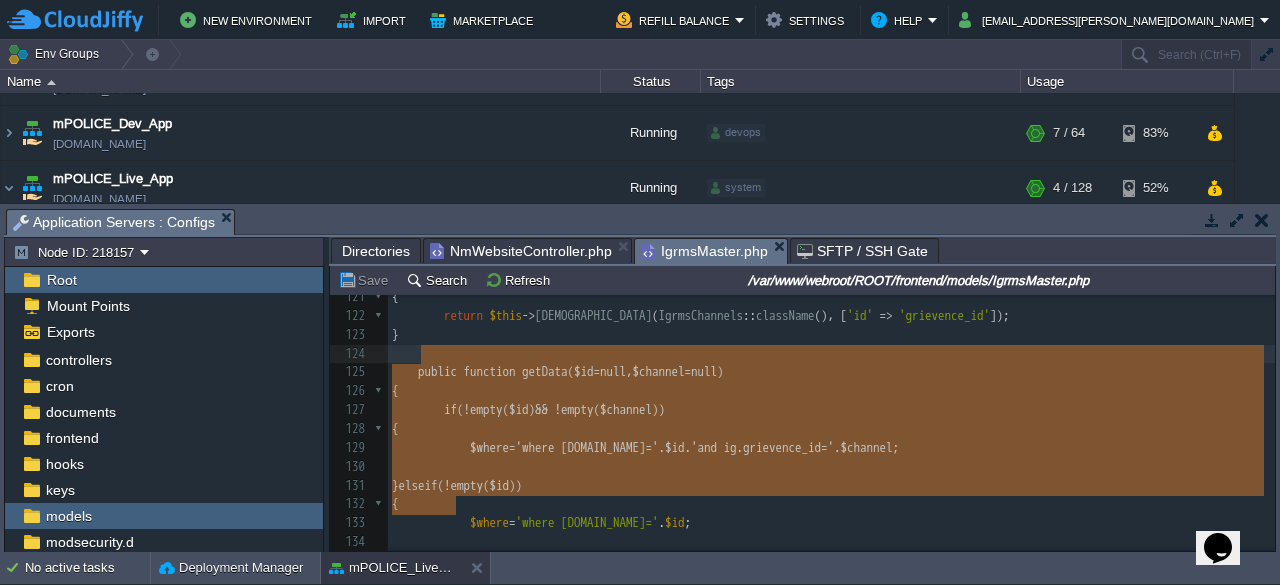 click at bounding box center [831, 354] 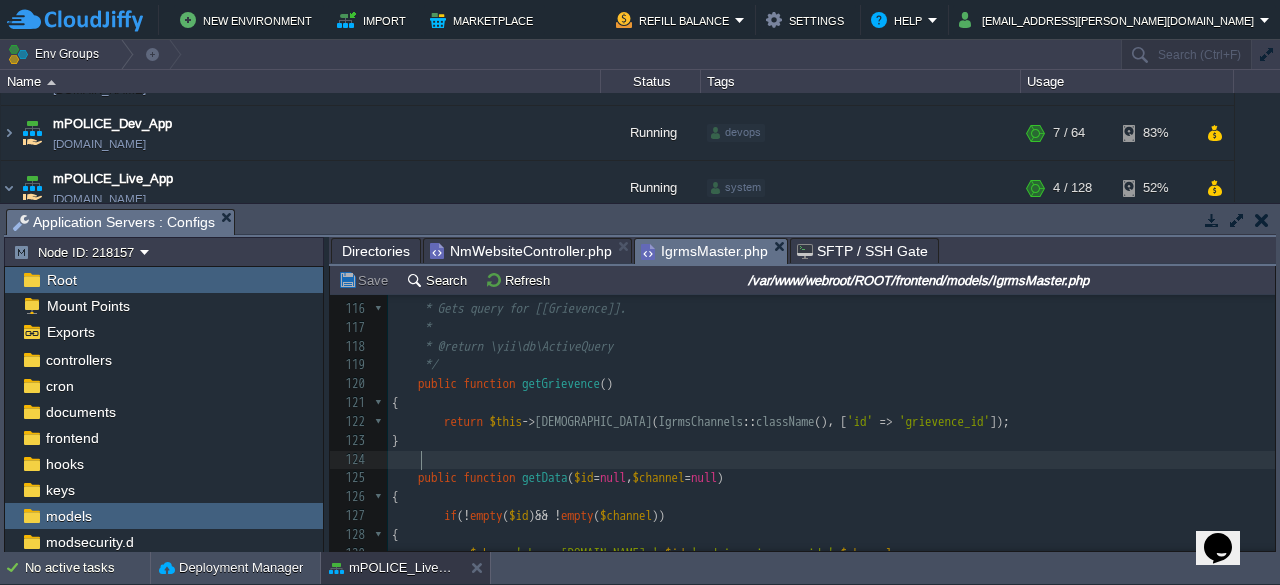 click at bounding box center (831, 460) 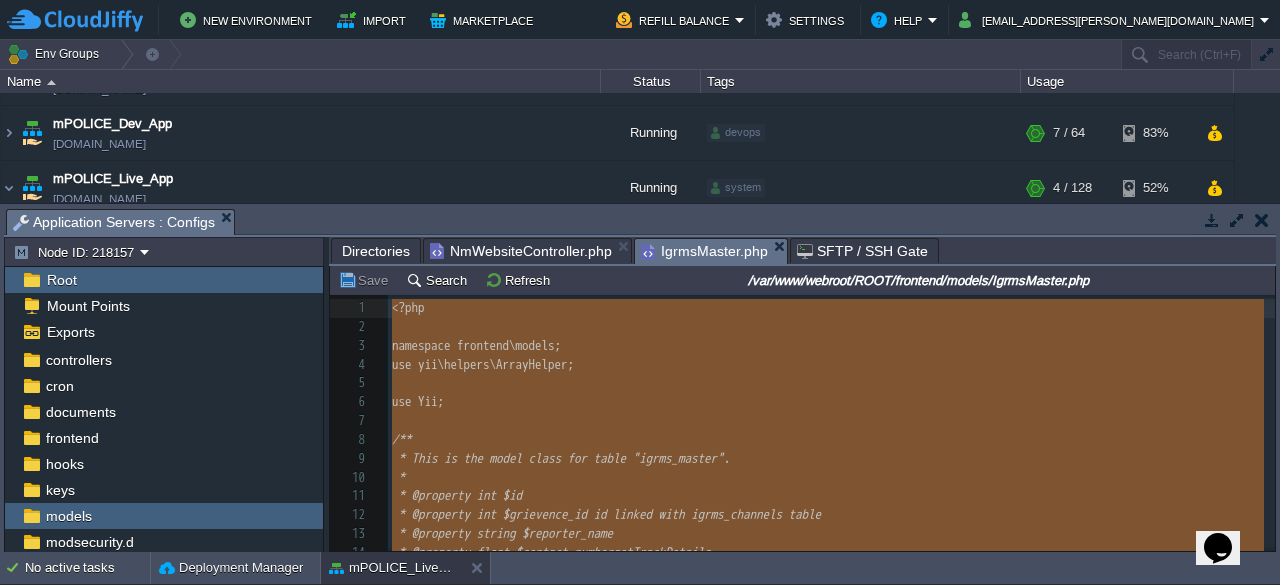 click on "/**" at bounding box center [831, 440] 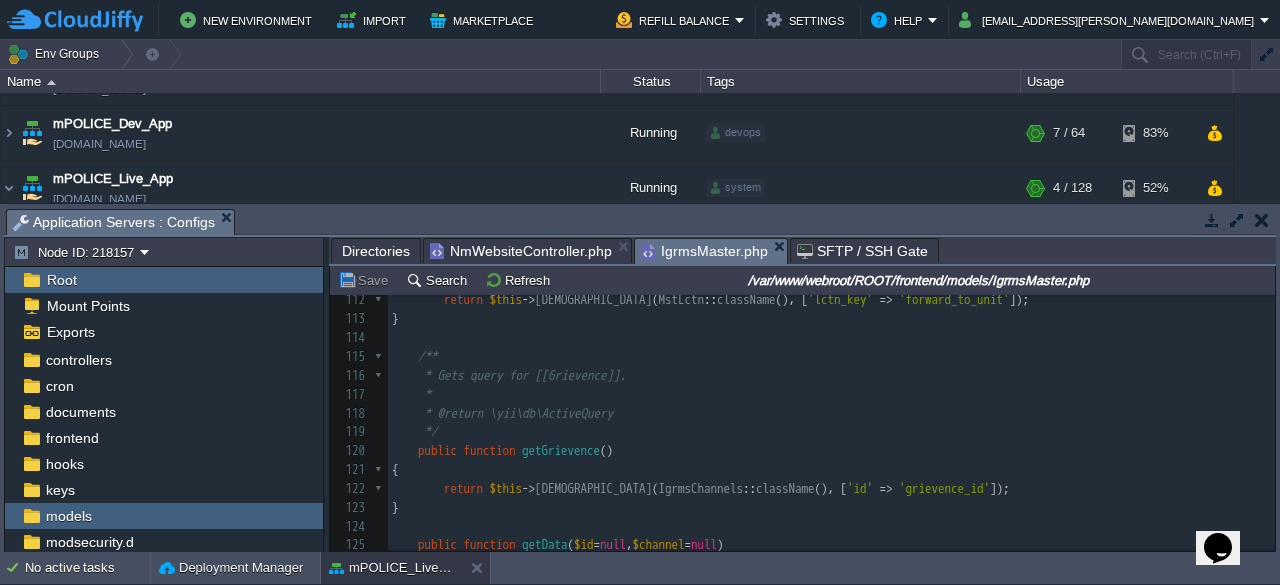 type on "​" 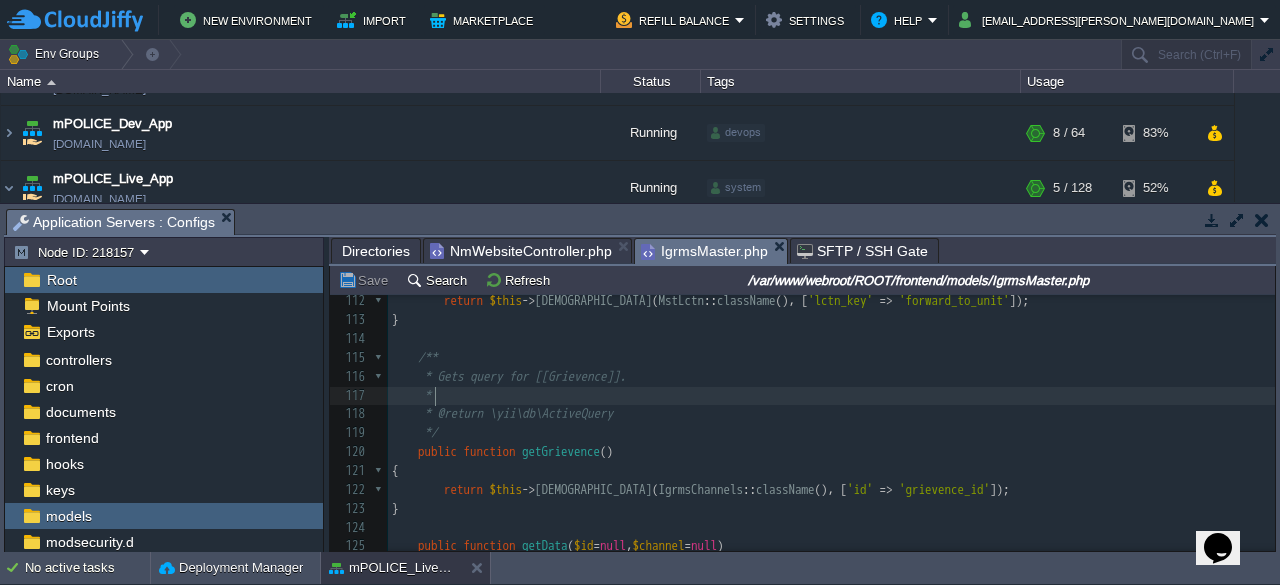 type 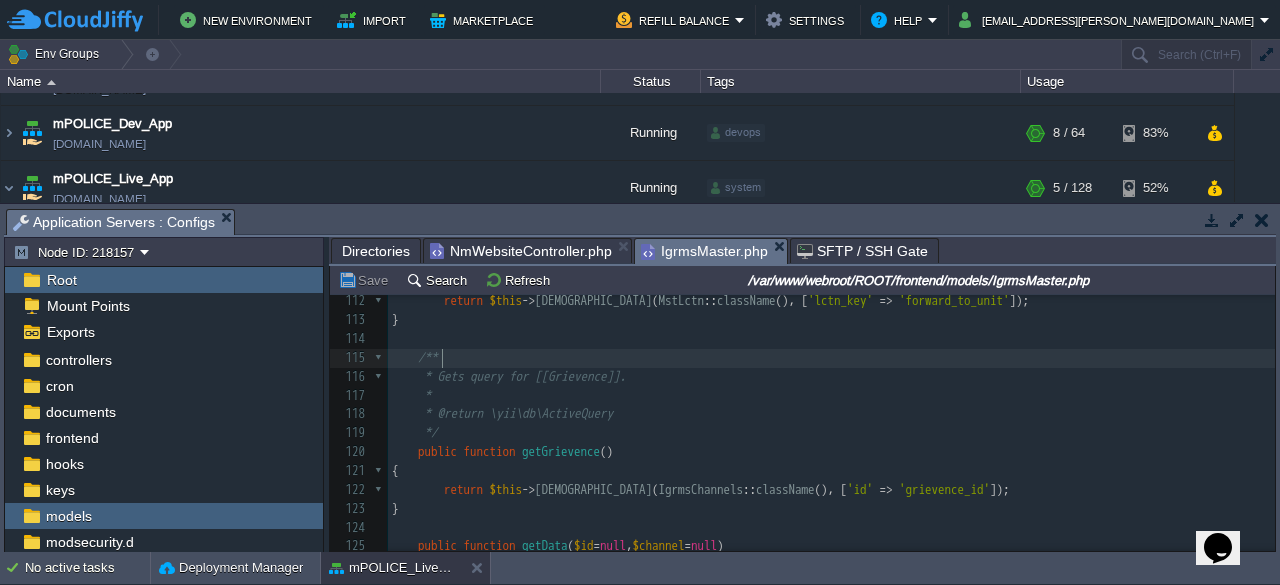 drag, startPoint x: 611, startPoint y: 385, endPoint x: 1034, endPoint y: 353, distance: 424.20868 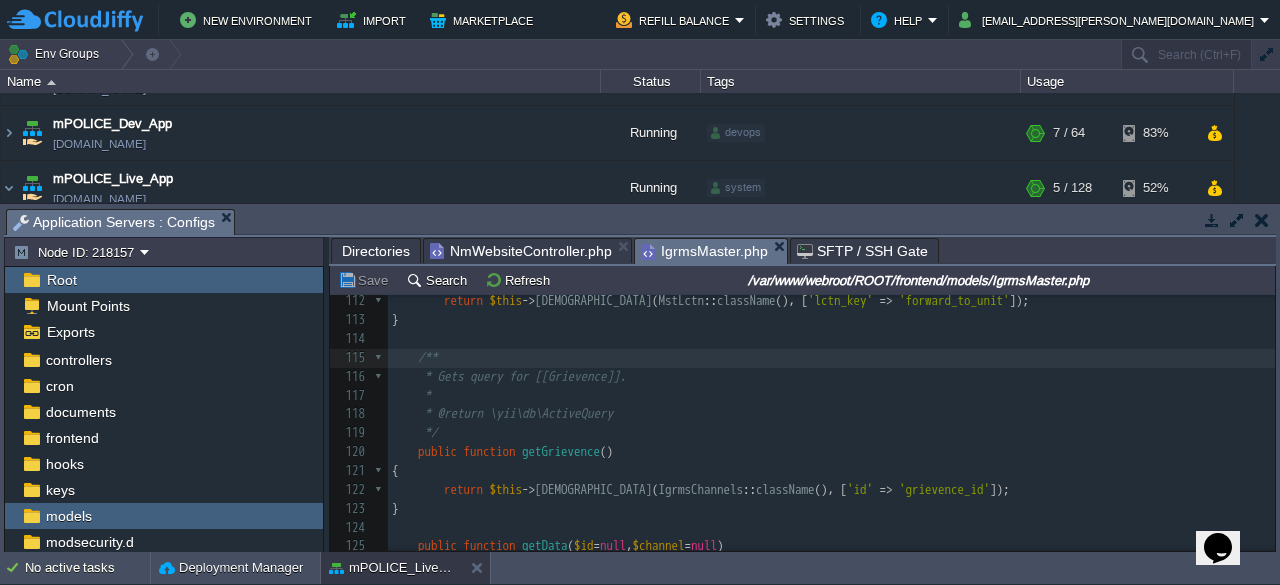 scroll, scrollTop: 2240, scrollLeft: 0, axis: vertical 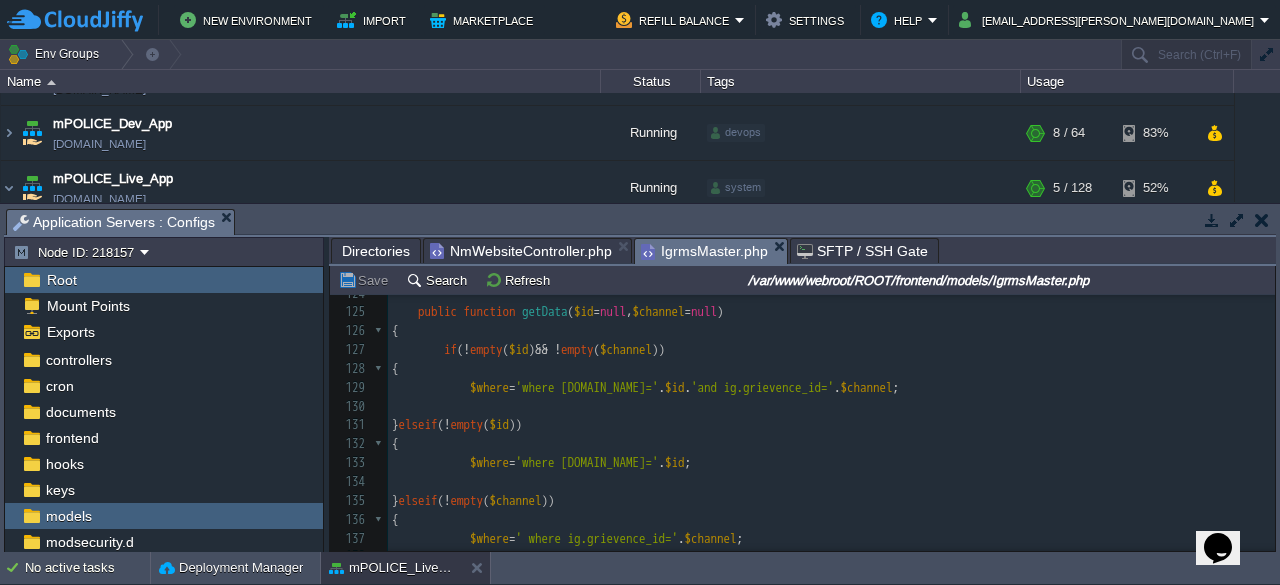 click on "NmWebsiteController.php" at bounding box center [521, 251] 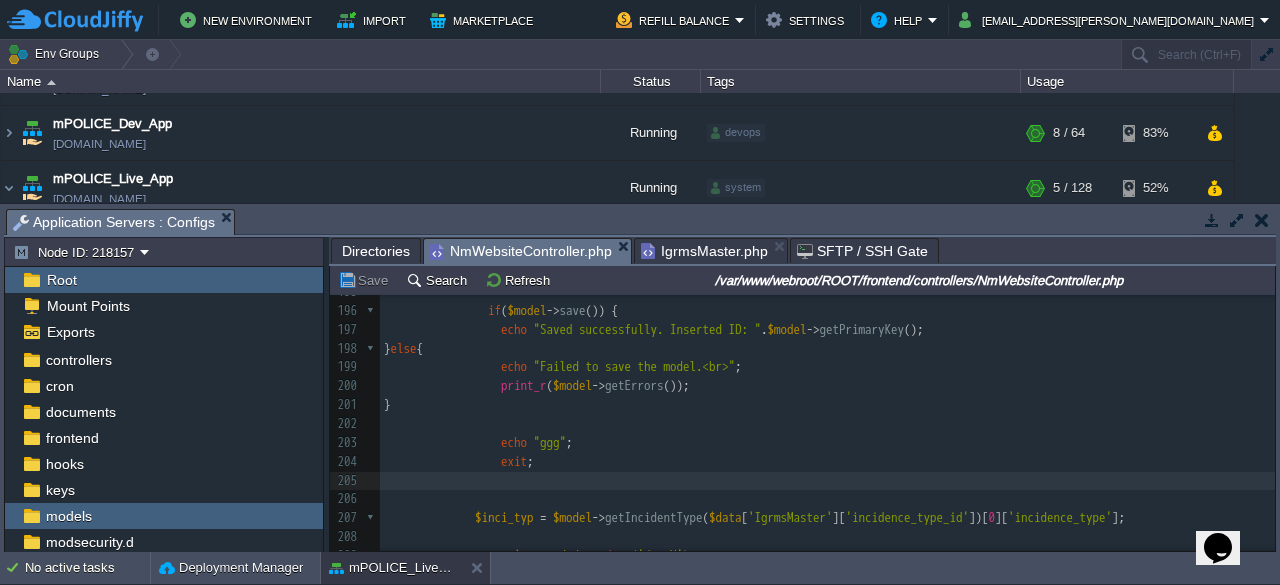 scroll, scrollTop: 3578, scrollLeft: 0, axis: vertical 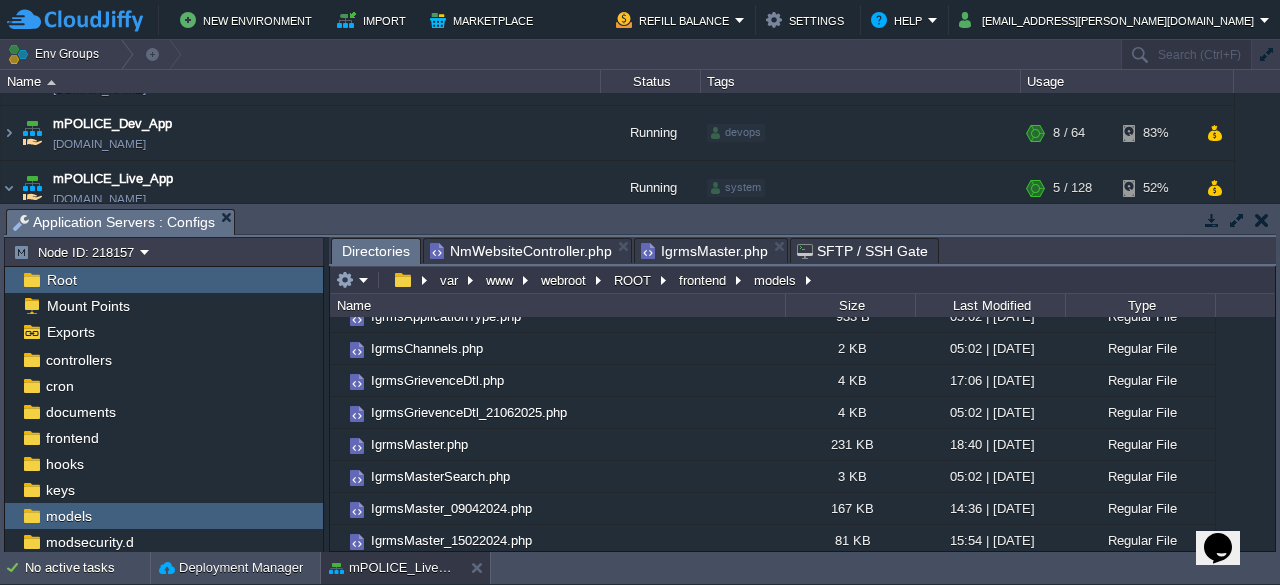 click on "Directories" at bounding box center (376, 251) 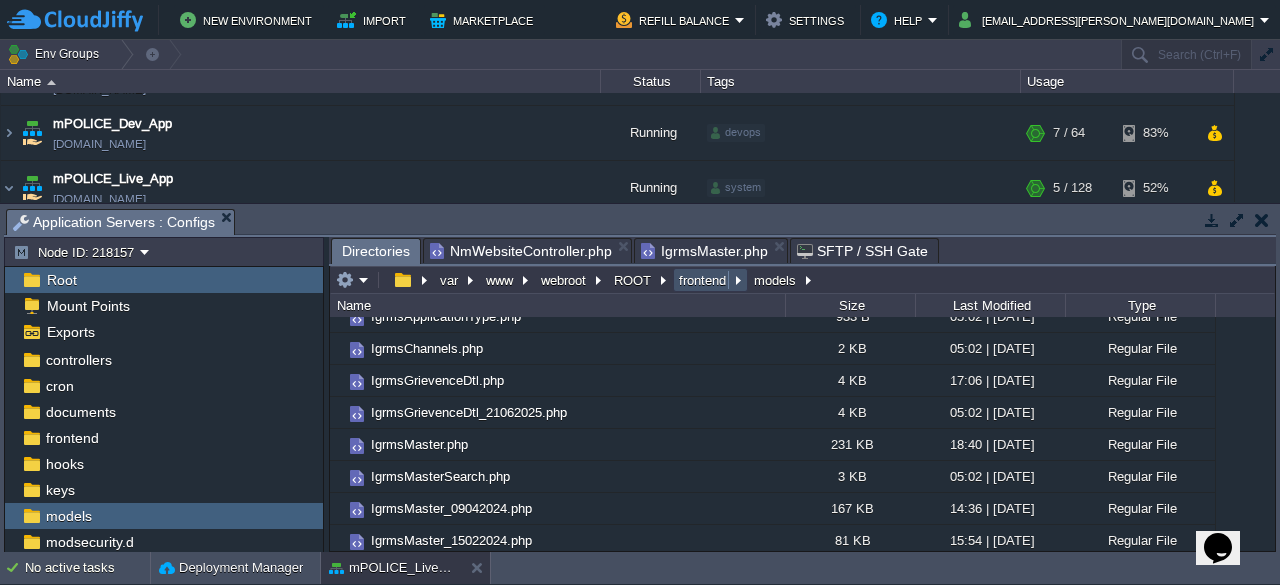 click on "frontend" at bounding box center (703, 280) 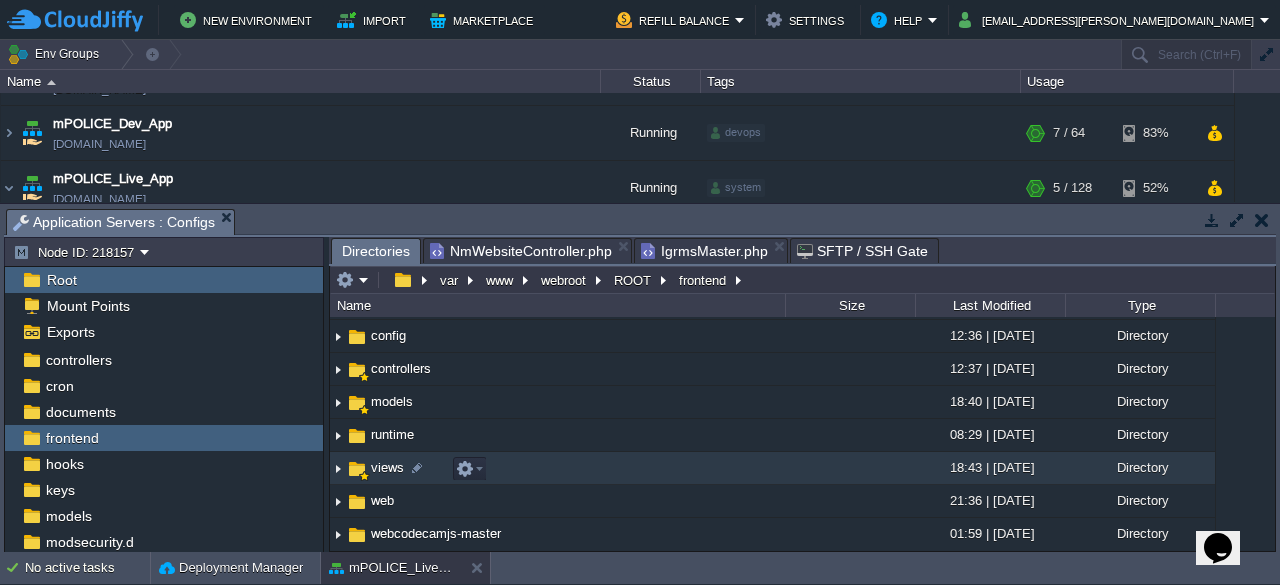 click on "views" at bounding box center (387, 467) 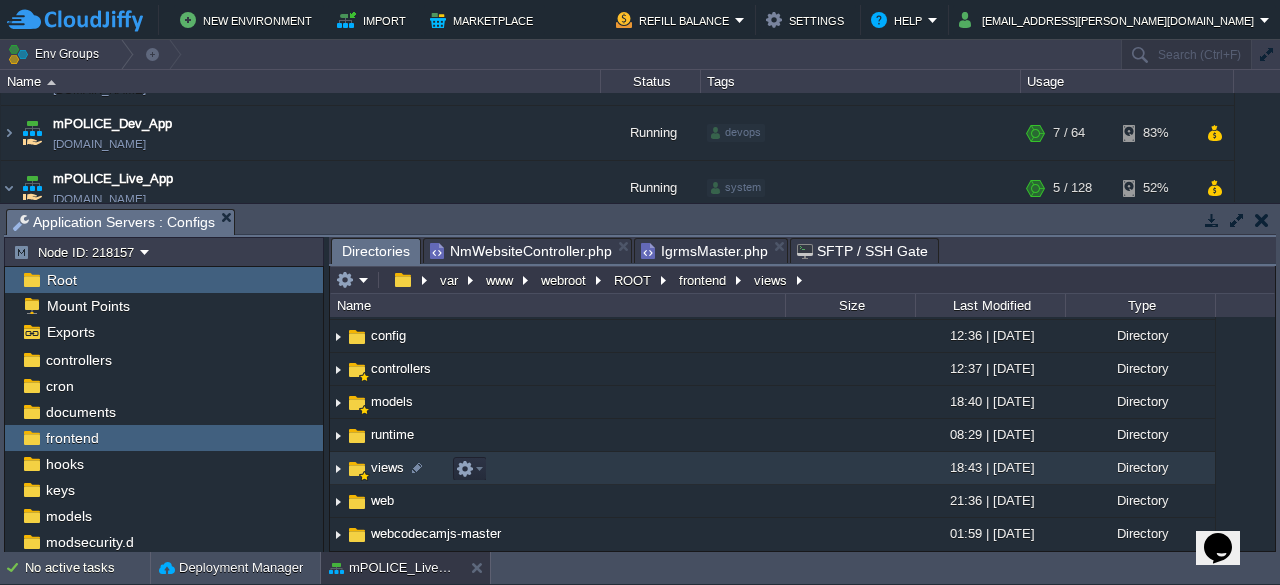 click on "views" at bounding box center (387, 467) 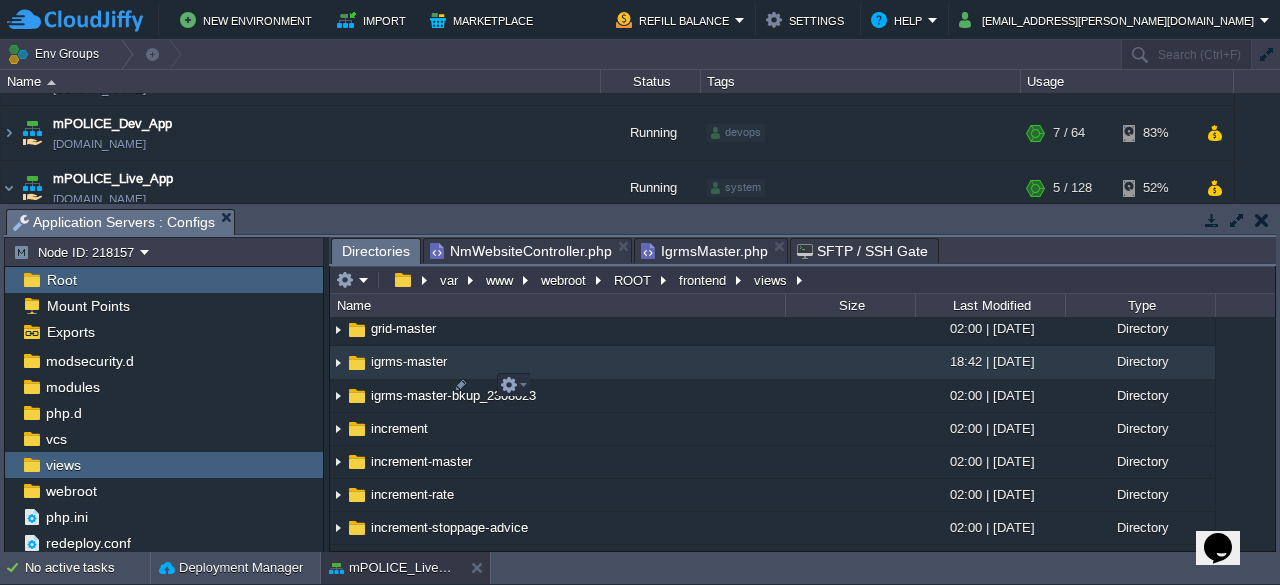 click on "igrms-master" at bounding box center (409, 361) 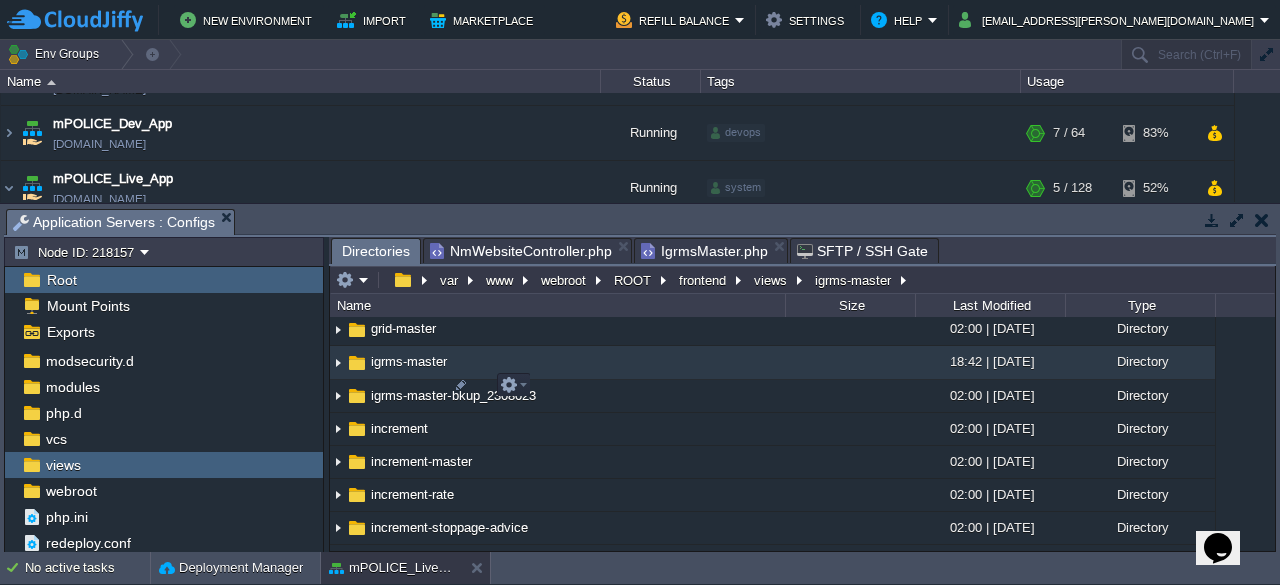 click on "igrms-master" at bounding box center [409, 361] 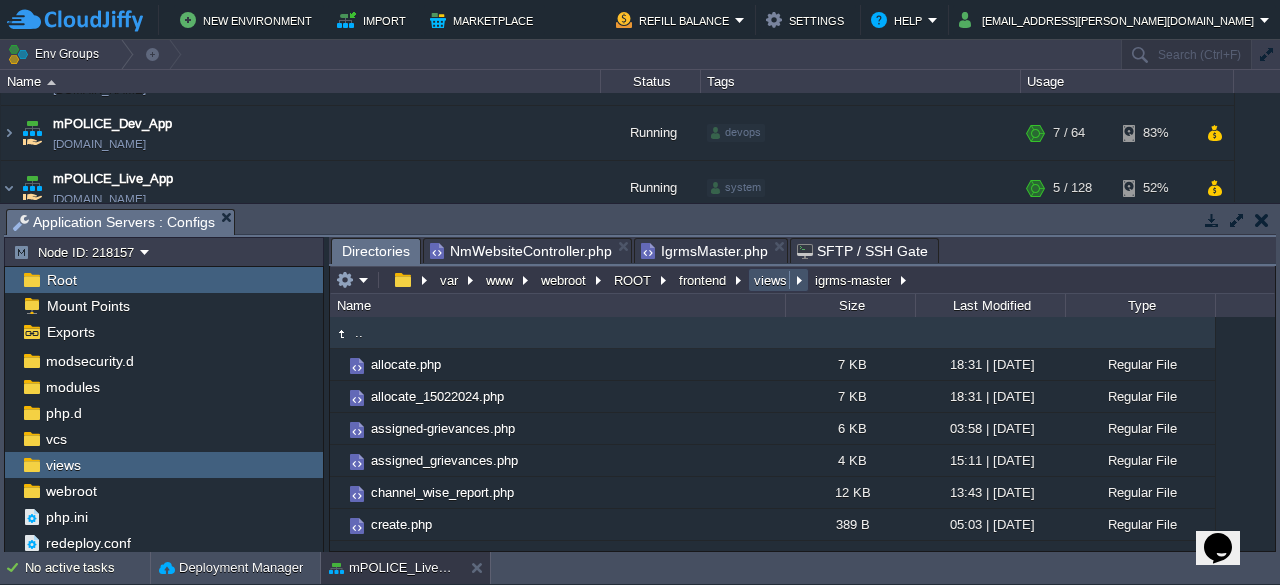 click on "views" at bounding box center (771, 280) 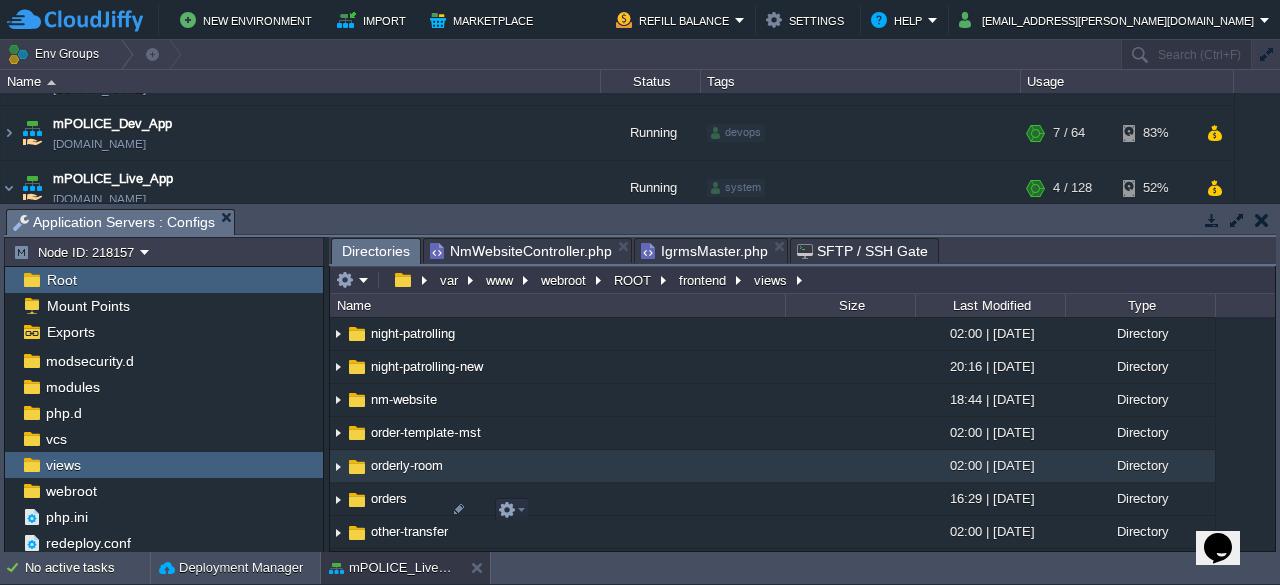 scroll, scrollTop: 6215, scrollLeft: 0, axis: vertical 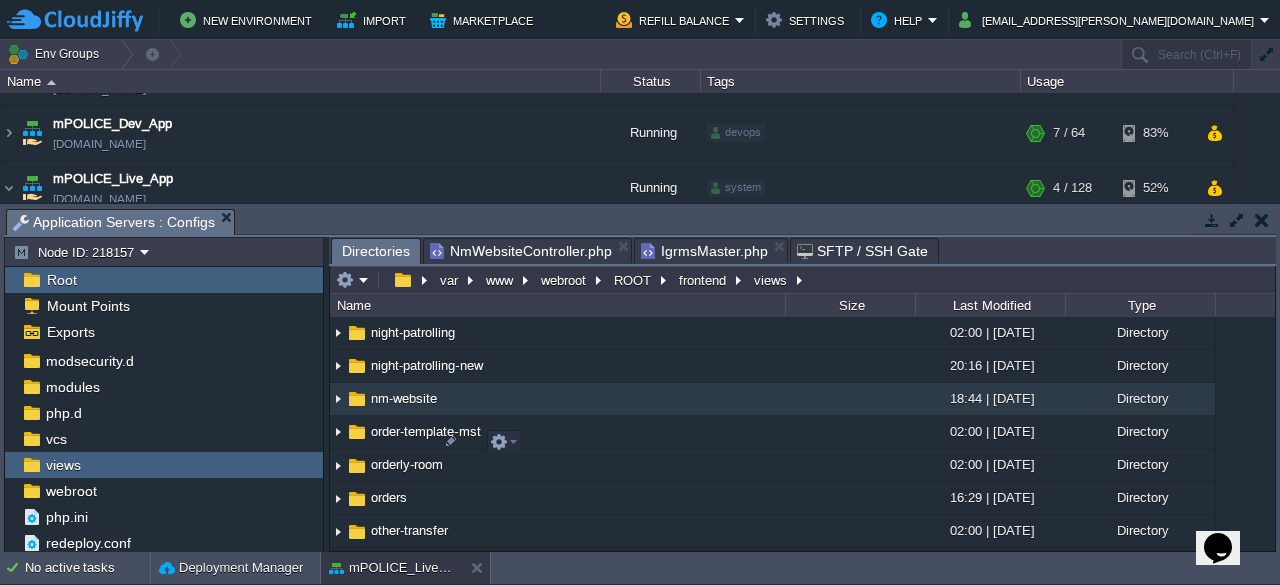 click on "nm-website" at bounding box center (404, 398) 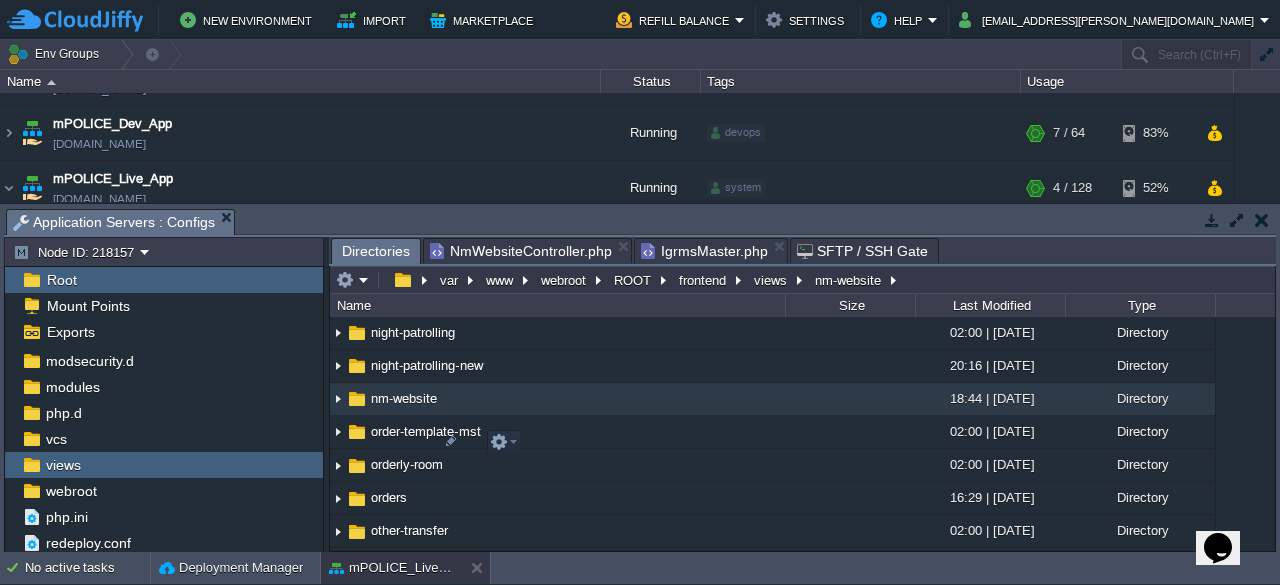 click on "nm-website" at bounding box center (404, 398) 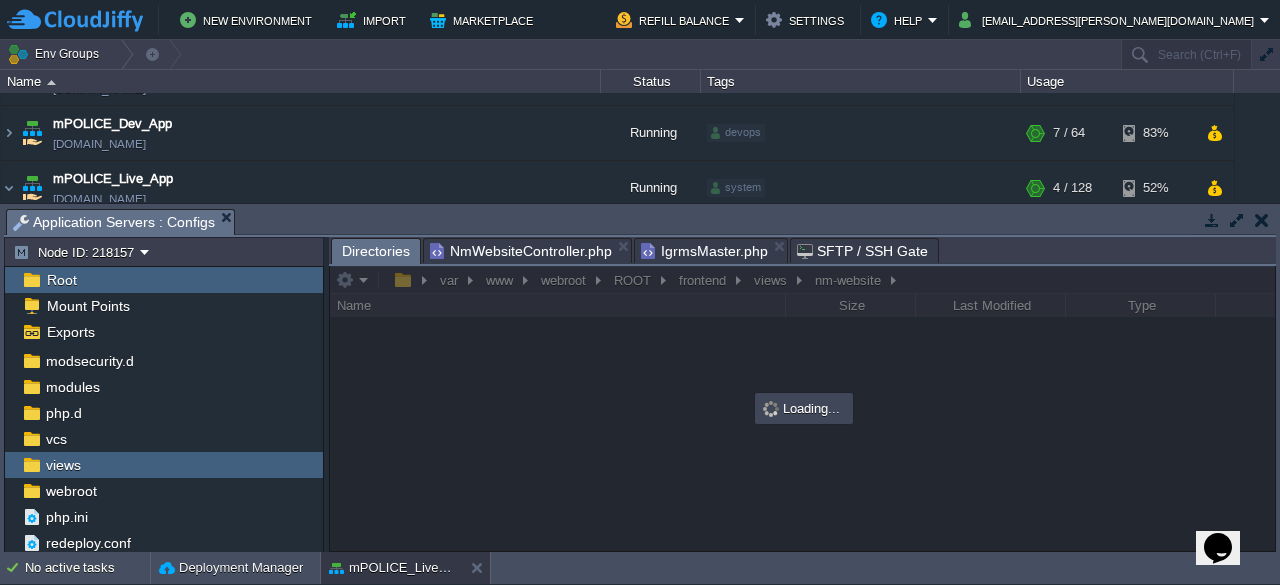 scroll, scrollTop: 0, scrollLeft: 0, axis: both 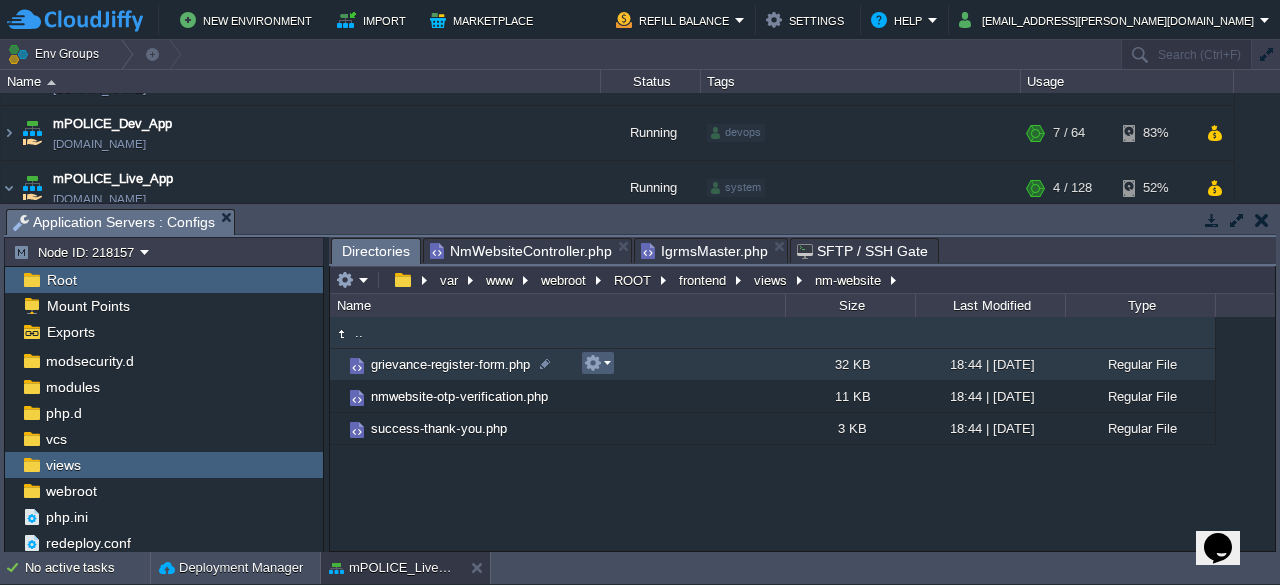click at bounding box center [598, 363] 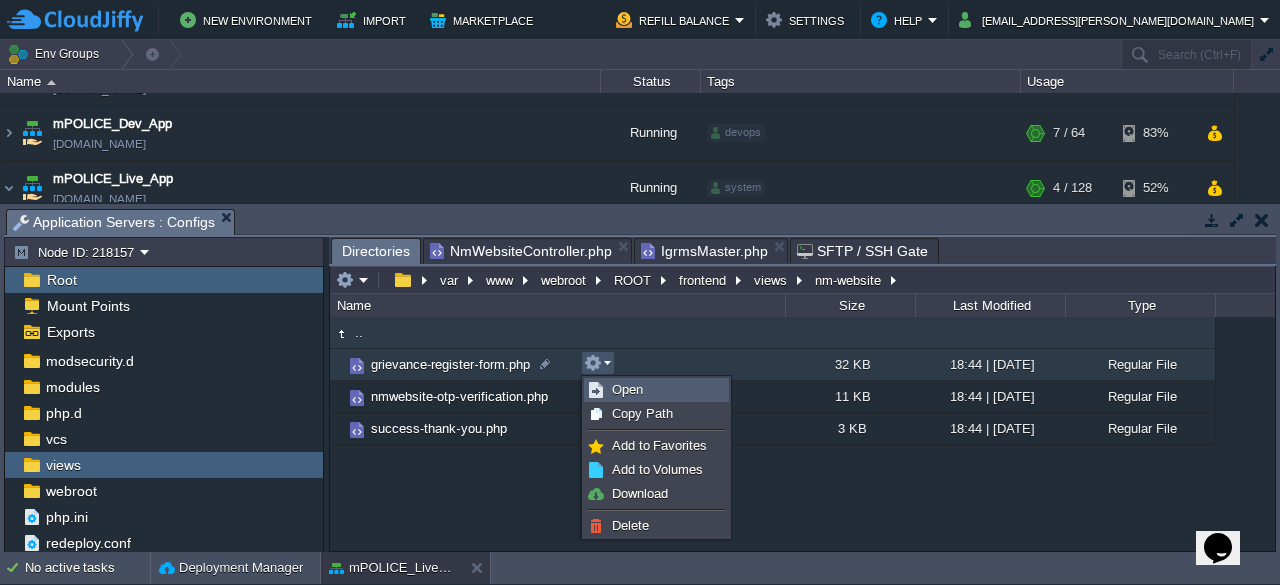 click on "Open" at bounding box center [656, 390] 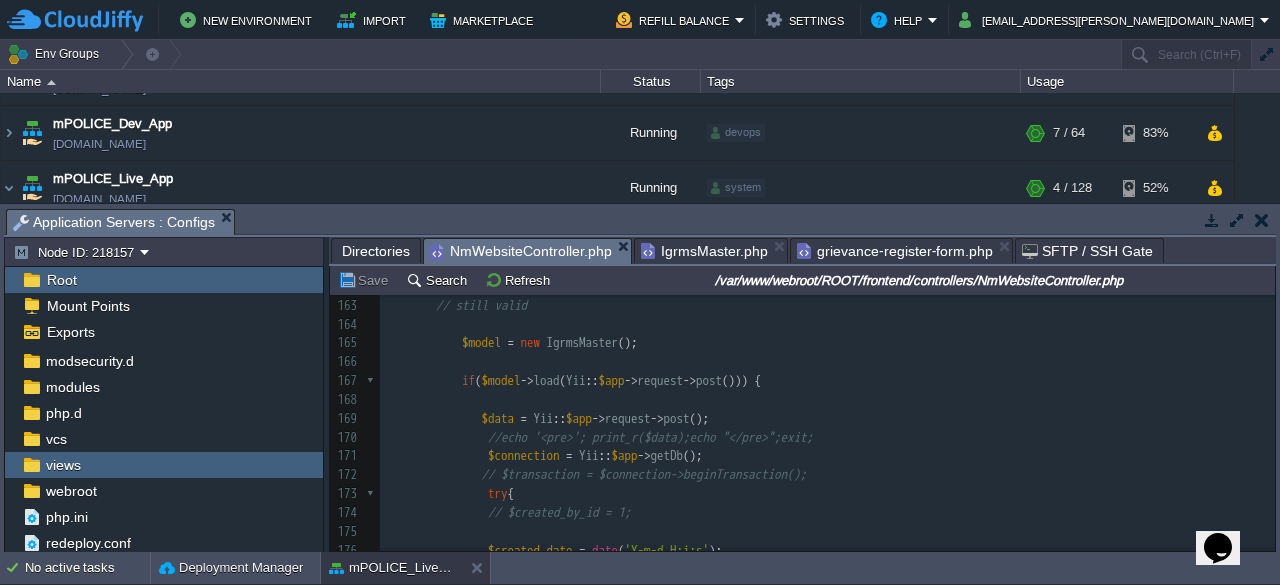 click on "NmWebsiteController.php" at bounding box center [521, 251] 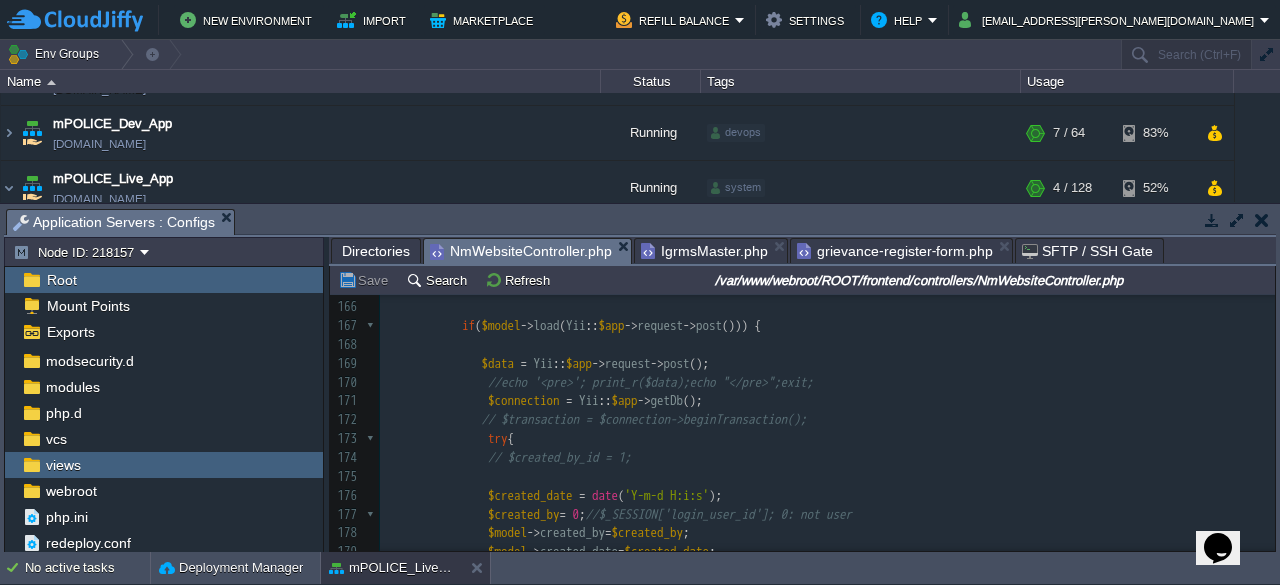 scroll, scrollTop: 3188, scrollLeft: 0, axis: vertical 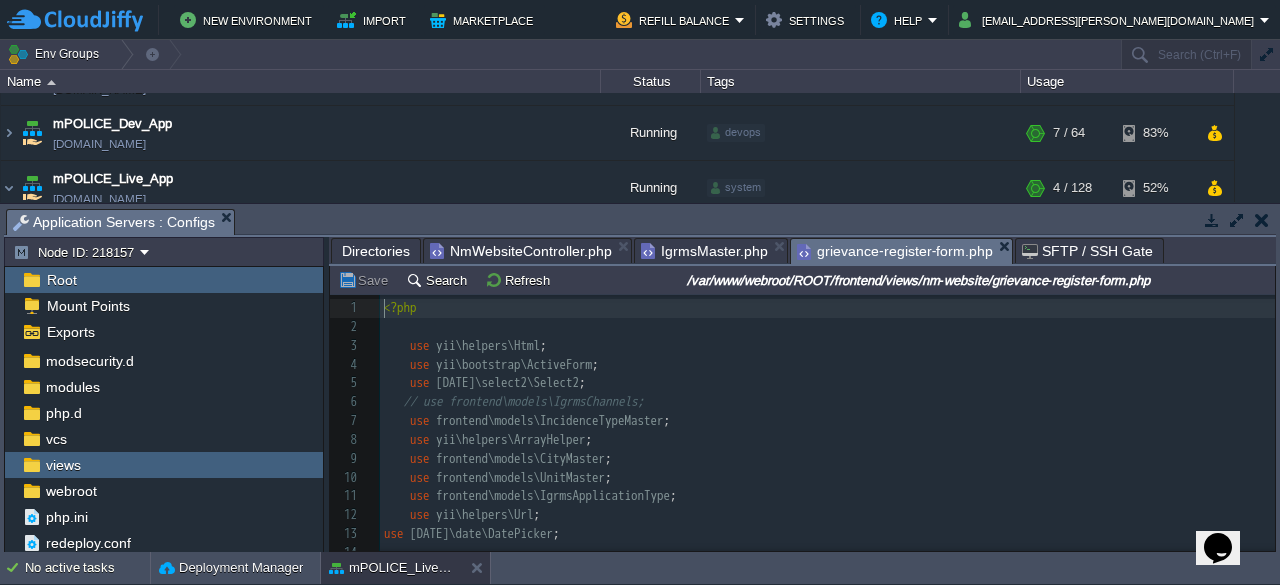 click on "grievance-register-form.php" at bounding box center (895, 251) 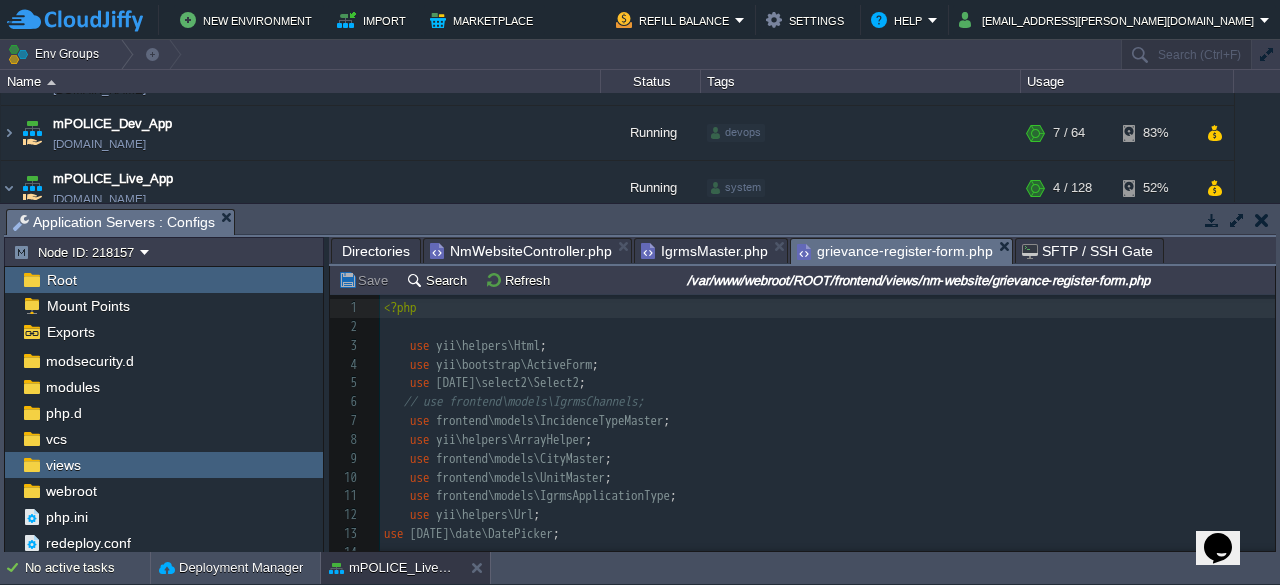 scroll, scrollTop: 251, scrollLeft: 0, axis: vertical 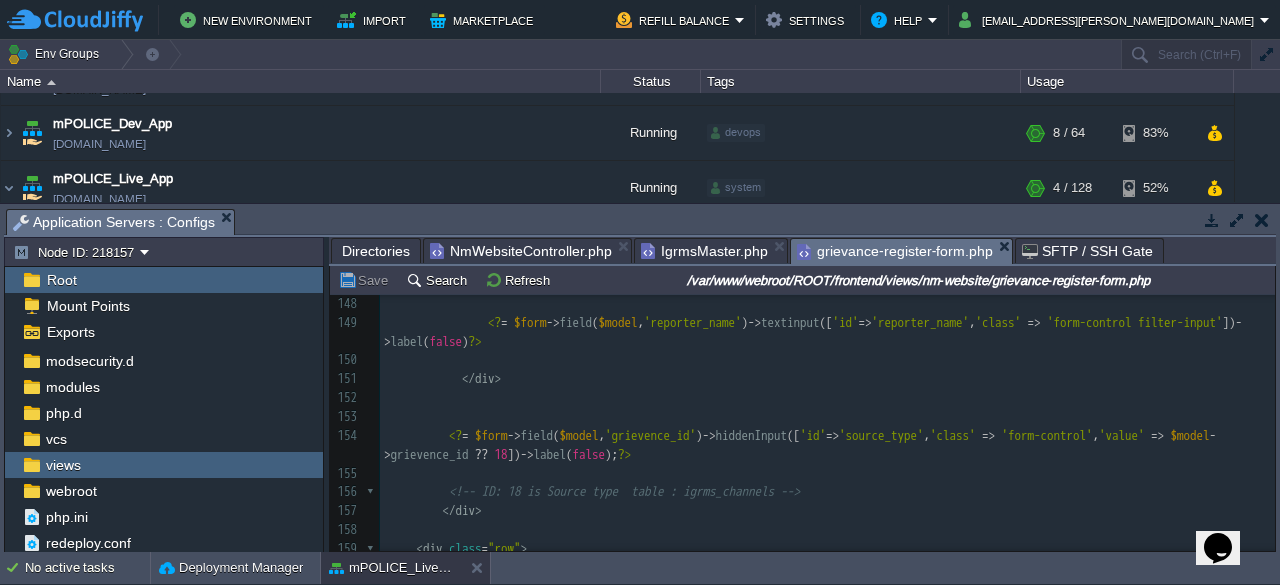 click on "931 <?php   116           < h6   style = "font-weight: bold; font-family: 'Segoe UI', sans-serif; text-align:center;" > Welcome to Navi Mumbai Police Grievance Submission Portal </ h6 > 117         </ br > 118      119       < h3   align = "center" > <? =   Html :: encode ( $this -> title )  ?> </ h3 ></ br > 120          121        122       123      <?php   $form   =   ActiveForm :: begin ([ 'options'   =>  [ 'enctype'   =>   'multipart/form-data' ]]);  ?> 124      125      126      < div   class = "row" > 127           <!-- Applicant Number --> 128           < div   class = "col-md-2" > 129               < label > Applicant Number  < span   style = "color:#a94442;" > * </ span ></ label > 130           </ div > 131           < div   class = "col-md-4" > 132               <? =   $form -> field ( $model ,  'contact_number' ) -> textInput ([ 133                   'id'   =>   'contact_number' , 134                   'maxlength'   =>   10 , 135                  136" at bounding box center (827, 163) 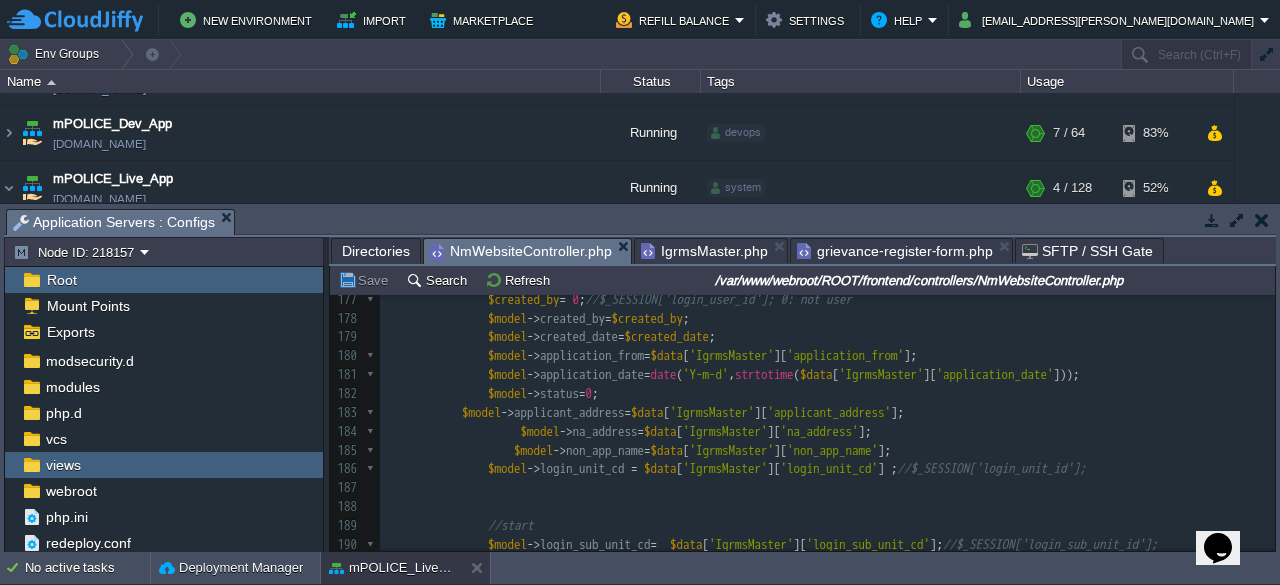 click on "NmWebsiteController.php" at bounding box center (521, 251) 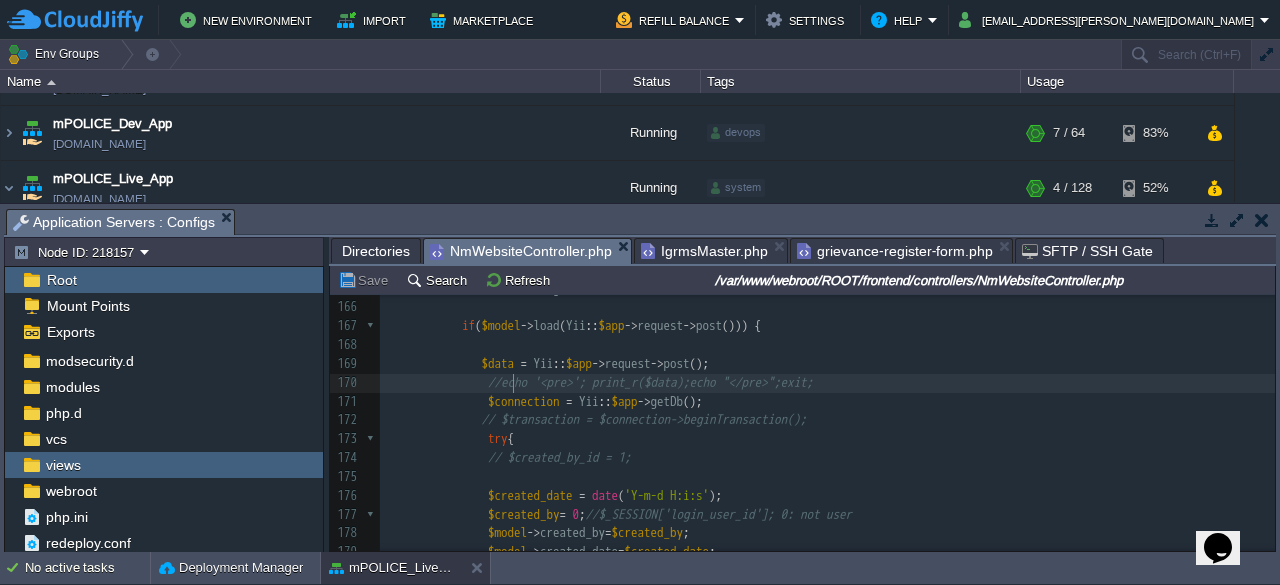 click on "xxxxxxxxxx          153 ​ 154 public   function   actionGrievanceRegisterPage (){ 155    $this -> layout   =   'dashboard2' ; 156    157    $session   =   Yii :: $app -> session ; 158    $session -> open (); 159 ​ 160 if  ( $session -> has ( 'grievence_mobile' )  &&   $session -> has ( 'grievence_mobile_expiry' )) { 161      if  ( time ()  <   $session -> get ( 'grievence_mobile_expiry' )) { 162          $mobile   =   $session -> get ( 'grievence_mobile' ); 163          // still valid 164               165               $model   =   new   IgrmsMaster (); 166               167               if  ( $model -> load ( Yii :: $app -> request -> post ())) { 168                     169                  $data   =   Yii :: $app -> request -> post (); 170                   //echo '<pre>'; print_r($data);echo "</pre>";exit; 171                   $connection   =   Yii :: $app -> getDb (); 172                  // $transaction = $connection->beginTransaction(); 173      try" at bounding box center (827, 401) 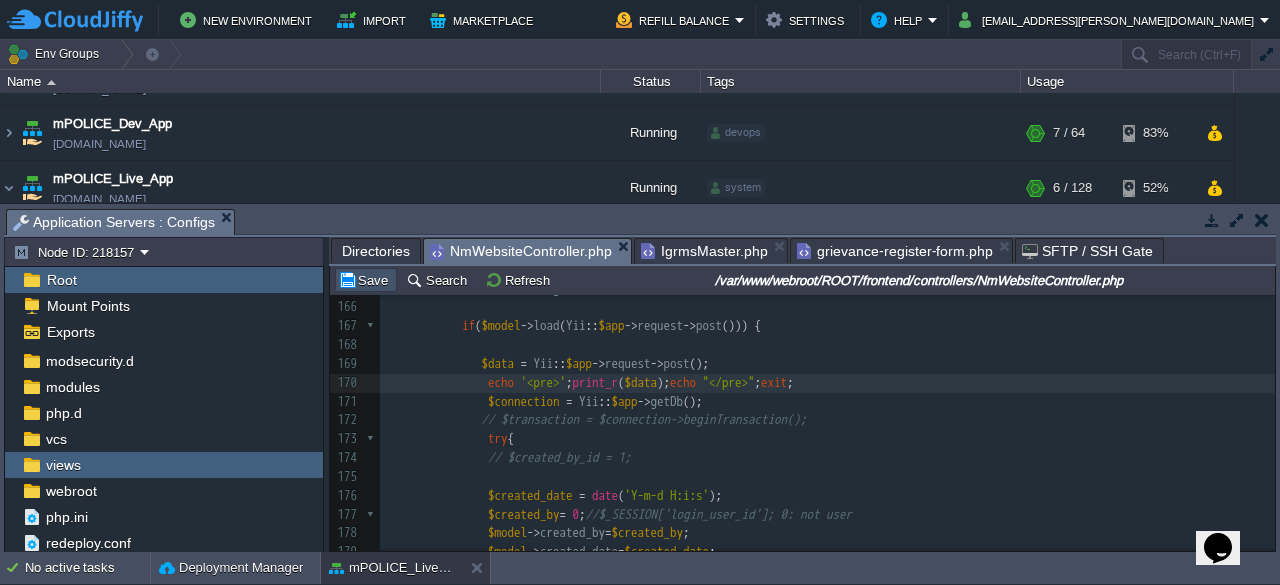 click on "Save" at bounding box center (366, 280) 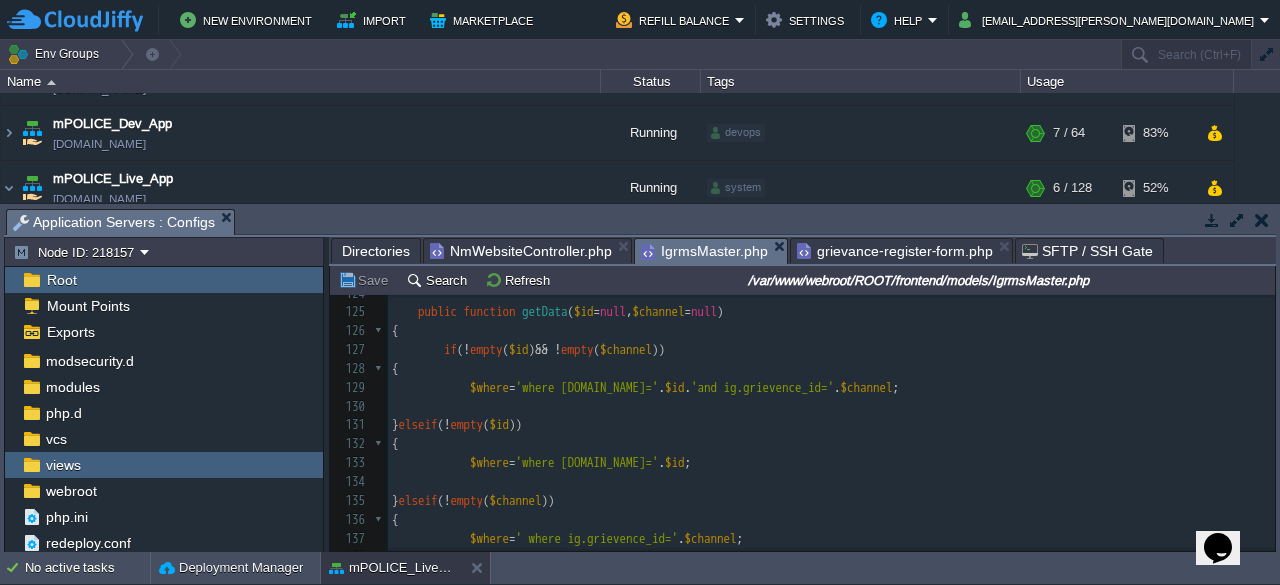 click on "IgrmsMaster.php" at bounding box center [704, 251] 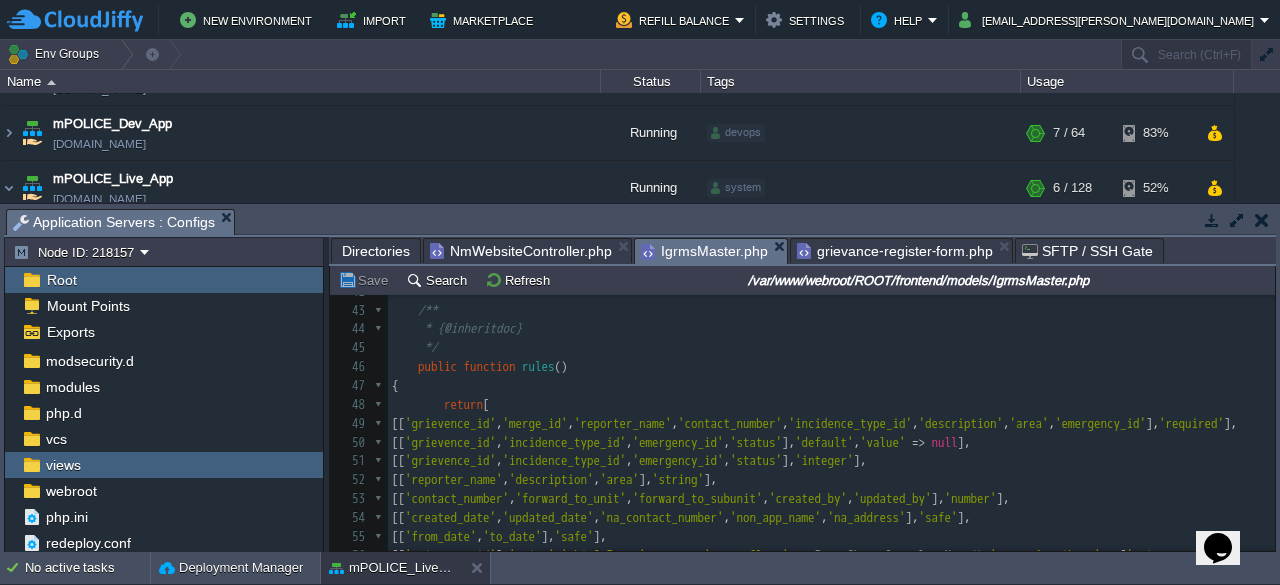 click on "NmWebsiteController.php" at bounding box center [521, 251] 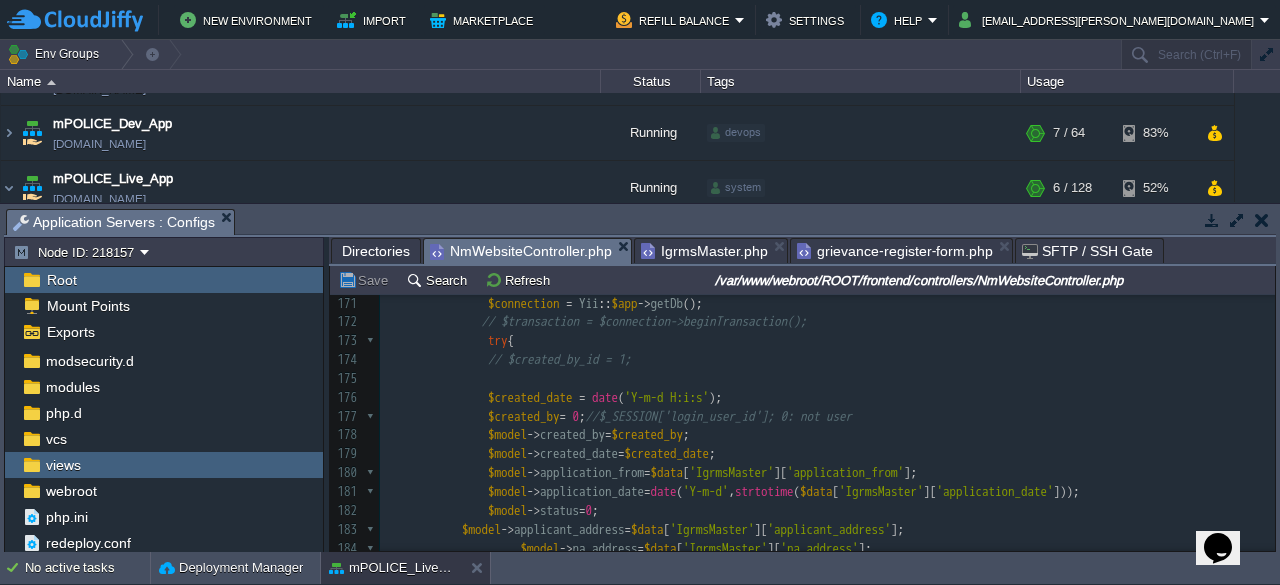 click at bounding box center (827, 379) 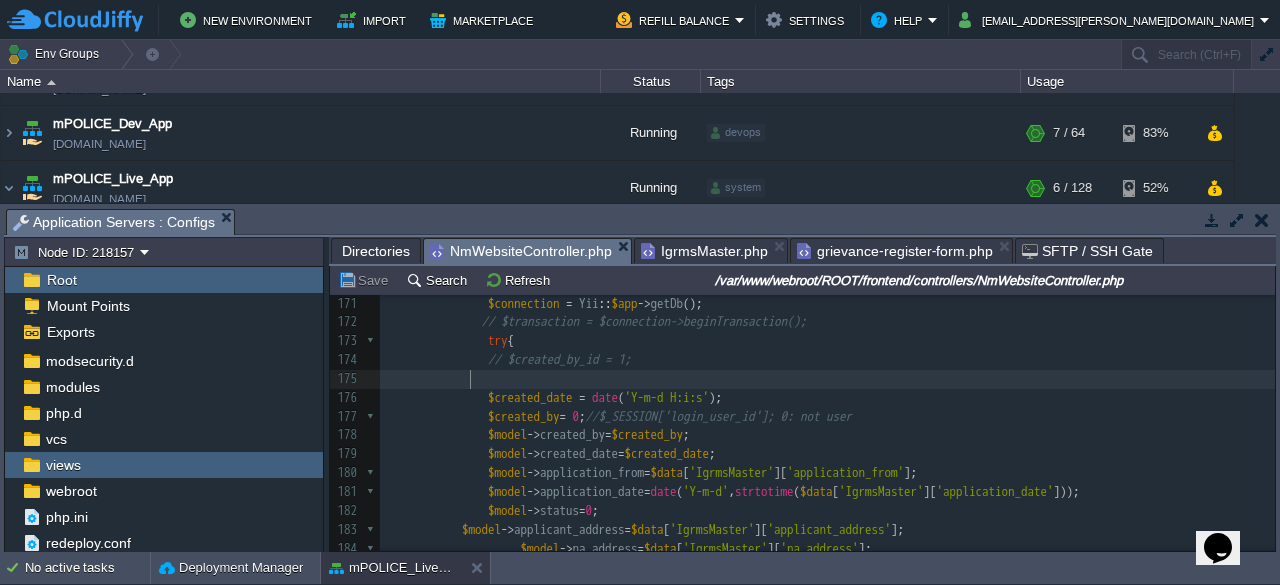 paste on ";" 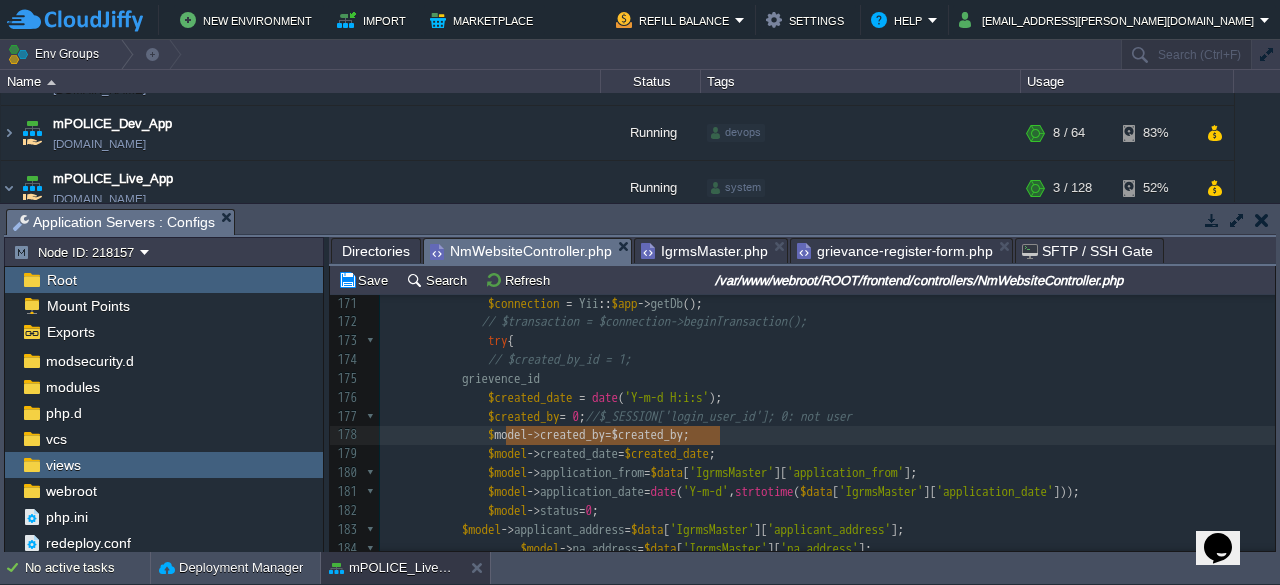 type on "$model->created_by=$created_by;" 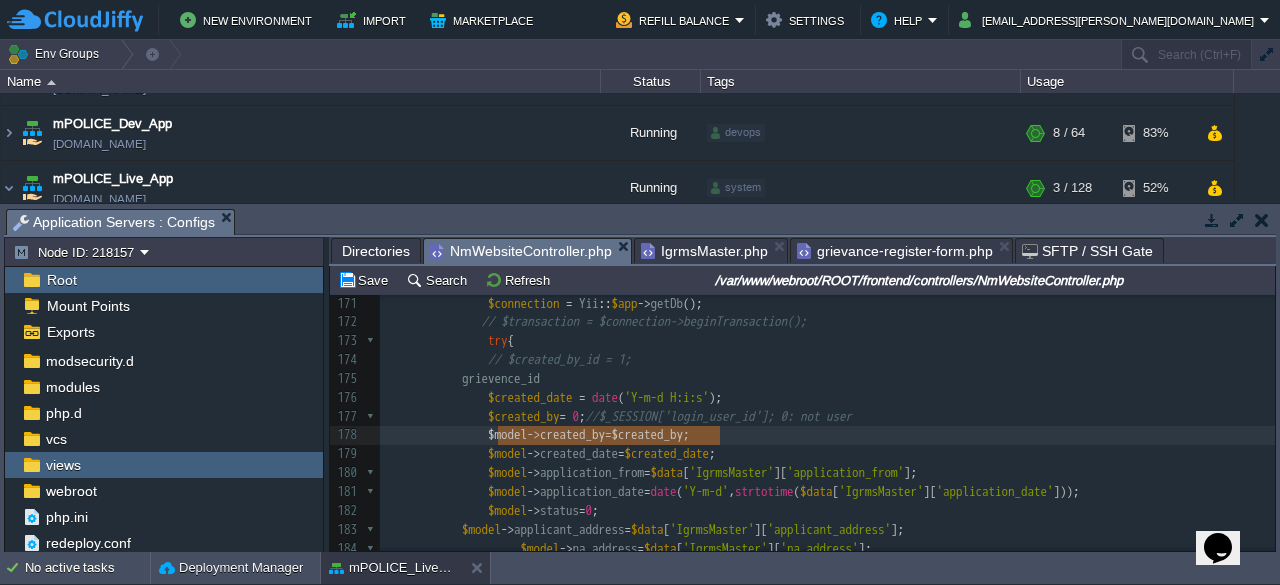 drag, startPoint x: 725, startPoint y: 435, endPoint x: 497, endPoint y: 433, distance: 228.00877 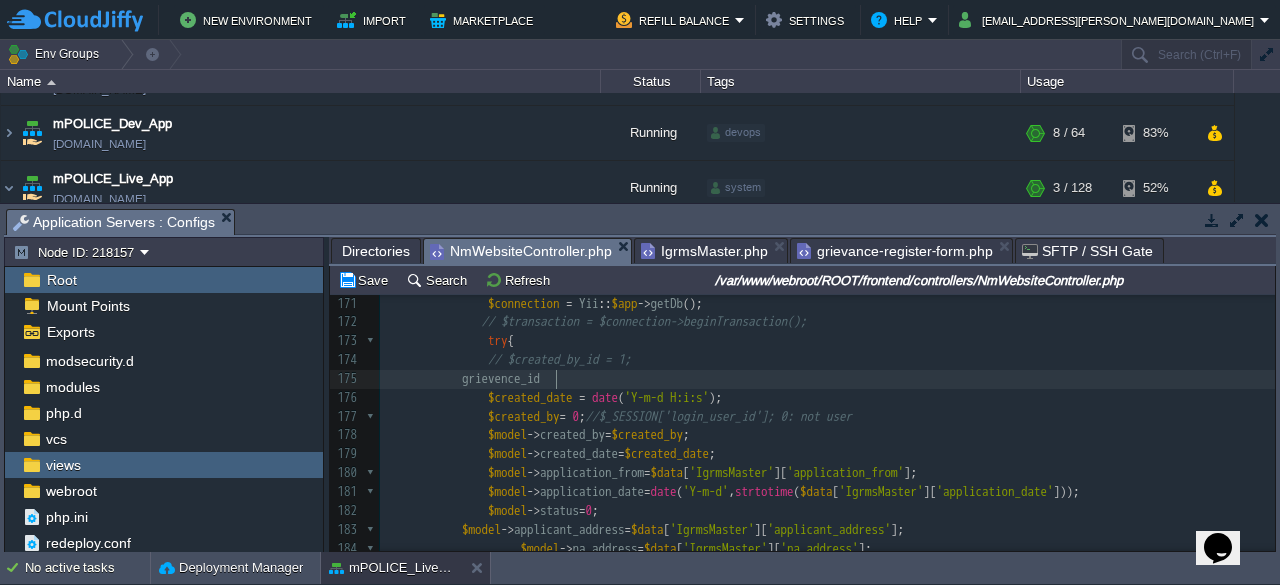 click on "grievence_id" at bounding box center (827, 379) 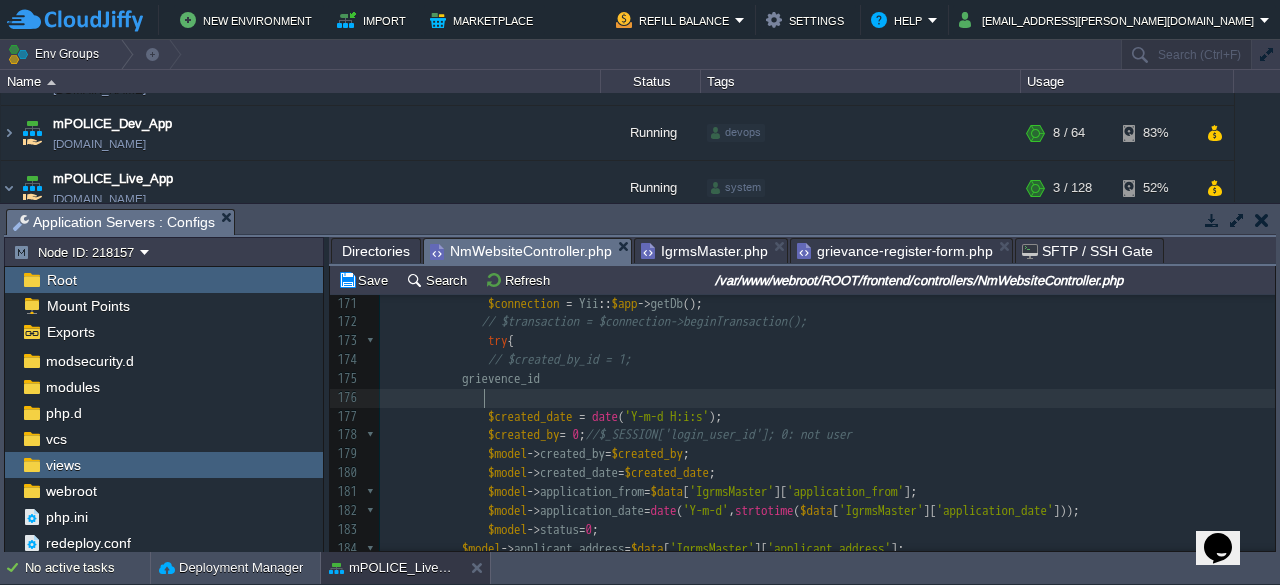 paste on "grievence_id" 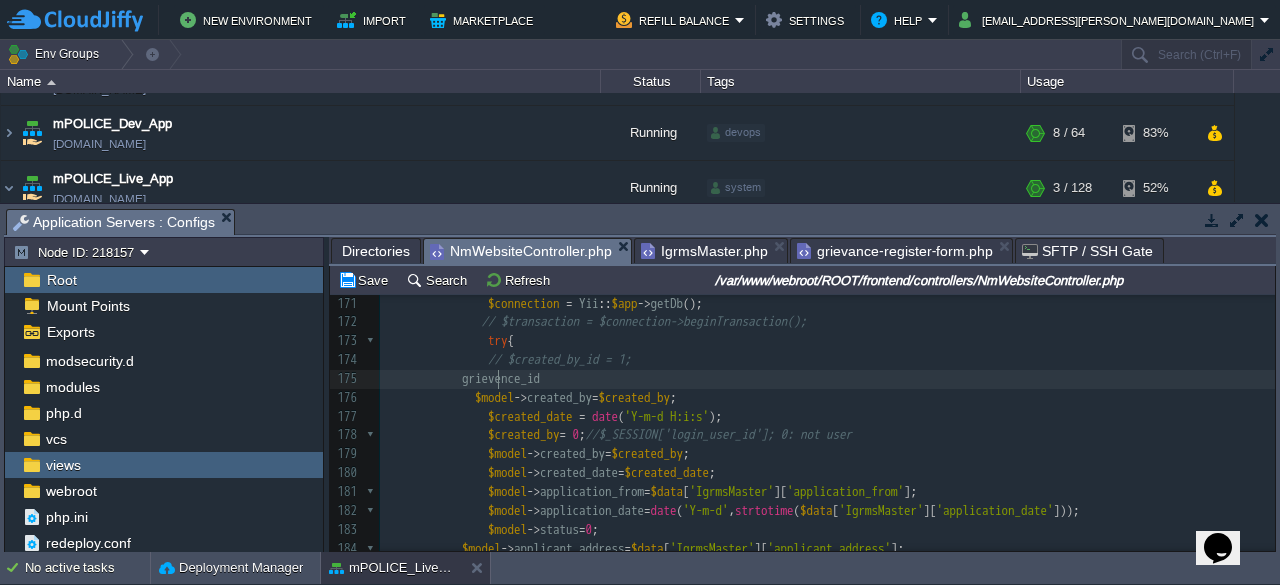 click on "xxxxxxxxxx          153 ​ 154 public   function   actionGrievanceRegisterPage (){ 155    $this -> layout   =   'dashboard2' ; 156    157    $session   =   Yii :: $app -> session ; 158    $session -> open (); 159 ​ 160 if  ( $session -> has ( 'grievence_mobile' )  &&   $session -> has ( 'grievence_mobile_expiry' )) { 161      if  ( time ()  <   $session -> get ( 'grievence_mobile_expiry' )) { 162          $mobile   =   $session -> get ( 'grievence_mobile' ); 163          // still valid 164               165               $model   =   new   IgrmsMaster (); 166               167               if  ( $model -> load ( Yii :: $app -> request -> post ())) { 168                     169                  $data   =   Yii :: $app -> request -> post (); 170                   echo   '<pre>' ;  print_r ( $data ); echo   "</pre>" ; exit ; 171                   $connection   =   Yii :: $app -> getDb (); 172                  // $transaction = $connection->beginTransaction(); 173" at bounding box center [827, 416] 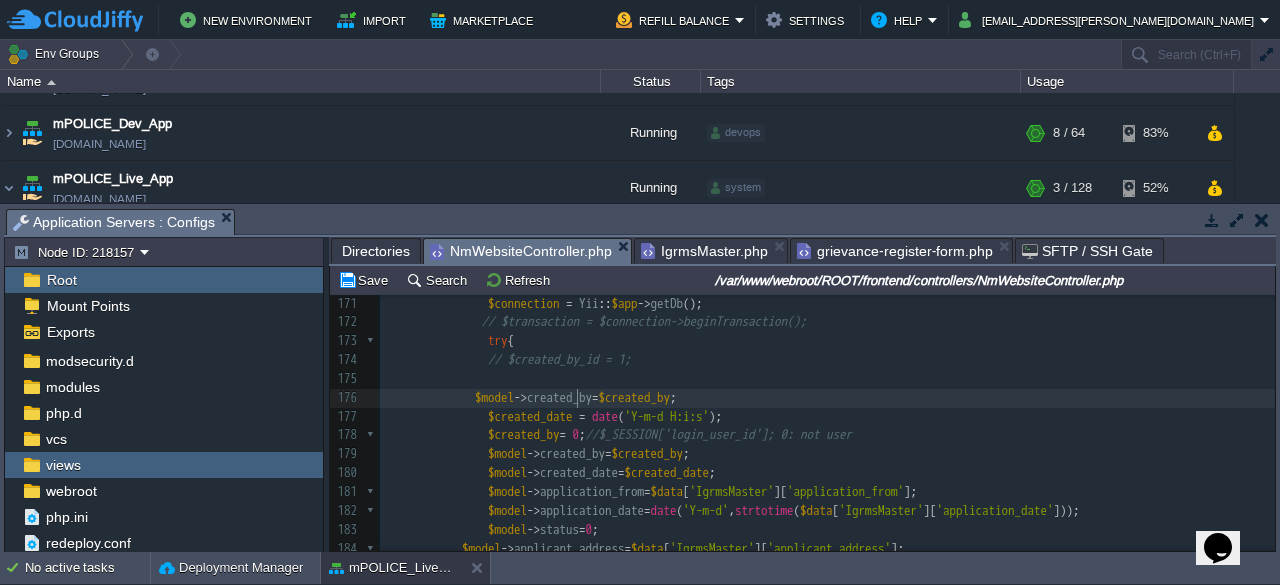 click on "xxxxxxxxxx          153 ​ 154 public   function   actionGrievanceRegisterPage (){ 155    $this -> layout   =   'dashboard2' ; 156    157    $session   =   Yii :: $app -> session ; 158    $session -> open (); 159 ​ 160 if  ( $session -> has ( 'grievence_mobile' )  &&   $session -> has ( 'grievence_mobile_expiry' )) { 161      if  ( time ()  <   $session -> get ( 'grievence_mobile_expiry' )) { 162          $mobile   =   $session -> get ( 'grievence_mobile' ); 163          // still valid 164               165               $model   =   new   IgrmsMaster (); 166               167               if  ( $model -> load ( Yii :: $app -> request -> post ())) { 168                     169                  $data   =   Yii :: $app -> request -> post (); 170                   echo   '<pre>' ;  print_r ( $data ); echo   "</pre>" ; exit ; 171                   $connection   =   Yii :: $app -> getDb (); 172                  // $transaction = $connection->beginTransaction(); 173" at bounding box center (827, 416) 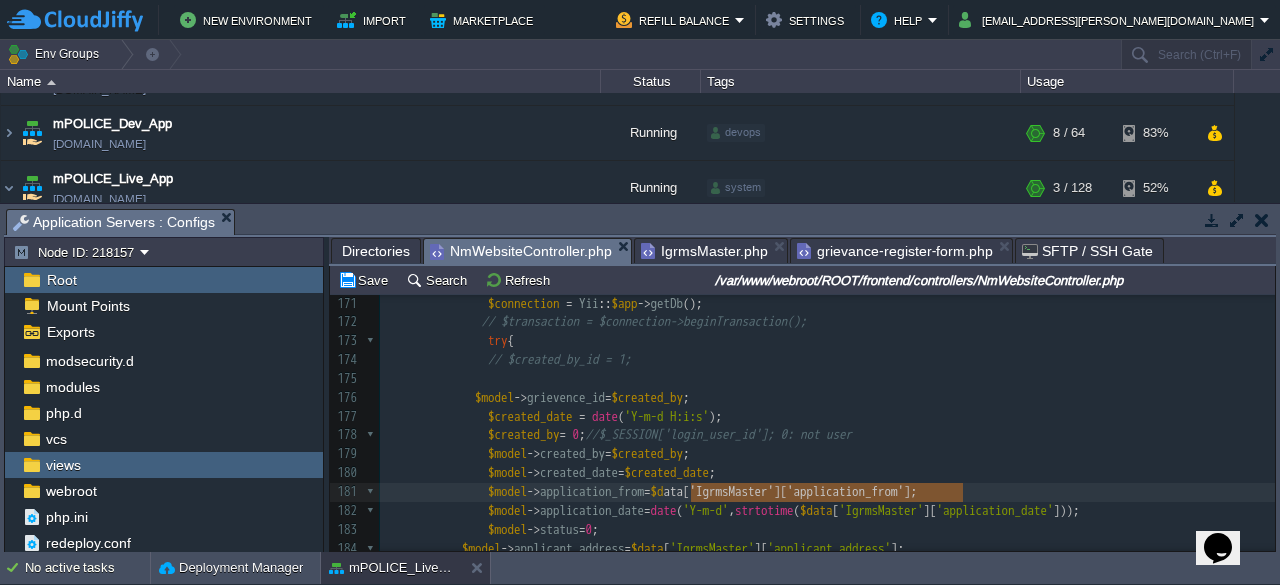type on "$data['IgrmsMaster']['application_from']" 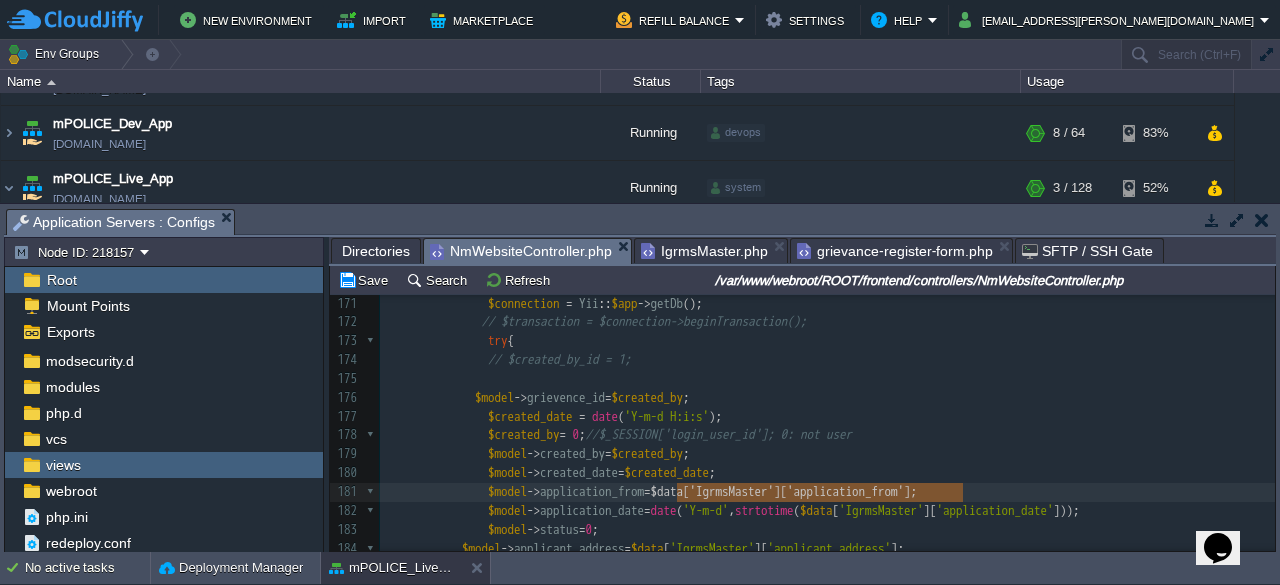 drag, startPoint x: 962, startPoint y: 493, endPoint x: 677, endPoint y: 493, distance: 285 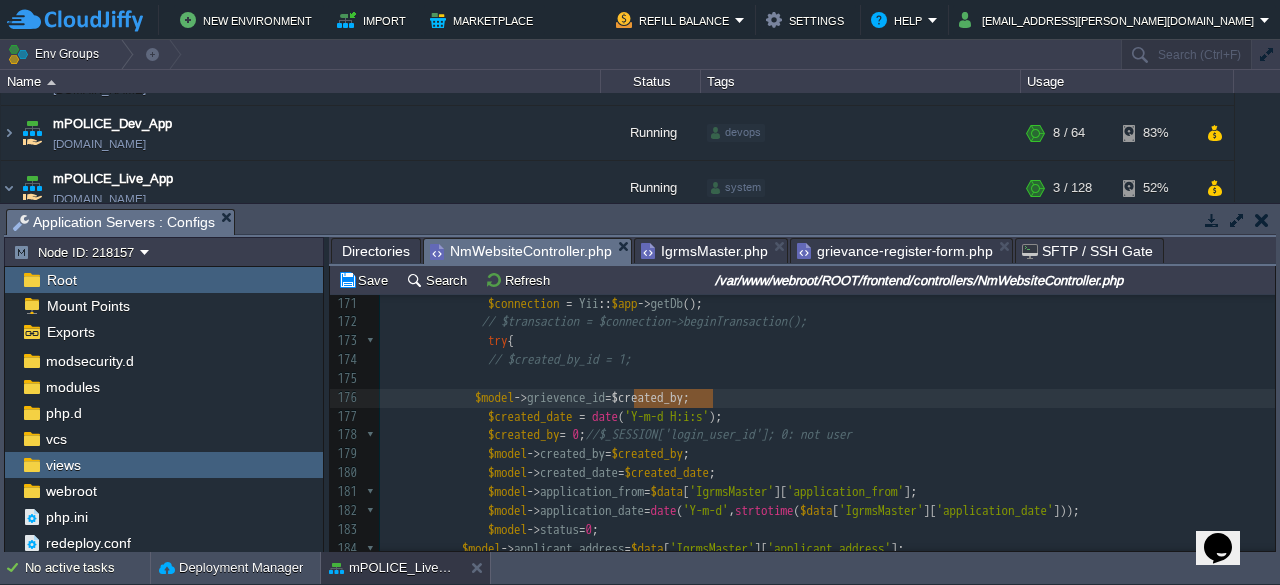 drag, startPoint x: 713, startPoint y: 395, endPoint x: 634, endPoint y: 393, distance: 79.025314 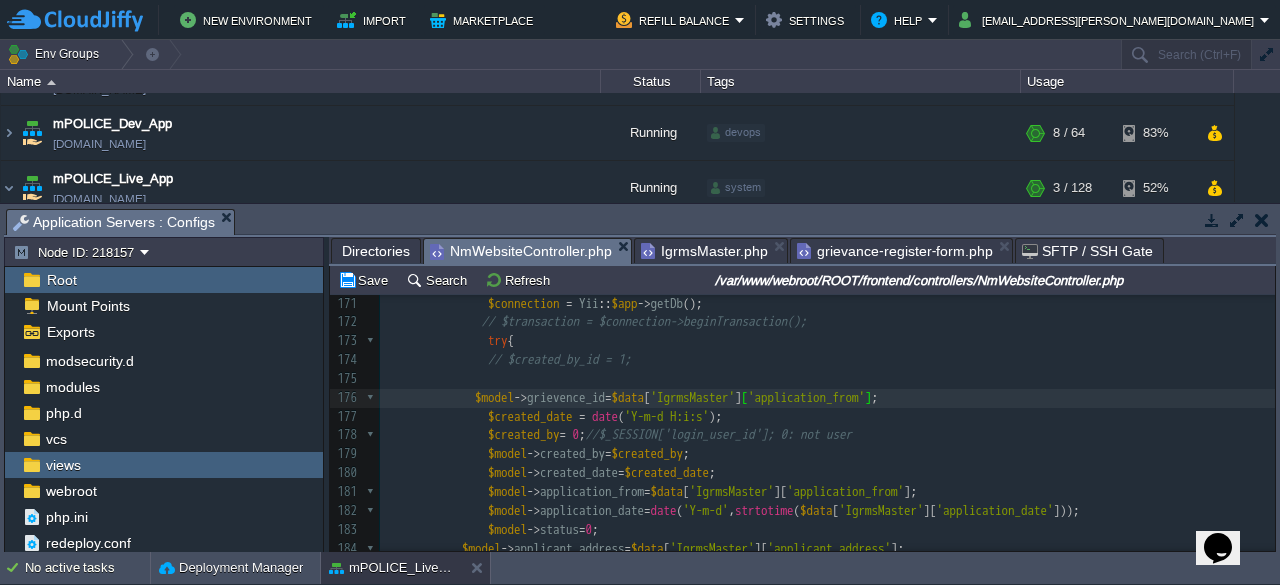 type on "$created_by" 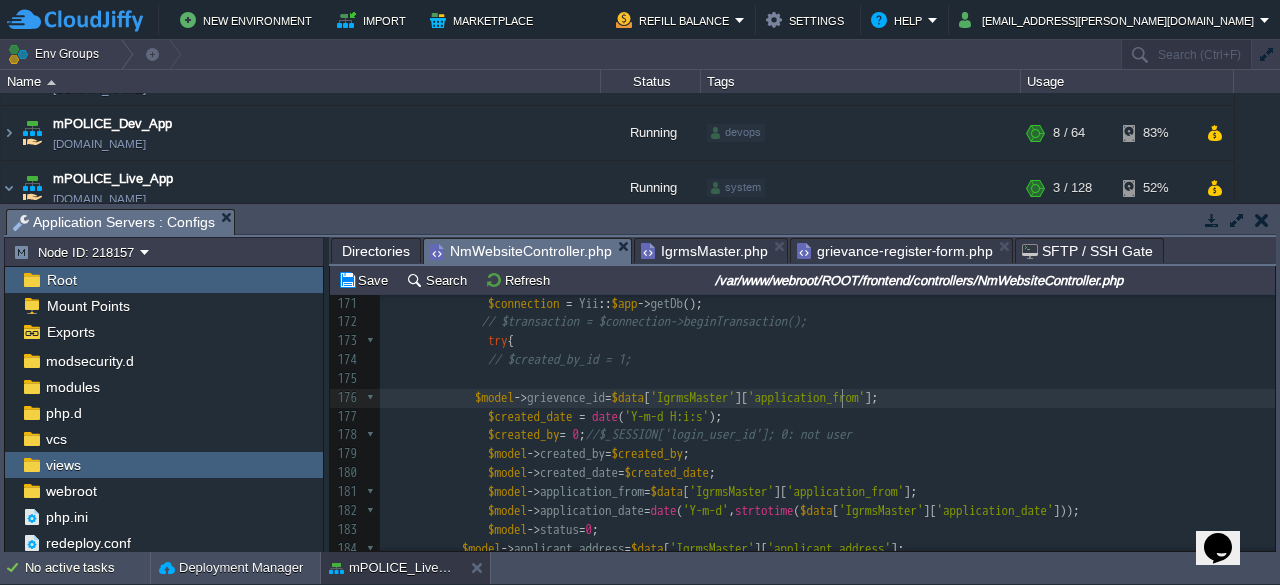 type on "application_from" 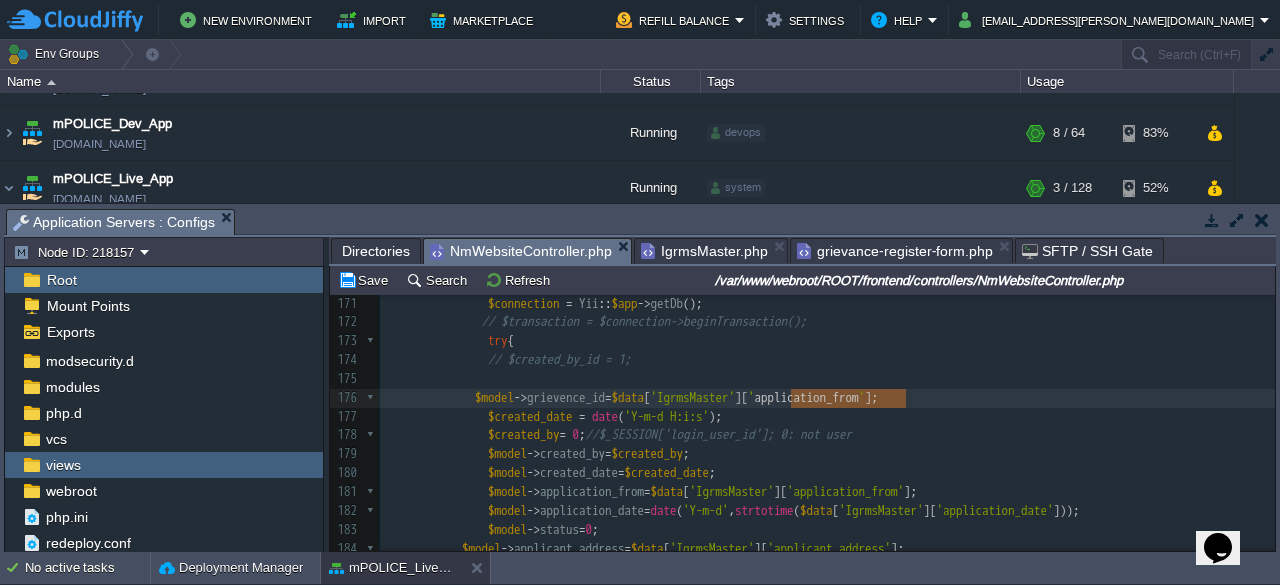 paste 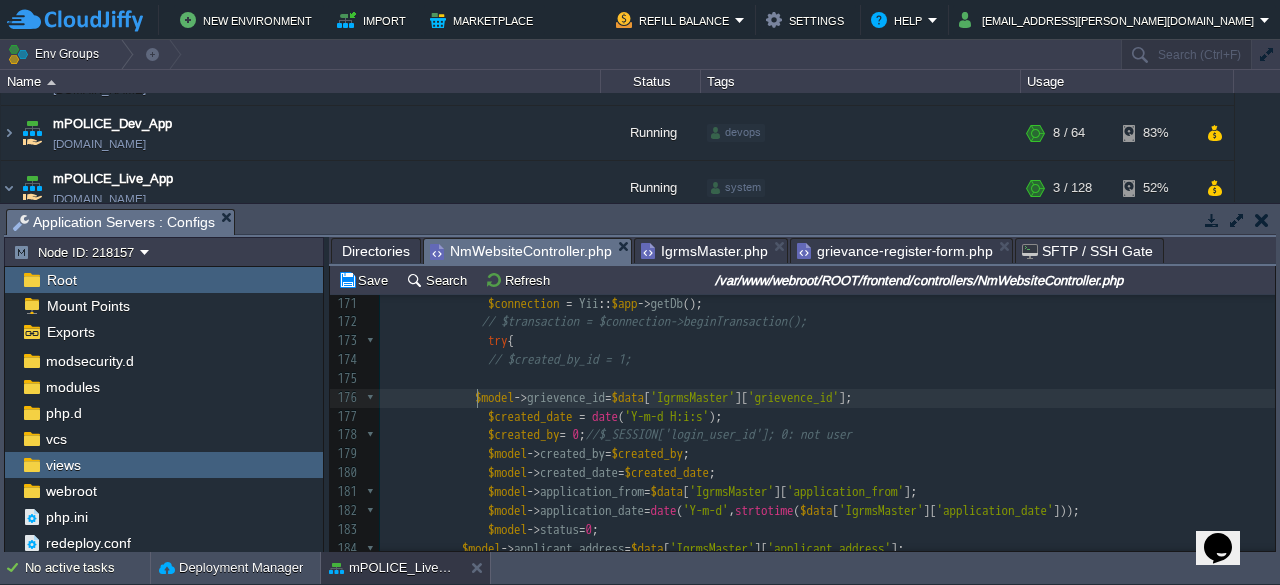 click on "xxxxxxxxxx          153 ​ 154 public   function   actionGrievanceRegisterPage (){ 155    $this -> layout   =   'dashboard2' ; 156    157    $session   =   Yii :: $app -> session ; 158    $session -> open (); 159 ​ 160 if  ( $session -> has ( 'grievence_mobile' )  &&   $session -> has ( 'grievence_mobile_expiry' )) { 161      if  ( time ()  <   $session -> get ( 'grievence_mobile_expiry' )) { 162          $mobile   =   $session -> get ( 'grievence_mobile' ); 163          // still valid 164               165               $model   =   new   IgrmsMaster (); 166               167               if  ( $model -> load ( Yii :: $app -> request -> post ())) { 168                     169                  $data   =   Yii :: $app -> request -> post (); 170                   echo   '<pre>' ;  print_r ( $data ); echo   "</pre>" ; exit ; 171                   $connection   =   Yii :: $app -> getDb (); 172                  // $transaction = $connection->beginTransaction(); 173" at bounding box center (827, 416) 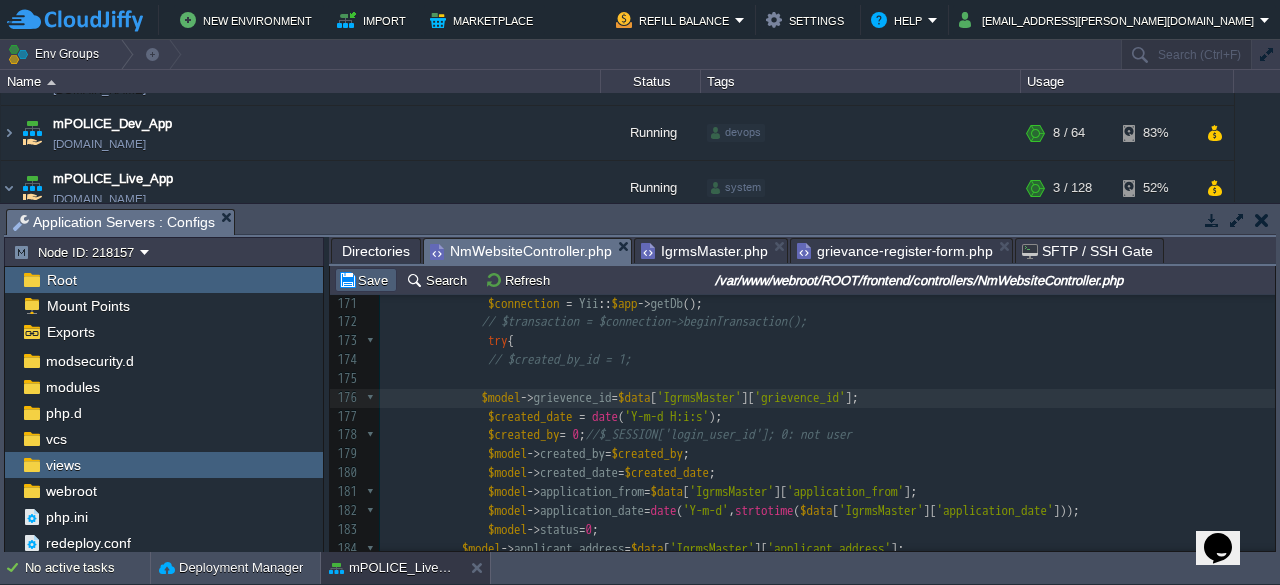 click on "Save" at bounding box center (366, 280) 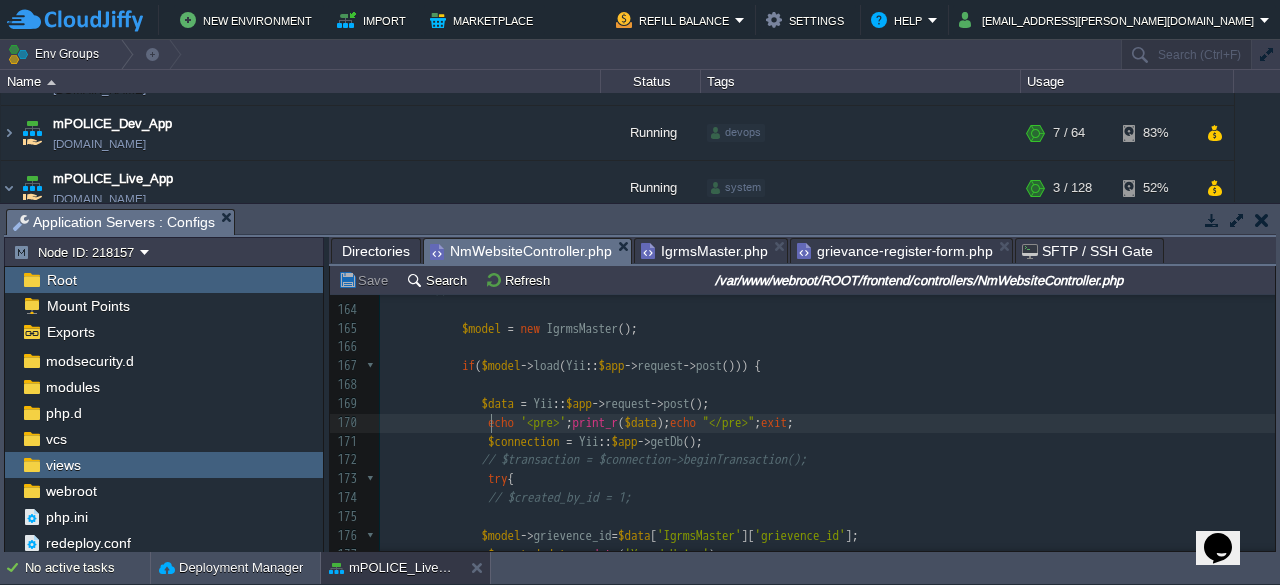 click on "xxxxxxxxxx          153 ​ 154 public   function   actionGrievanceRegisterPage (){ 155    $this -> layout   =   'dashboard2' ; 156    157    $session   =   Yii :: $app -> session ; 158    $session -> open (); 159 ​ 160 if  ( $session -> has ( 'grievence_mobile' )  &&   $session -> has ( 'grievence_mobile_expiry' )) { 161      if  ( time ()  <   $session -> get ( 'grievence_mobile_expiry' )) { 162          $mobile   =   $session -> get ( 'grievence_mobile' ); 163          // still valid 164               165               $model   =   new   IgrmsMaster (); 166               167               if  ( $model -> load ( Yii :: $app -> request -> post ())) { 168                     169                  $data   =   Yii :: $app -> request -> post (); 170                   echo   '<pre>' ;  print_r ( $data ); echo   "</pre>" ; exit ; 171                   $connection   =   Yii :: $app -> getDb (); 172                  // $transaction = $connection->beginTransaction(); 173" at bounding box center (827, 554) 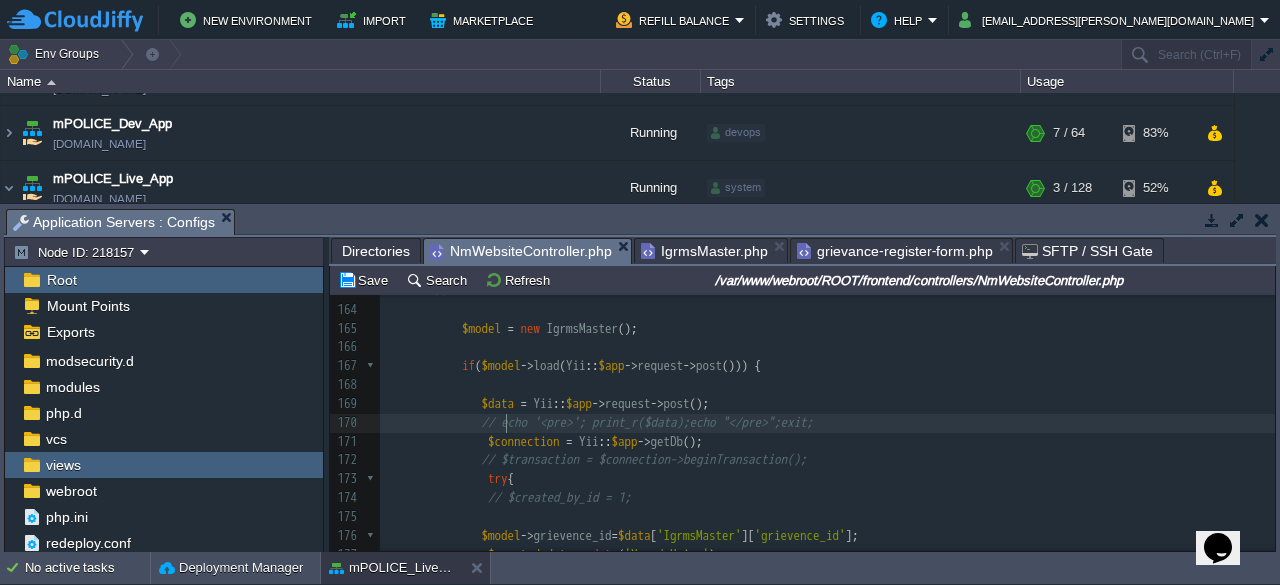 type on "//" 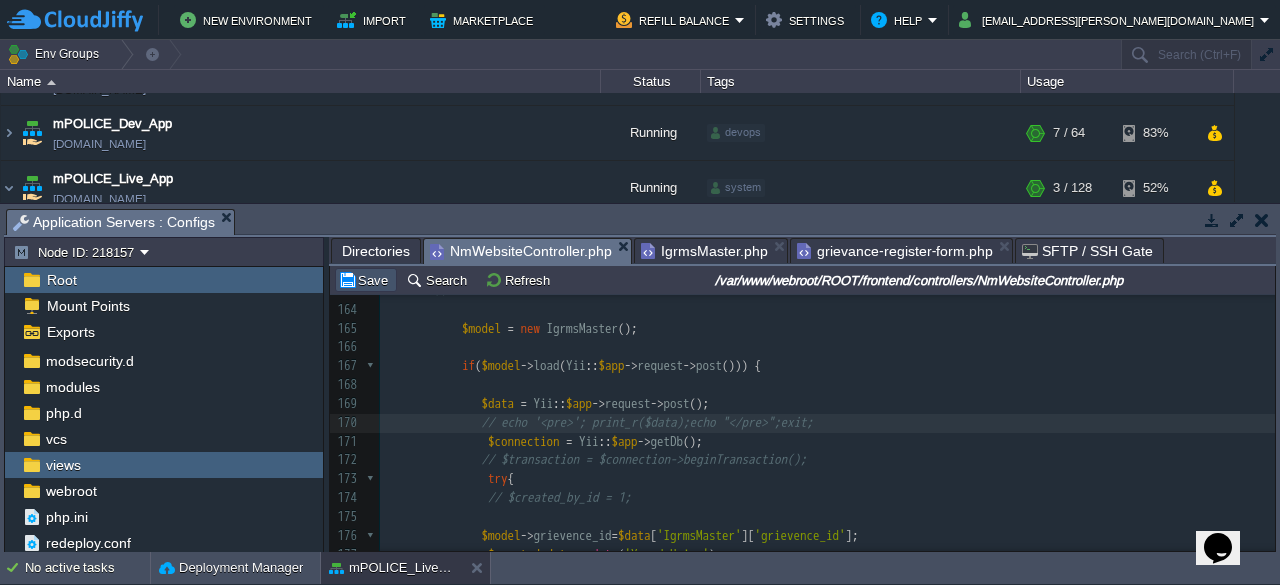 click on "Save" at bounding box center (366, 280) 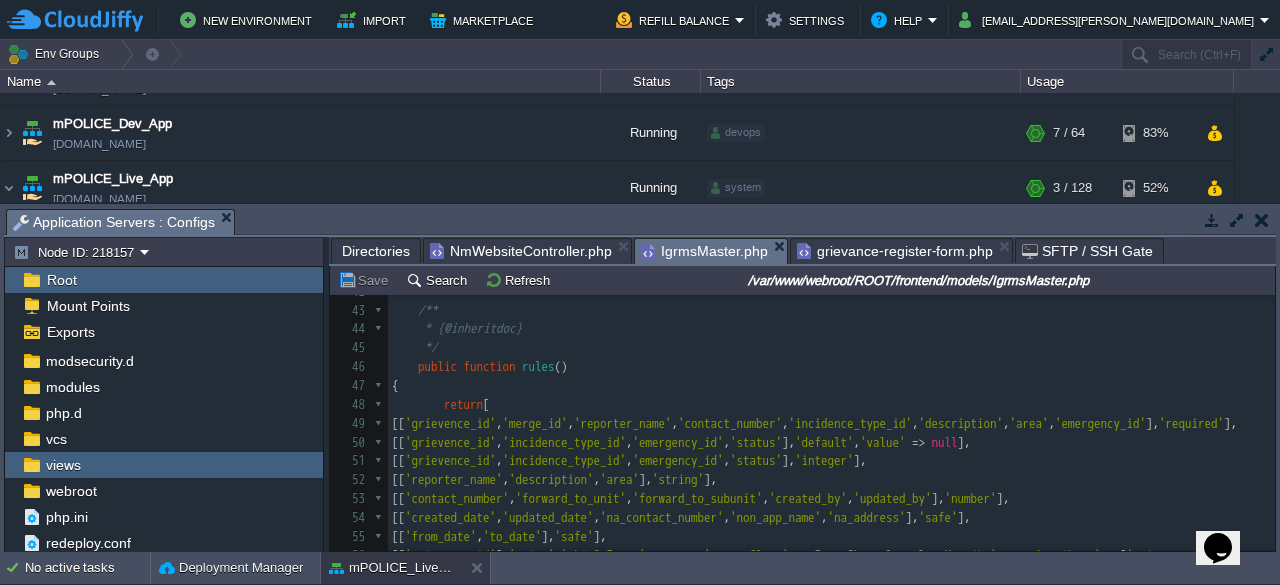 click on "IgrmsMaster.php" at bounding box center [704, 251] 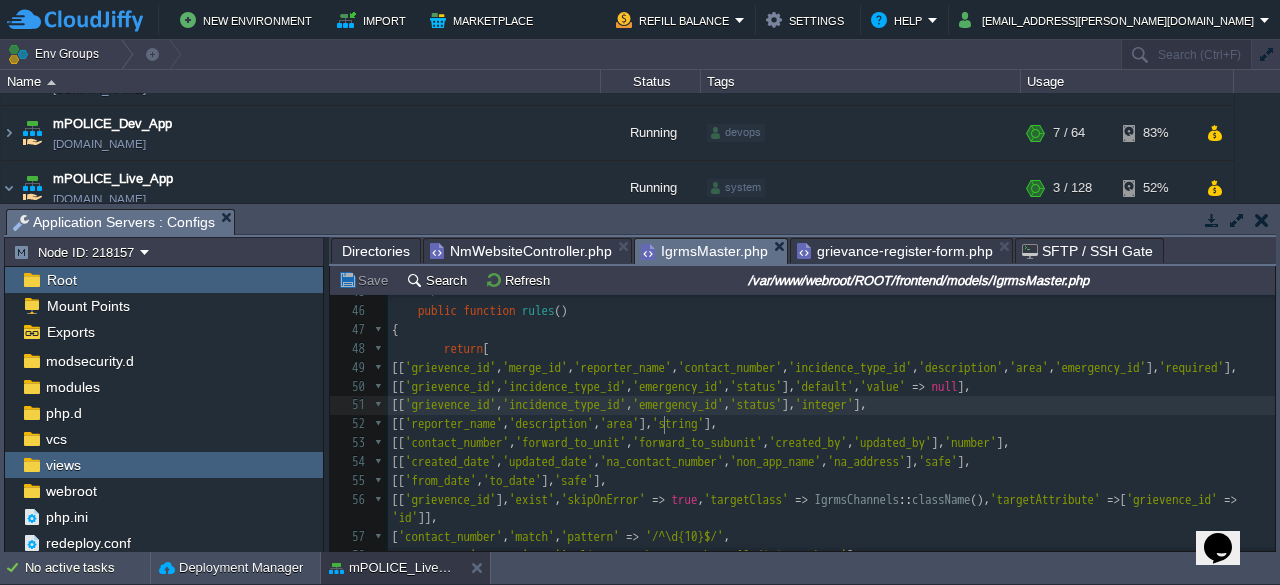 click on "'incidence_type_id'" at bounding box center (565, 404) 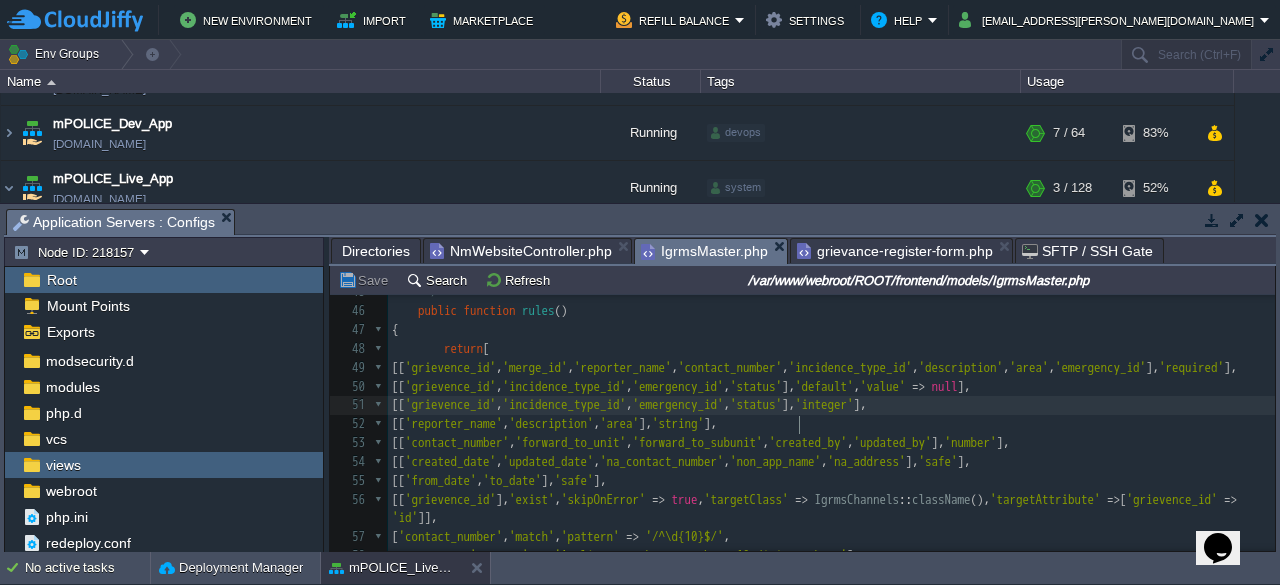 type on "emergency_id" 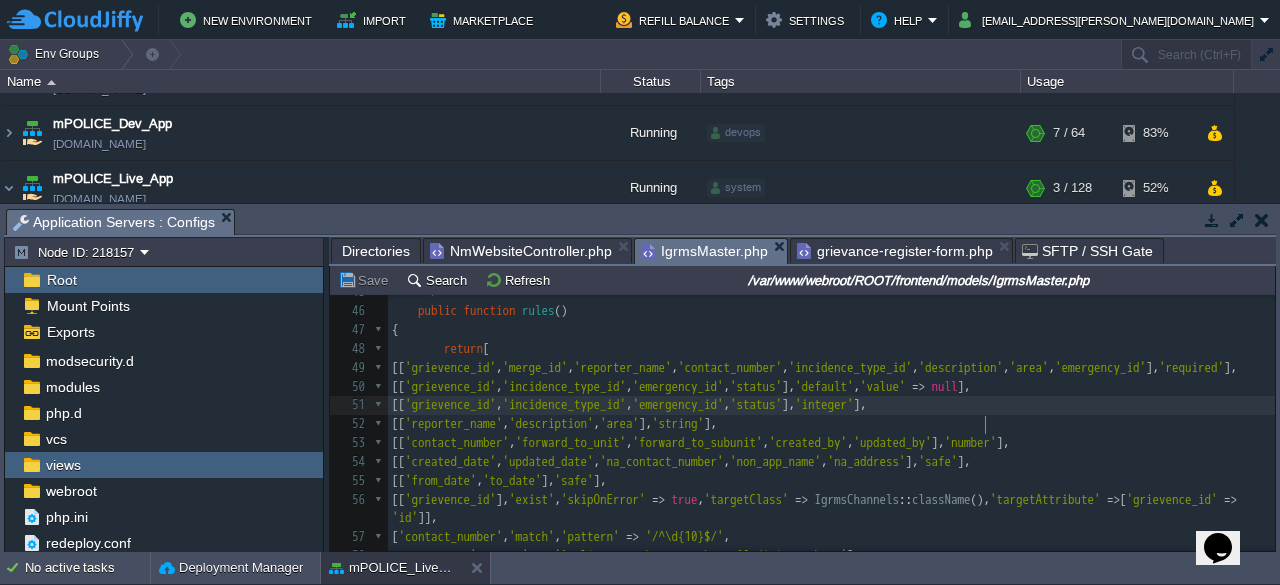 type on "integer" 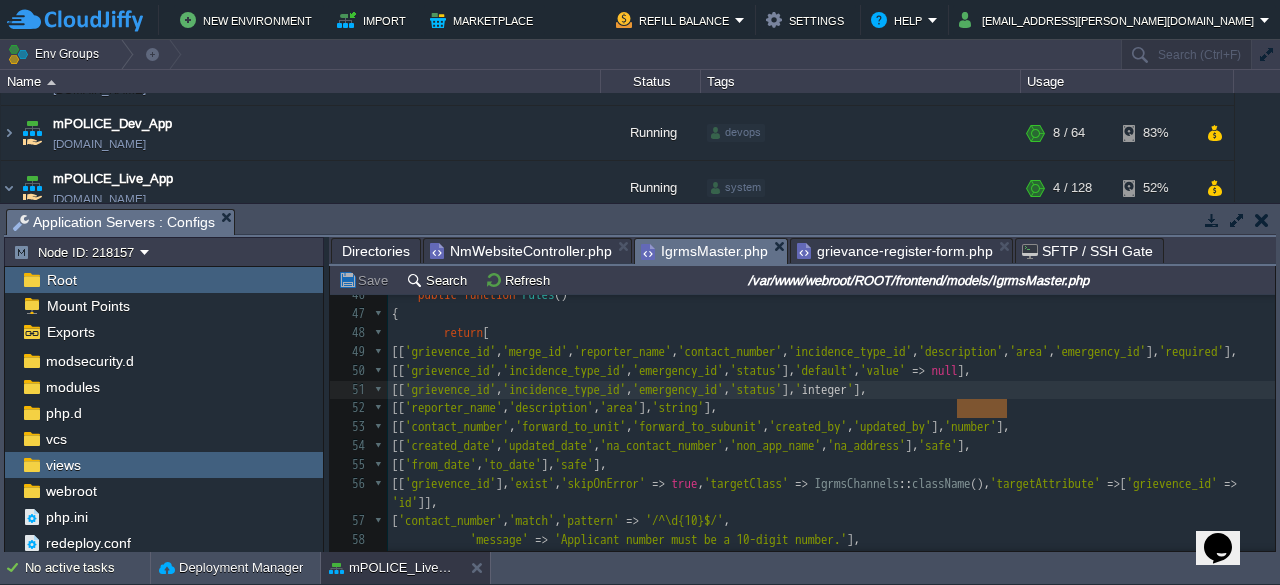 click on "grievance-register-form.php" at bounding box center [895, 251] 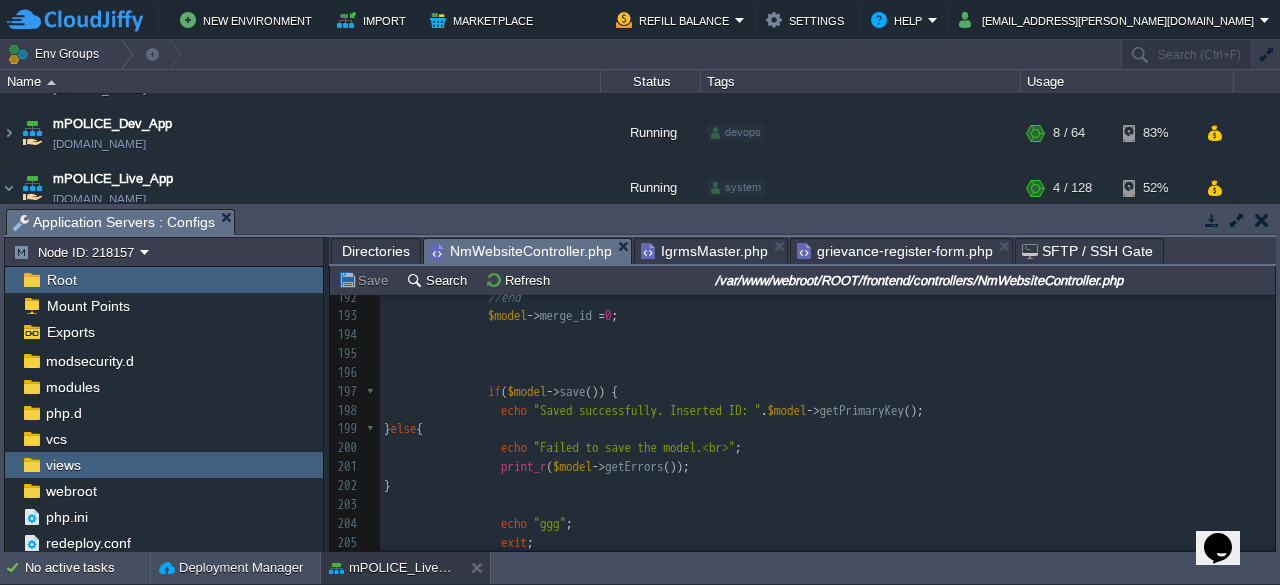 click on "NmWebsiteController.php" at bounding box center (521, 251) 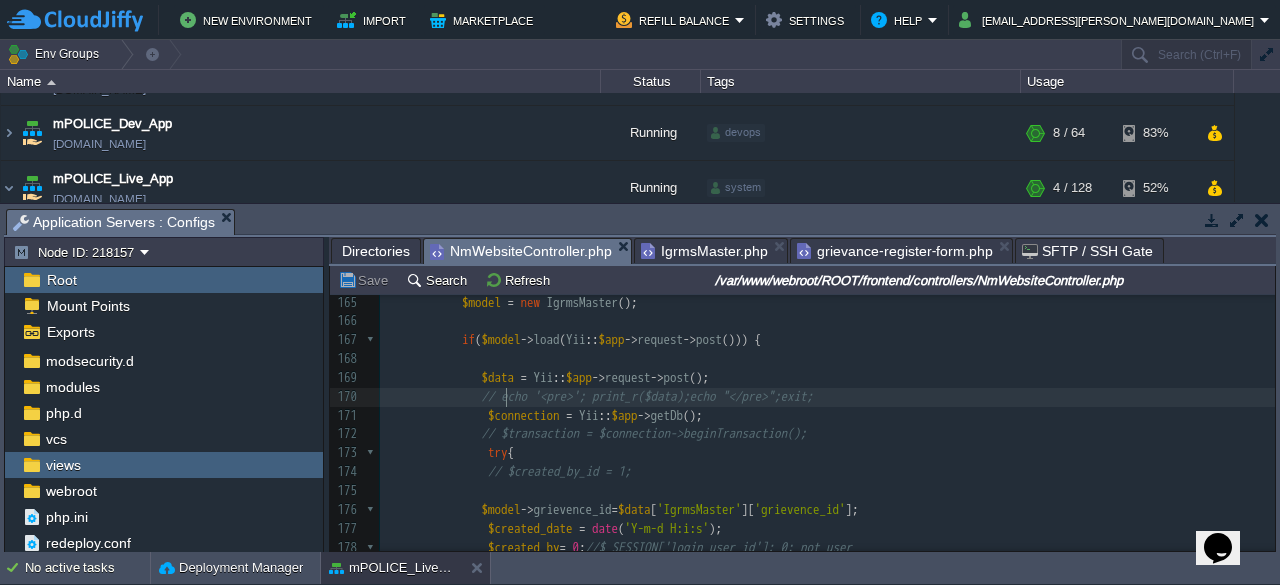 click on "xxxxxxxxxx   154 public   function   actionGrievanceRegisterPage (){ 155    $this -> layout   =   'dashboard2' ; 156    157    $session   =   Yii :: $app -> session ; 158    $session -> open (); 159 ​ 160 if  ( $session -> has ( 'grievence_mobile' )  &&   $session -> has ( 'grievence_mobile_expiry' )) { 161      if  ( time ()  <   $session -> get ( 'grievence_mobile_expiry' )) { 162          $mobile   =   $session -> get ( 'grievence_mobile' ); 163          // still valid 164               165               $model   =   new   IgrmsMaster (); 166               167               if  ( $model -> load ( Yii :: $app -> request -> post ())) { 168                     169                  $data   =   Yii :: $app -> request -> post (); 170                  // echo '<pre>'; print_r($data);echo "</pre>";exit; 171                   $connection   =   Yii :: $app -> getDb (); 172                  // $transaction = $connection->beginTransaction(); 173                    {" at bounding box center [827, 538] 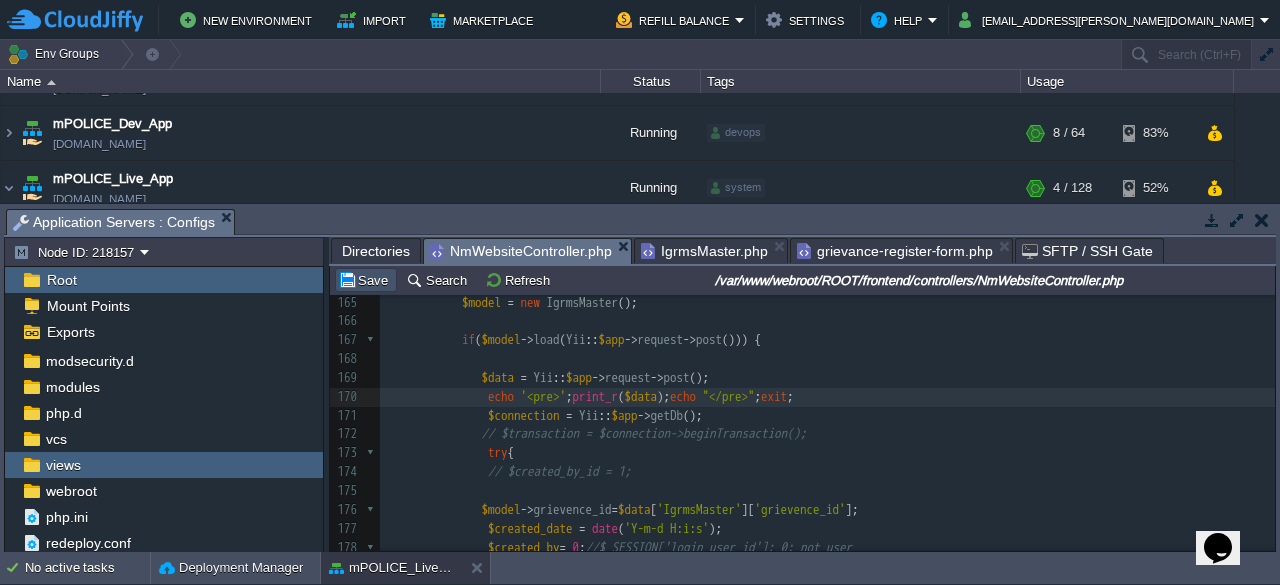 click on "Save" at bounding box center (366, 280) 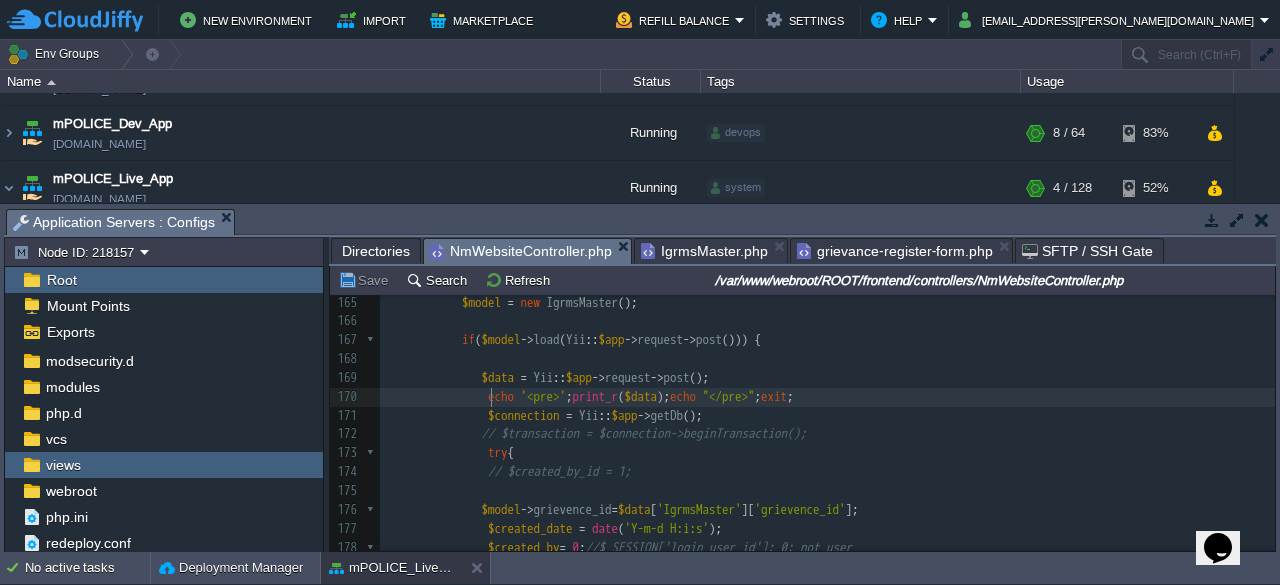 click on "xxxxxxxxxx   154 public   function   actionGrievanceRegisterPage (){ 155    $this -> layout   =   'dashboard2' ; 156    157    $session   =   Yii :: $app -> session ; 158    $session -> open (); 159 ​ 160 if  ( $session -> has ( 'grievence_mobile' )  &&   $session -> has ( 'grievence_mobile_expiry' )) { 161      if  ( time ()  <   $session -> get ( 'grievence_mobile_expiry' )) { 162          $mobile   =   $session -> get ( 'grievence_mobile' ); 163          // still valid 164               165               $model   =   new   IgrmsMaster (); 166               167               if  ( $model -> load ( Yii :: $app -> request -> post ())) { 168                     169                  $data   =   Yii :: $app -> request -> post (); 170                   echo   '<pre>' ;  print_r ( $data ); echo   "</pre>" ; exit ; 171                   $connection   =   Yii :: $app -> getDb (); 172                  // $transaction = $connection->beginTransaction(); 173      try  { ->" at bounding box center [827, 538] 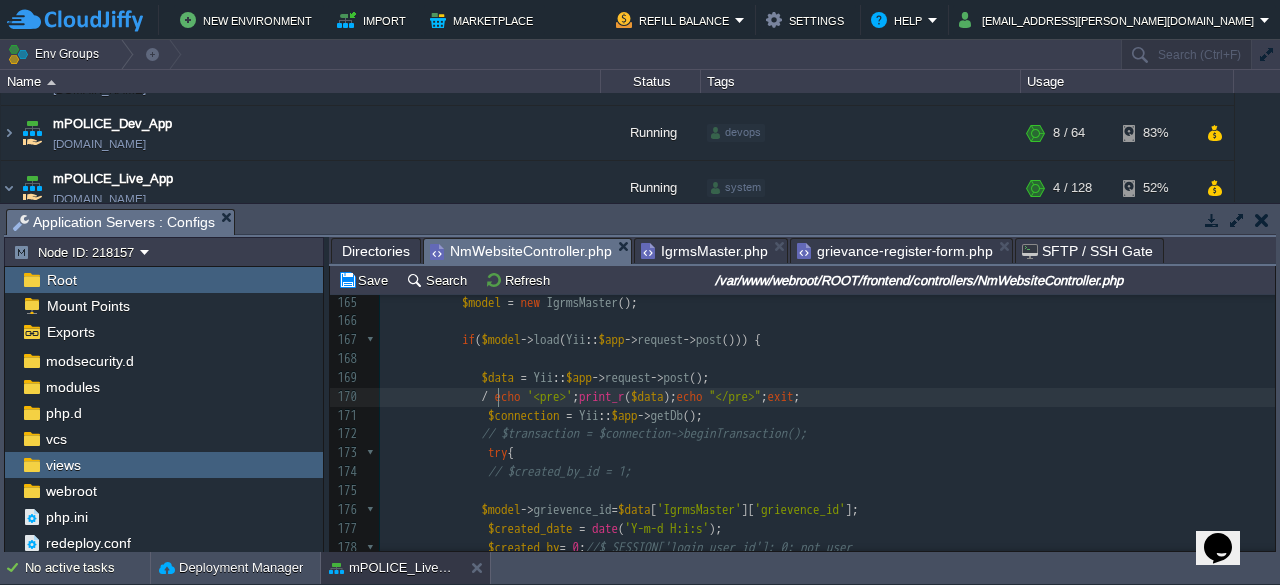 type on "//" 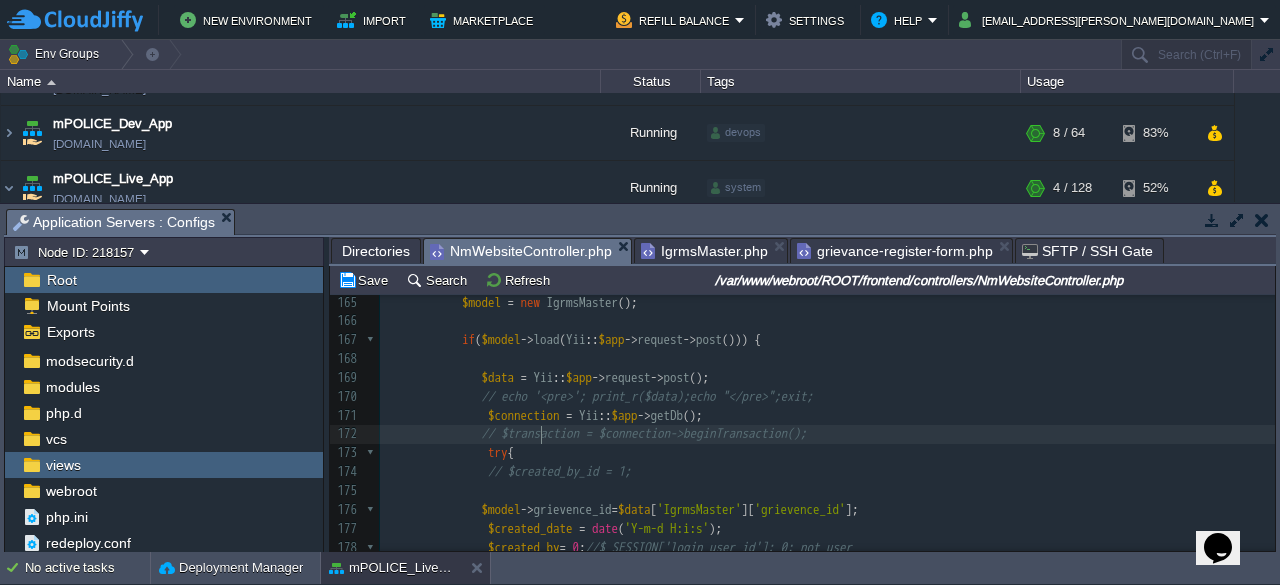 click on "// $transaction = $connection->beginTransaction();" at bounding box center [644, 433] 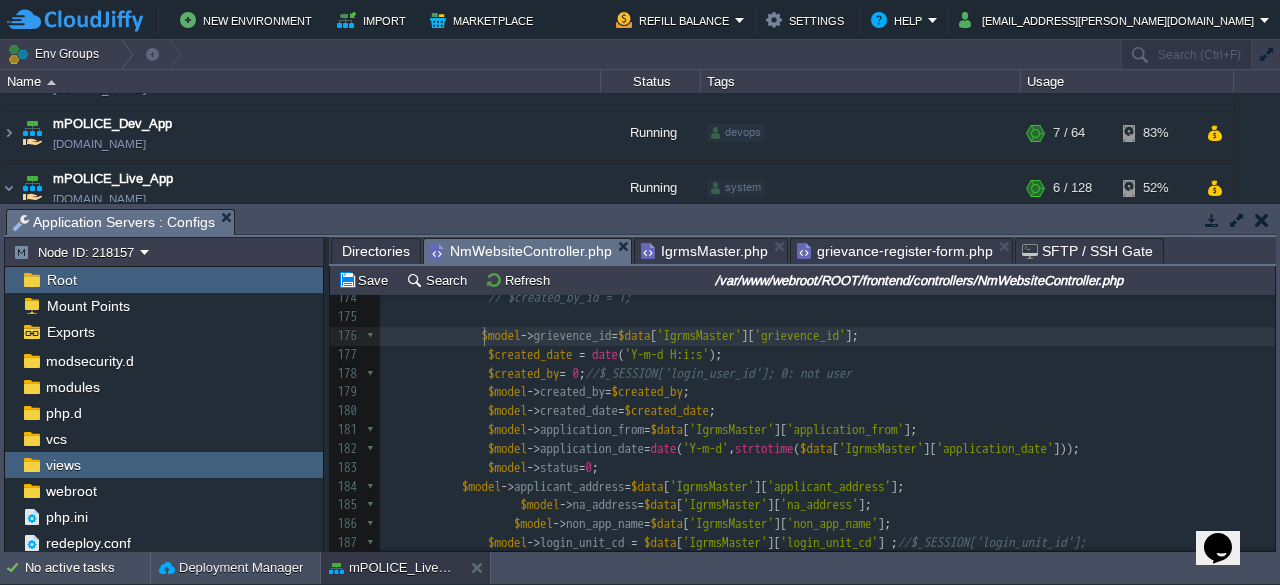 click on "xxxxxxxxxx   154 public   function   actionGrievanceRegisterPage (){ 155    $this -> layout   =   'dashboard2' ; 156    157    $session   =   Yii :: $app -> session ; 158    $session -> open (); 159 ​ 160 if  ( $session -> has ( 'grievence_mobile' )  &&   $session -> has ( 'grievence_mobile_expiry' )) { 161      if  ( time ()  <   $session -> get ( 'grievence_mobile_expiry' )) { 162          $mobile   =   $session -> get ( 'grievence_mobile' ); 163          // still valid 164               165               $model   =   new   IgrmsMaster (); 166               167               if  ( $model -> load ( Yii :: $app -> request -> post ())) { 168                     169                  $data   =   Yii :: $app -> request -> post (); 170                  // echo '<pre>'; print_r($data);echo "</pre>";exit; 171                   $connection   =   Yii :: $app -> getDb (); 172                  // $transaction = $connection->beginTransaction(); 173                    {" at bounding box center (827, 364) 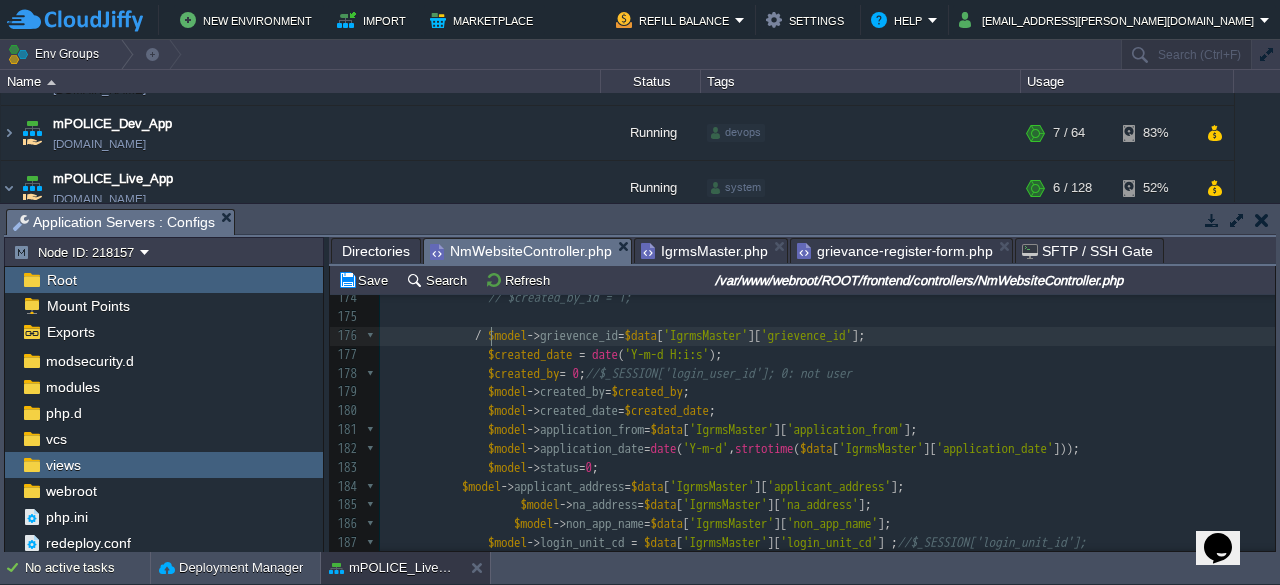 type on "//" 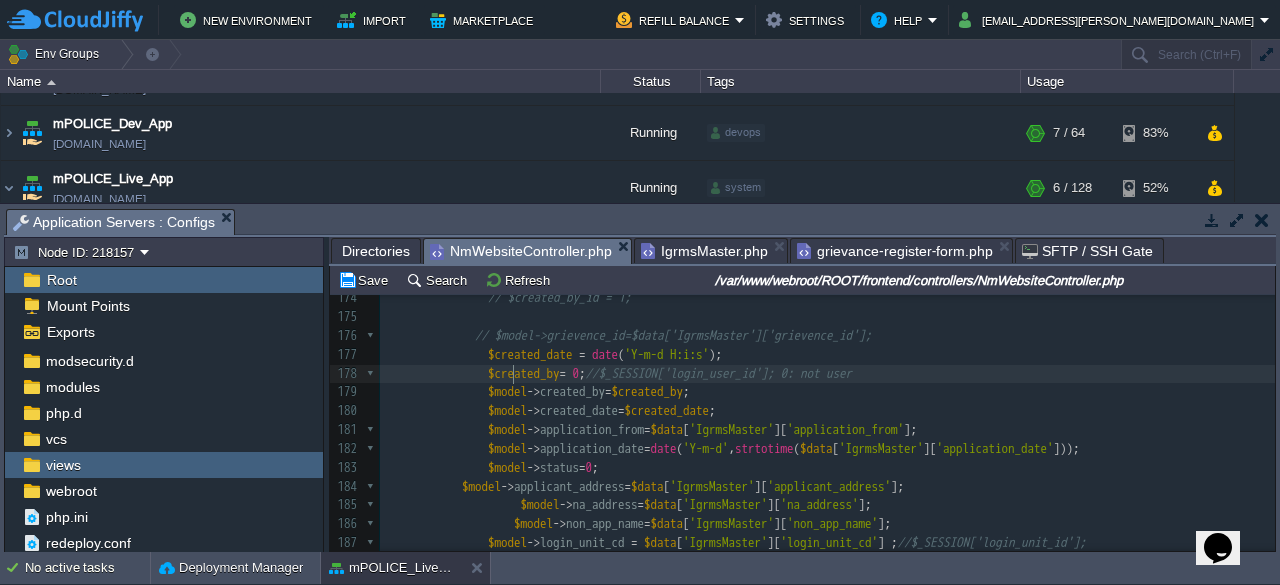 click on "xxxxxxxxxx   154 public   function   actionGrievanceRegisterPage (){ 155    $this -> layout   =   'dashboard2' ; 156    157    $session   =   Yii :: $app -> session ; 158    $session -> open (); 159 ​ 160 if  ( $session -> has ( 'grievence_mobile' )  &&   $session -> has ( 'grievence_mobile_expiry' )) { 161      if  ( time ()  <   $session -> get ( 'grievence_mobile_expiry' )) { 162          $mobile   =   $session -> get ( 'grievence_mobile' ); 163          // still valid 164               165               $model   =   new   IgrmsMaster (); 166               167               if  ( $model -> load ( Yii :: $app -> request -> post ())) { 168                     169                  $data   =   Yii :: $app -> request -> post (); 170                  // echo '<pre>'; print_r($data);echo "</pre>";exit; 171                   $connection   =   Yii :: $app -> getDb (); 172                  // $transaction = $connection->beginTransaction(); 173                    {" at bounding box center [827, 364] 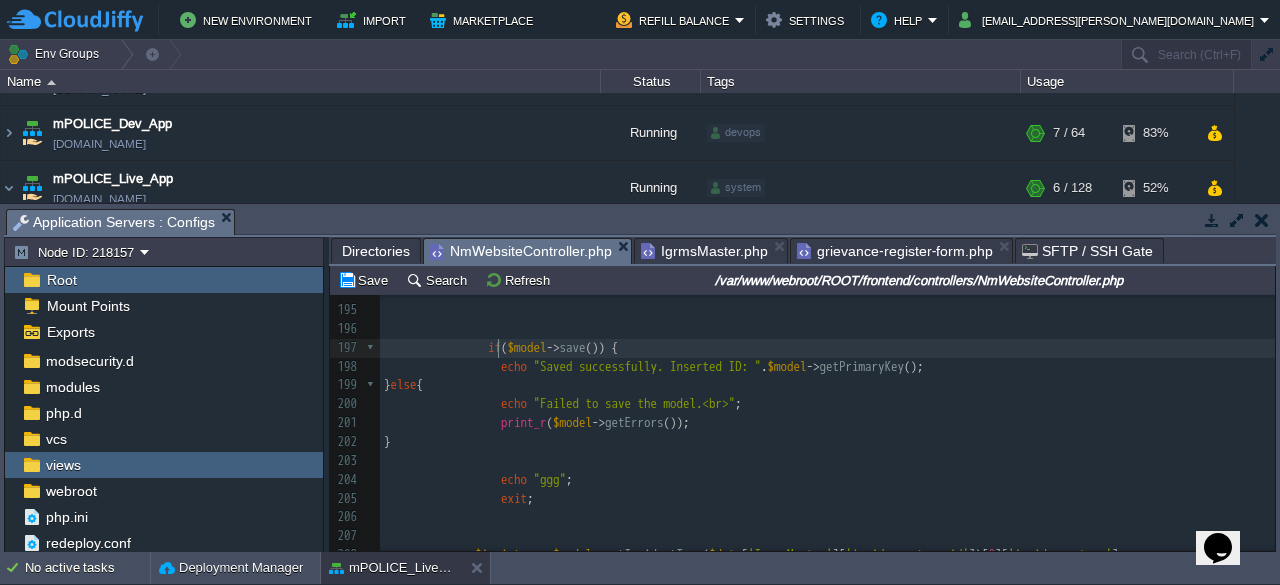 click at bounding box center [436, 347] 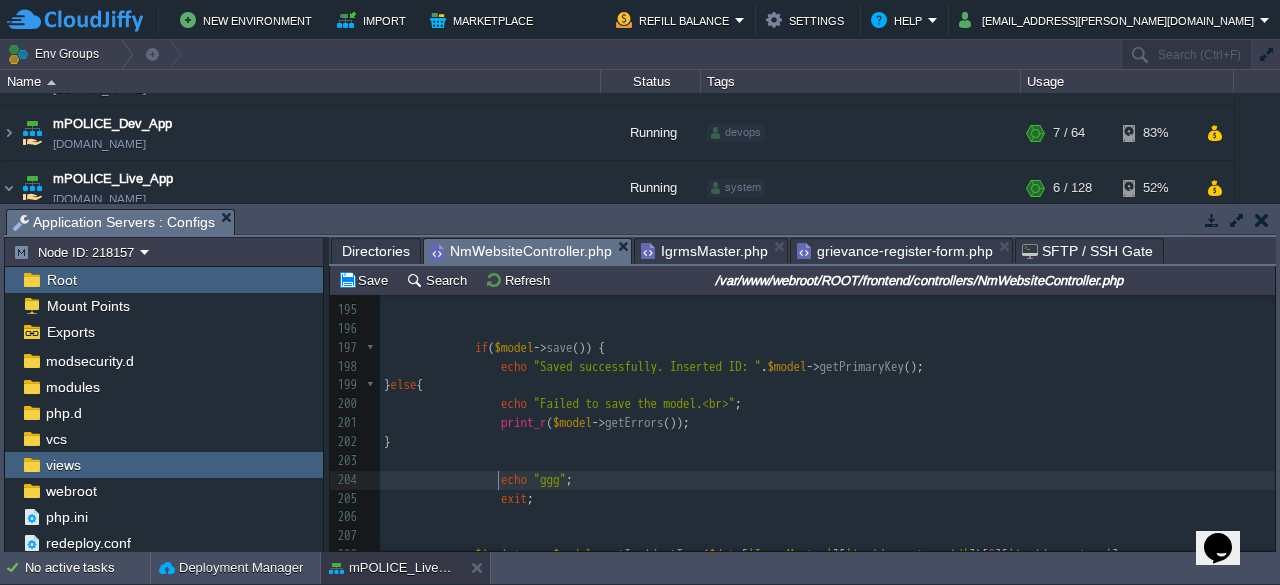 click at bounding box center (442, 479) 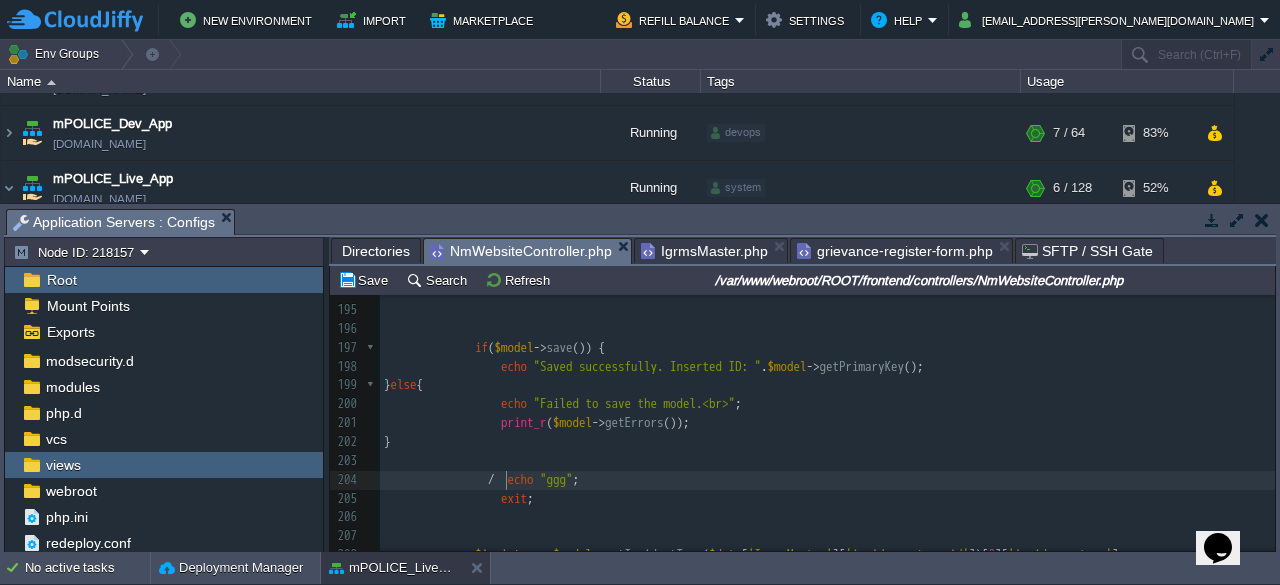 type on "/*" 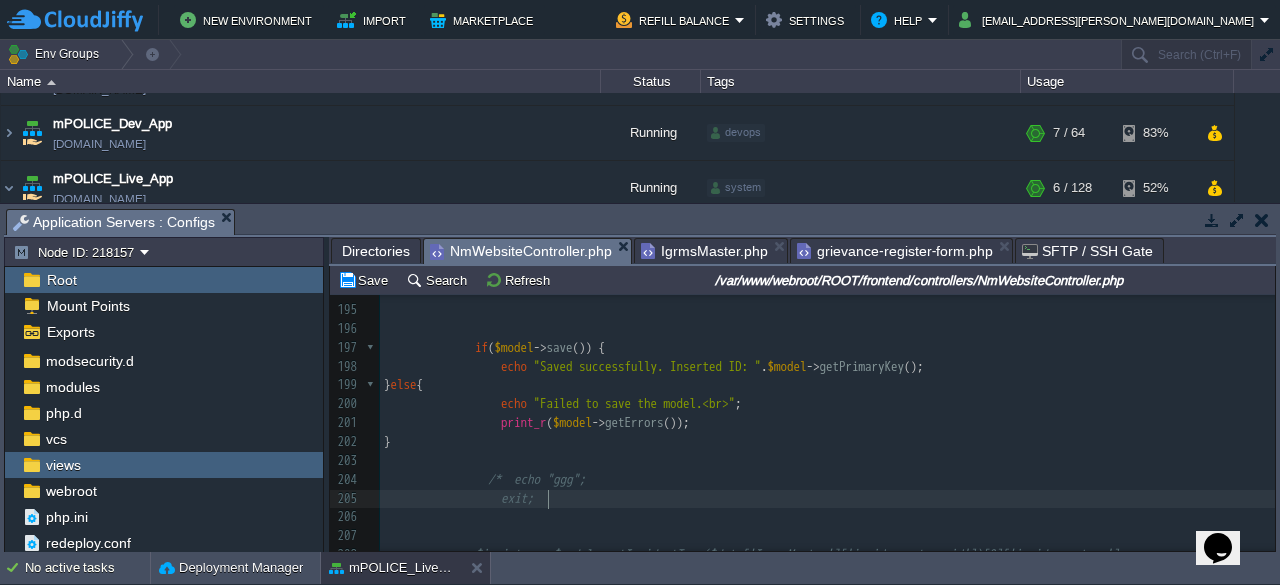 click on "exit;" at bounding box center [827, 499] 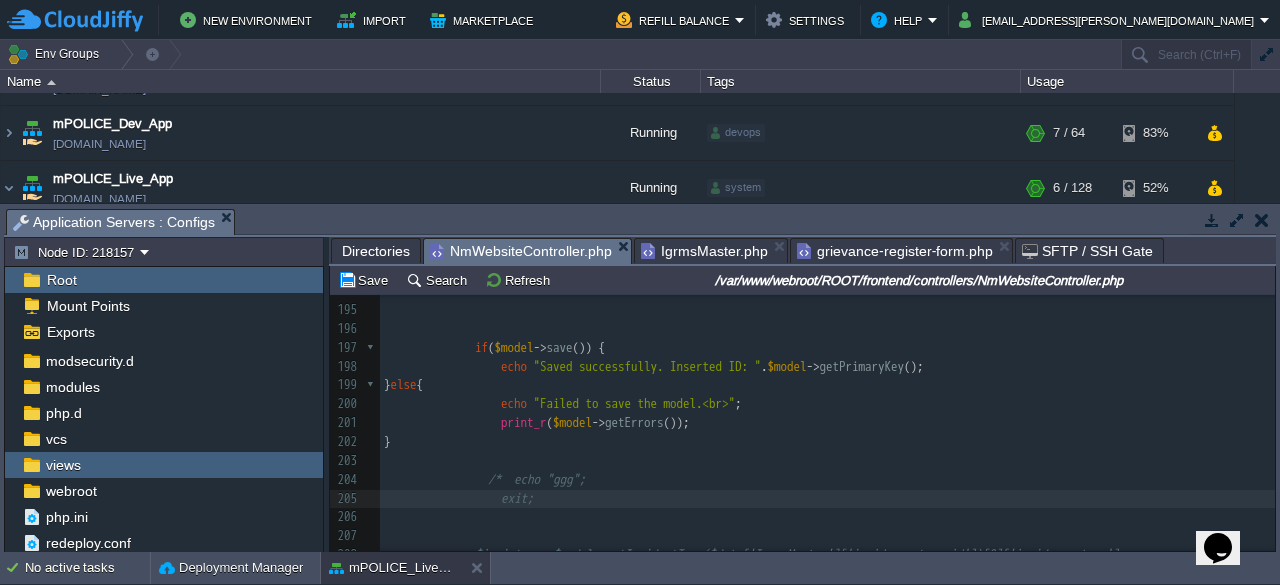 type on "*/" 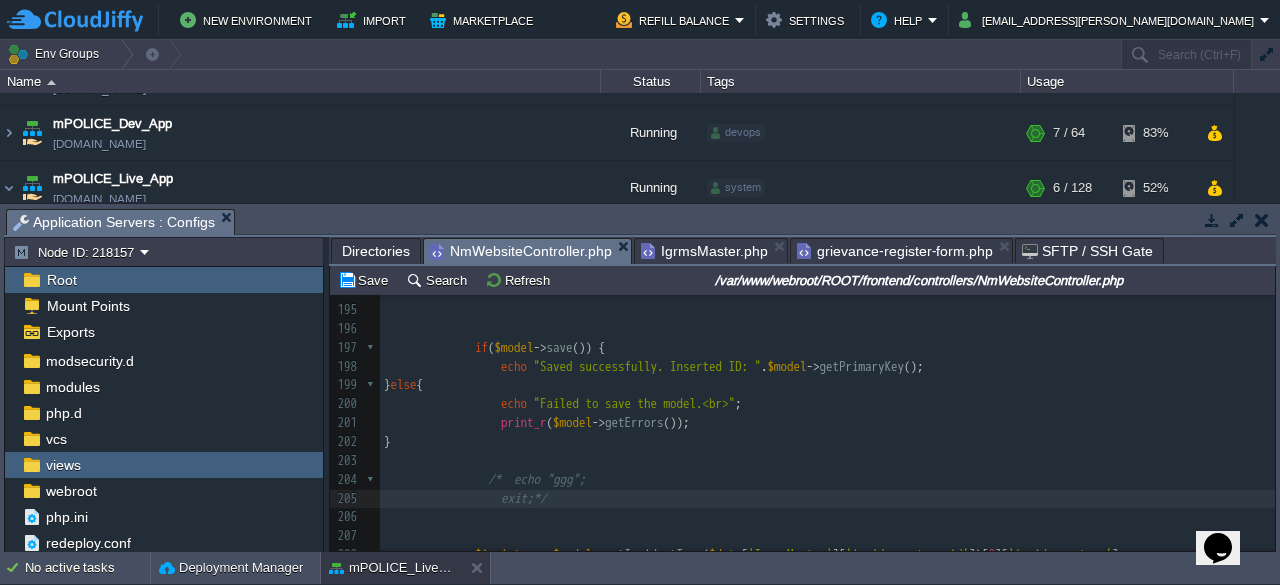 type 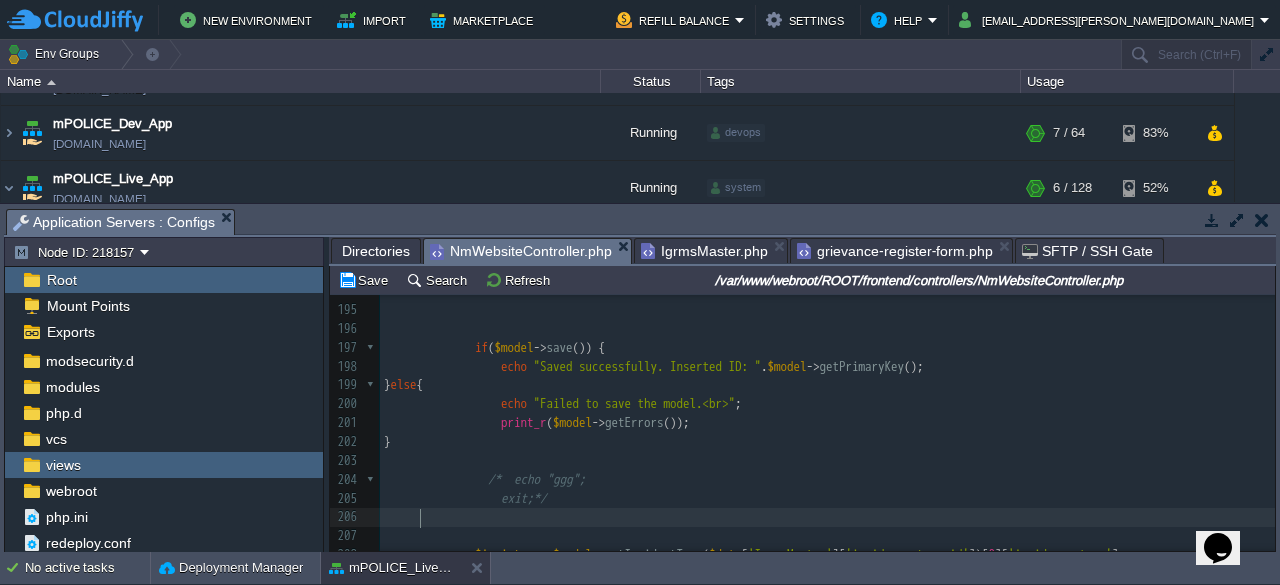 click at bounding box center (827, 517) 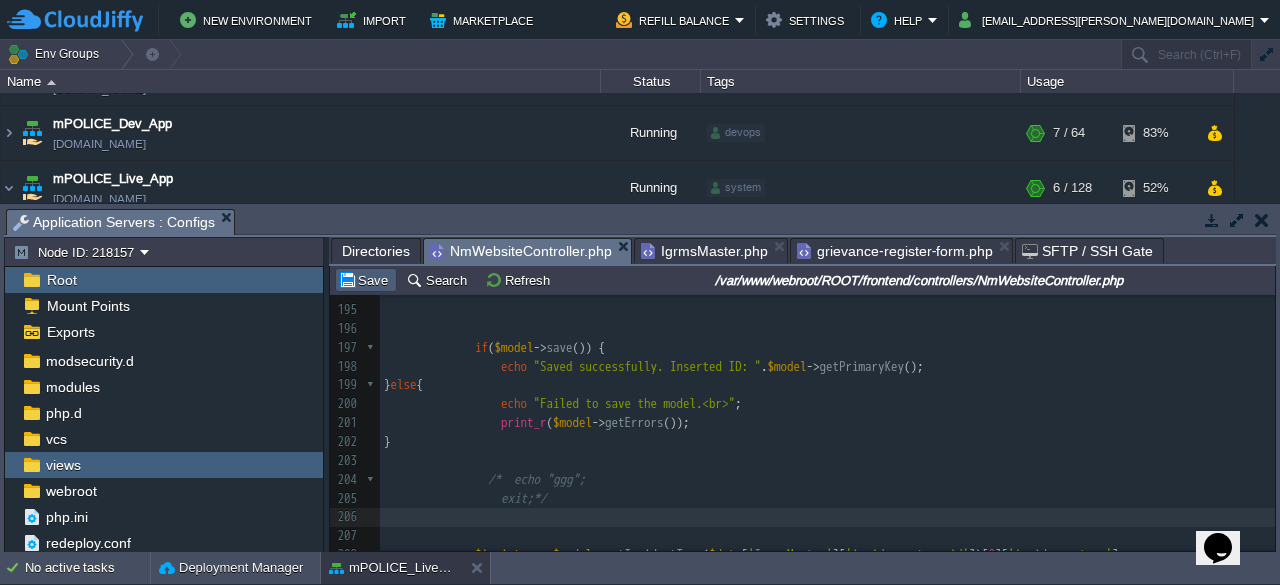 click on "Save" at bounding box center [366, 280] 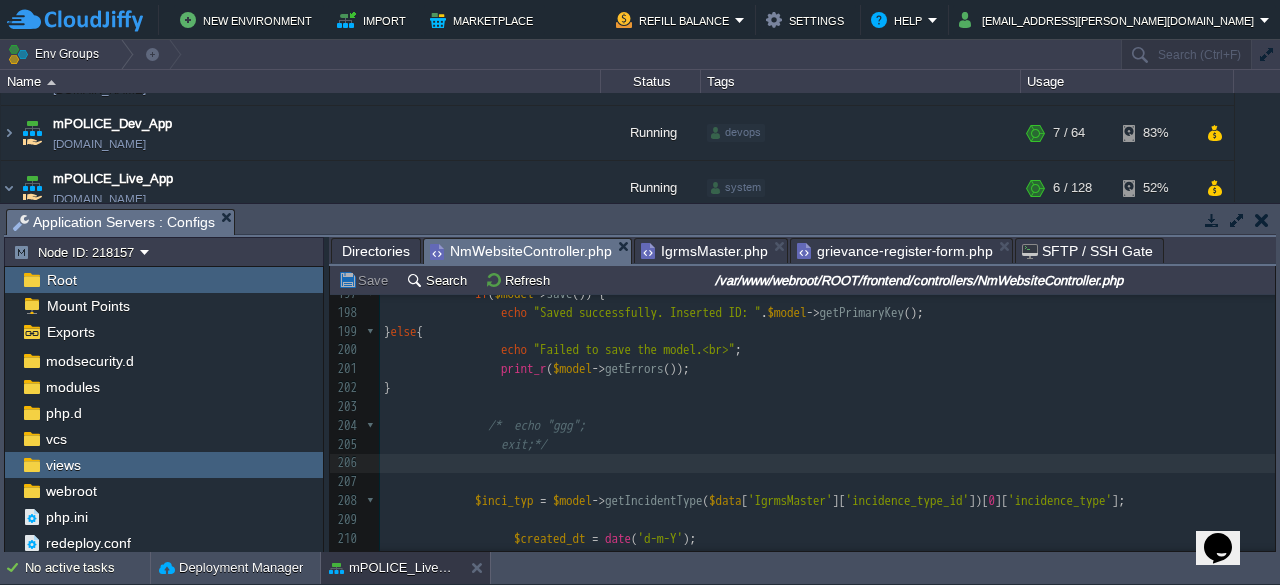 click on "grievance-register-form.php" at bounding box center [895, 251] 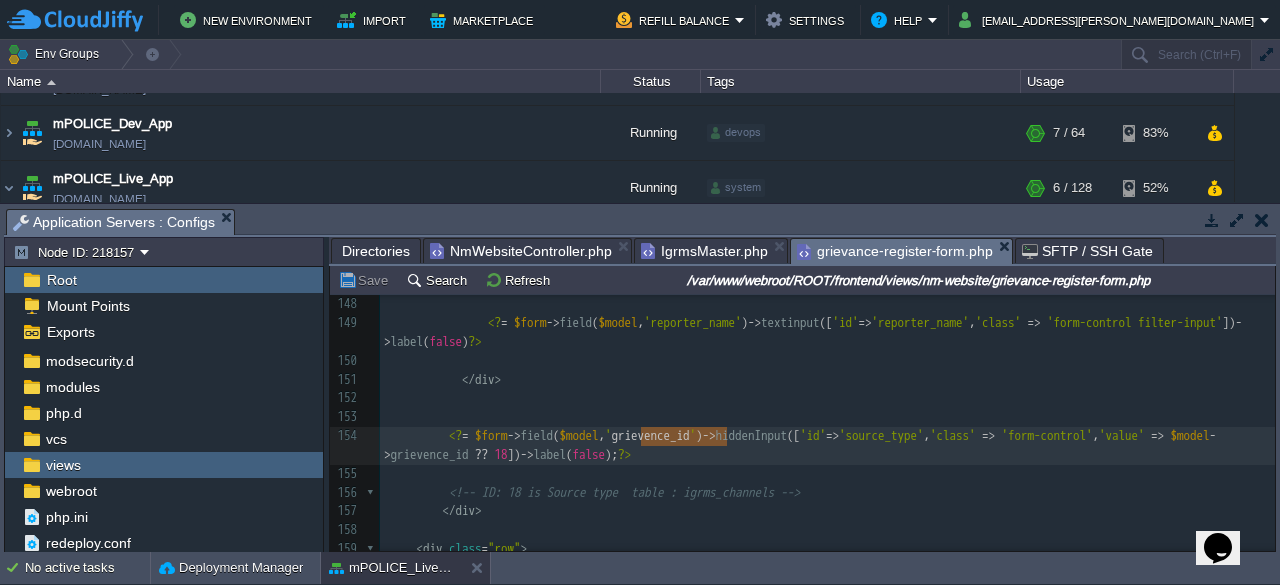 type 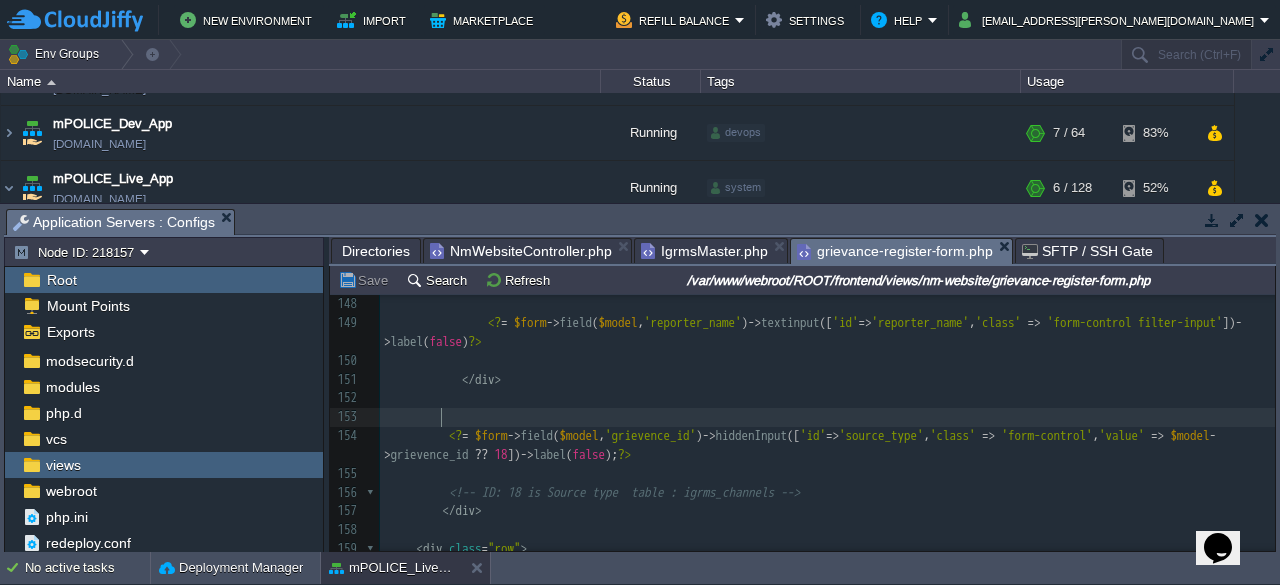 click at bounding box center [827, 417] 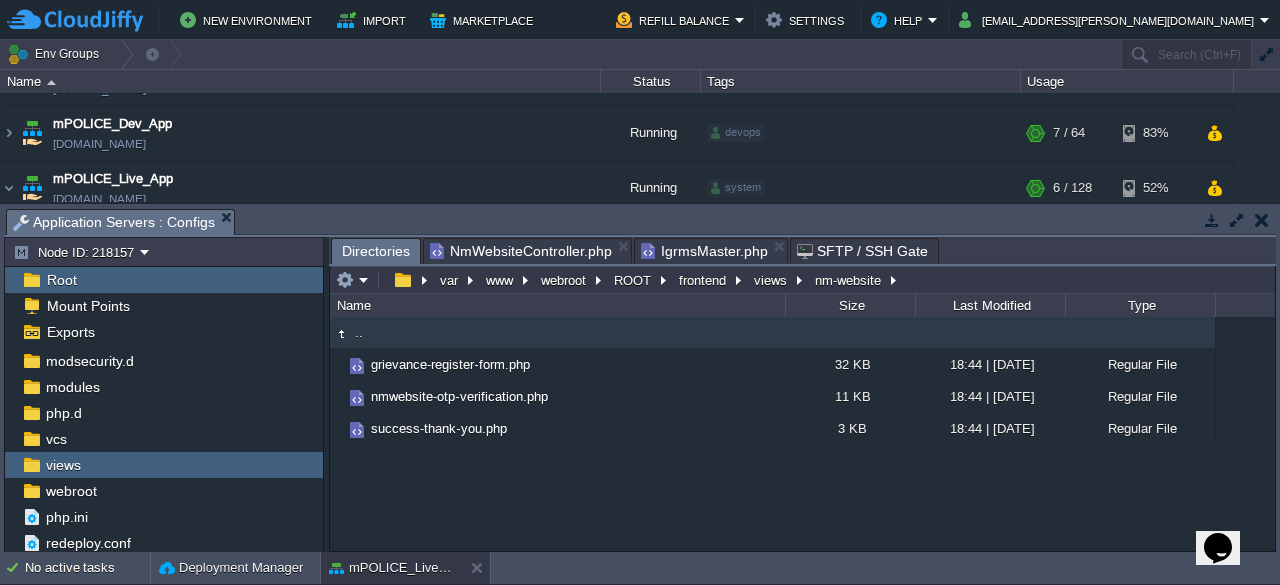 click on "IgrmsMaster.php" at bounding box center [704, 251] 